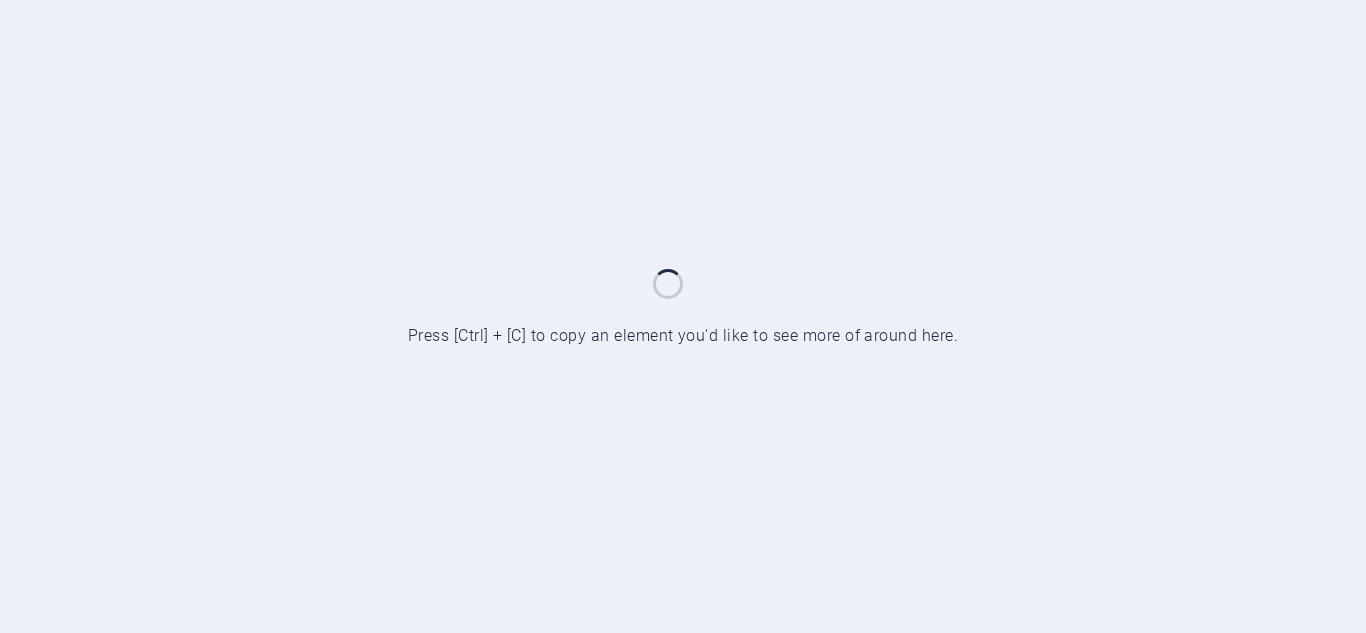 scroll, scrollTop: 0, scrollLeft: 0, axis: both 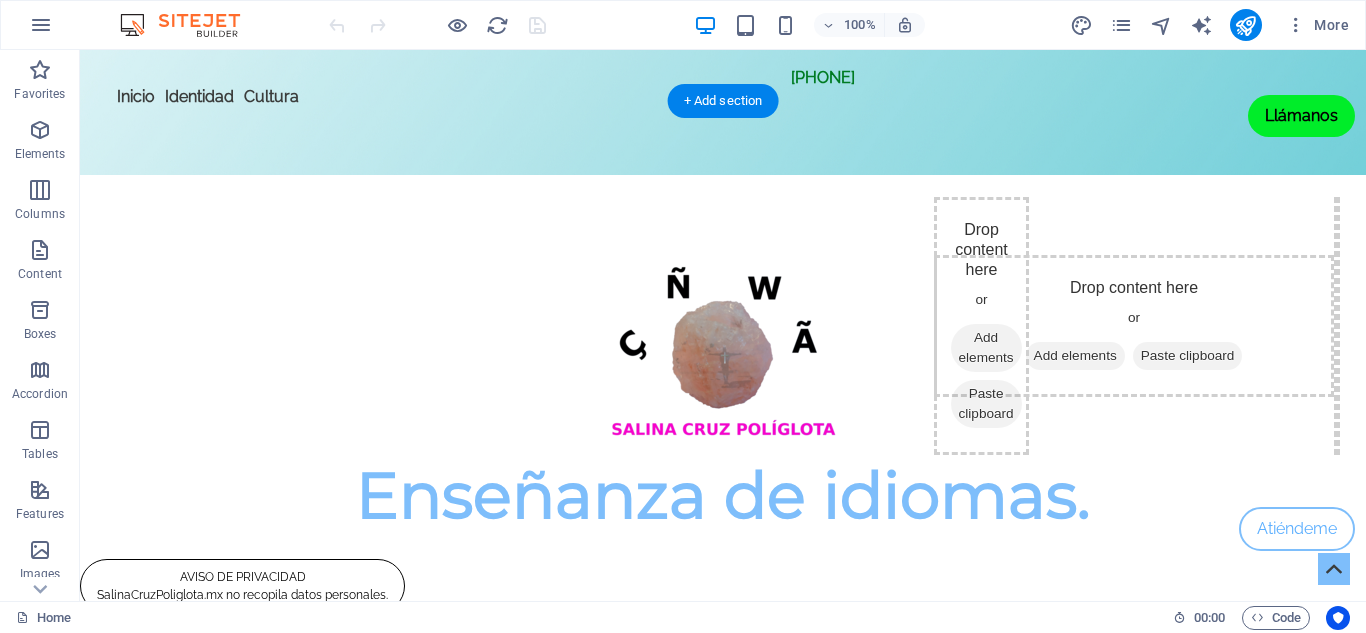 click at bounding box center [723, 980] 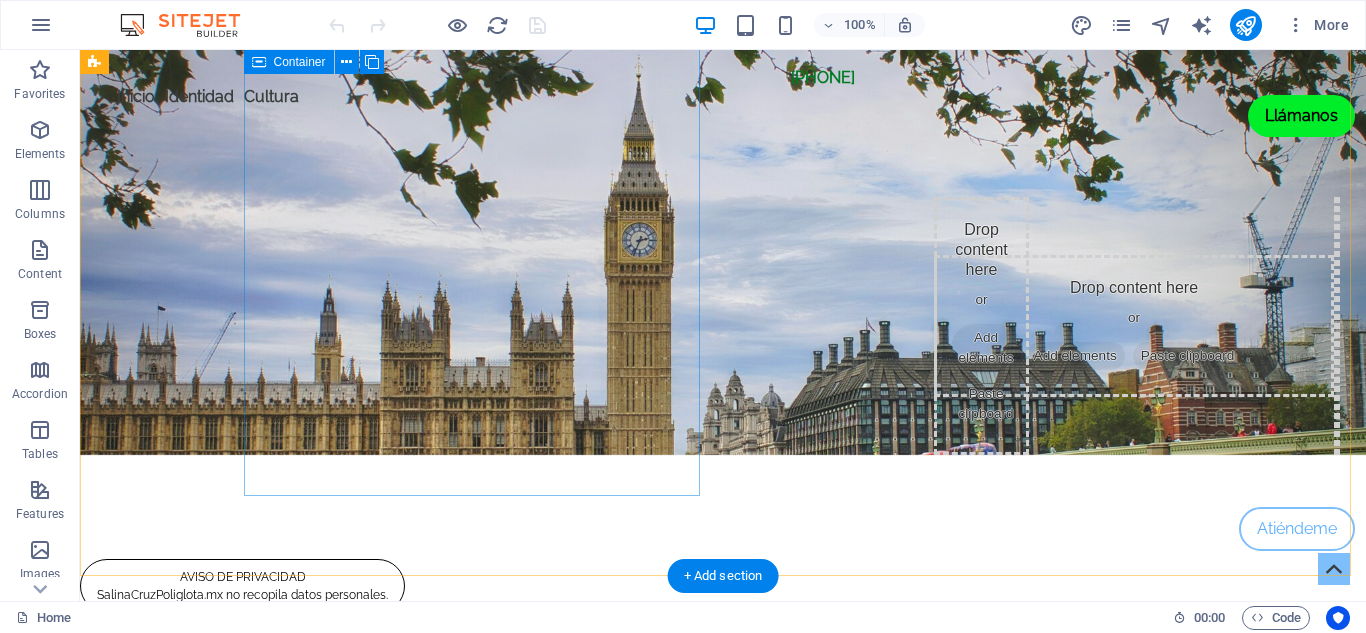 scroll, scrollTop: 1300, scrollLeft: 0, axis: vertical 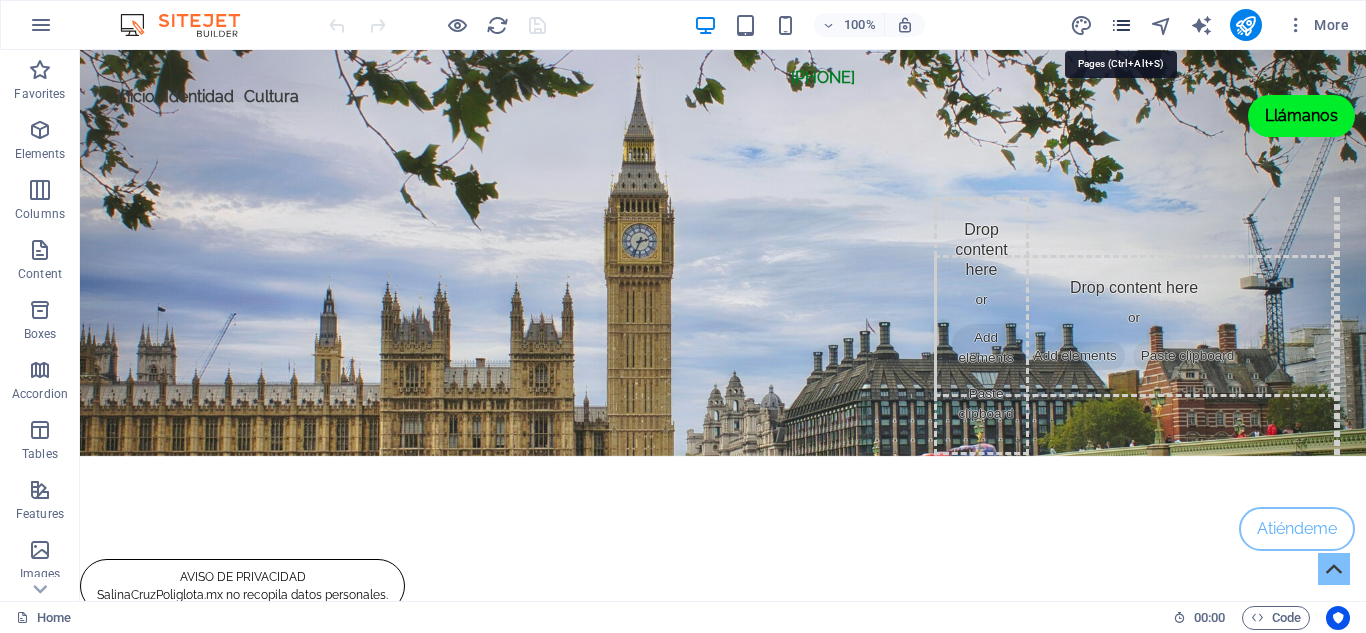click at bounding box center (1121, 25) 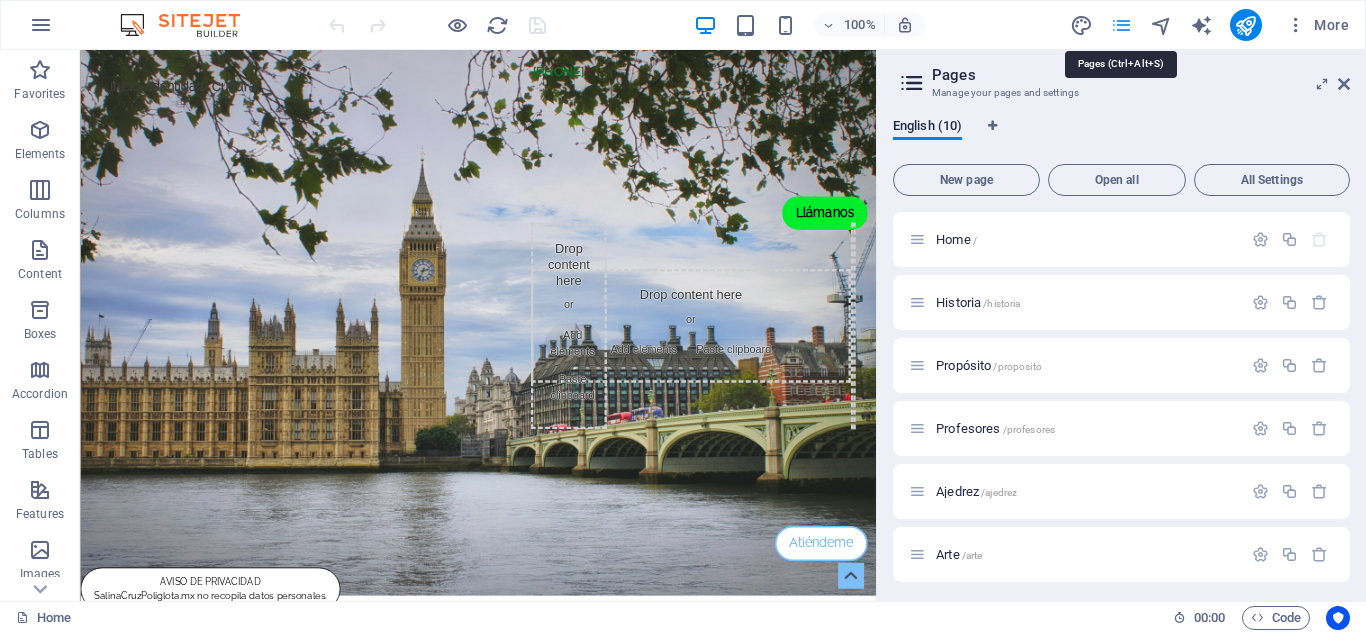 scroll, scrollTop: 1467, scrollLeft: 0, axis: vertical 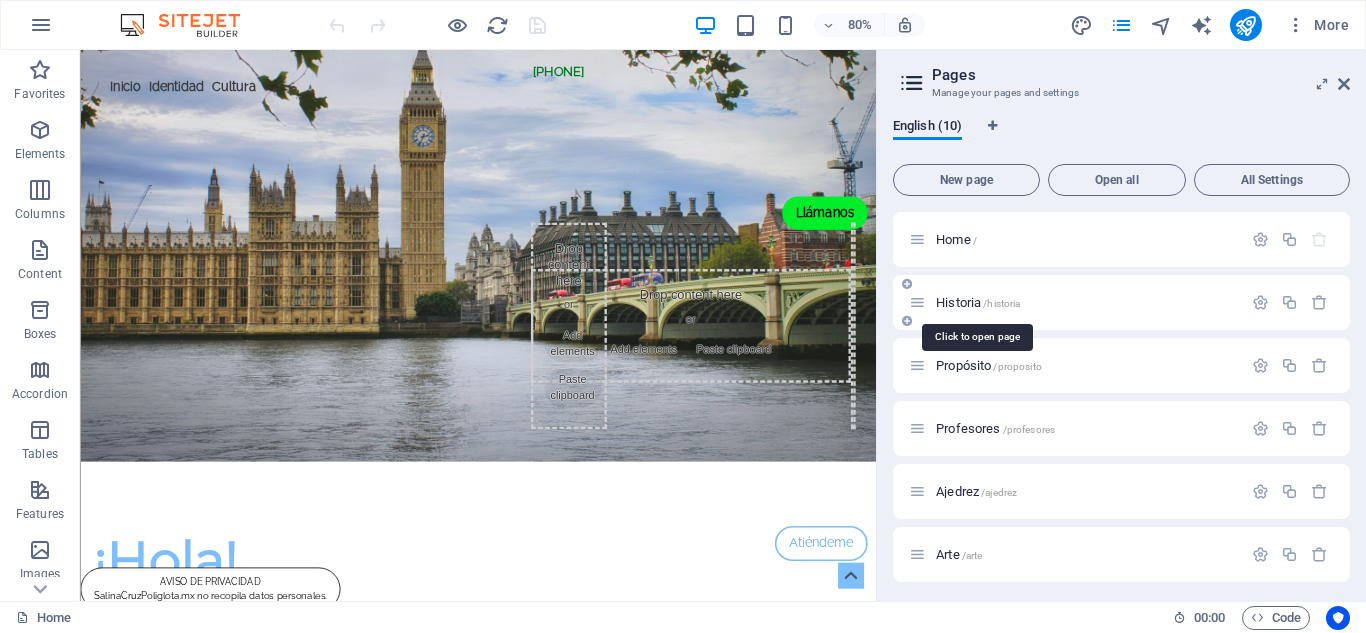 click on "Historia /historia" at bounding box center (978, 302) 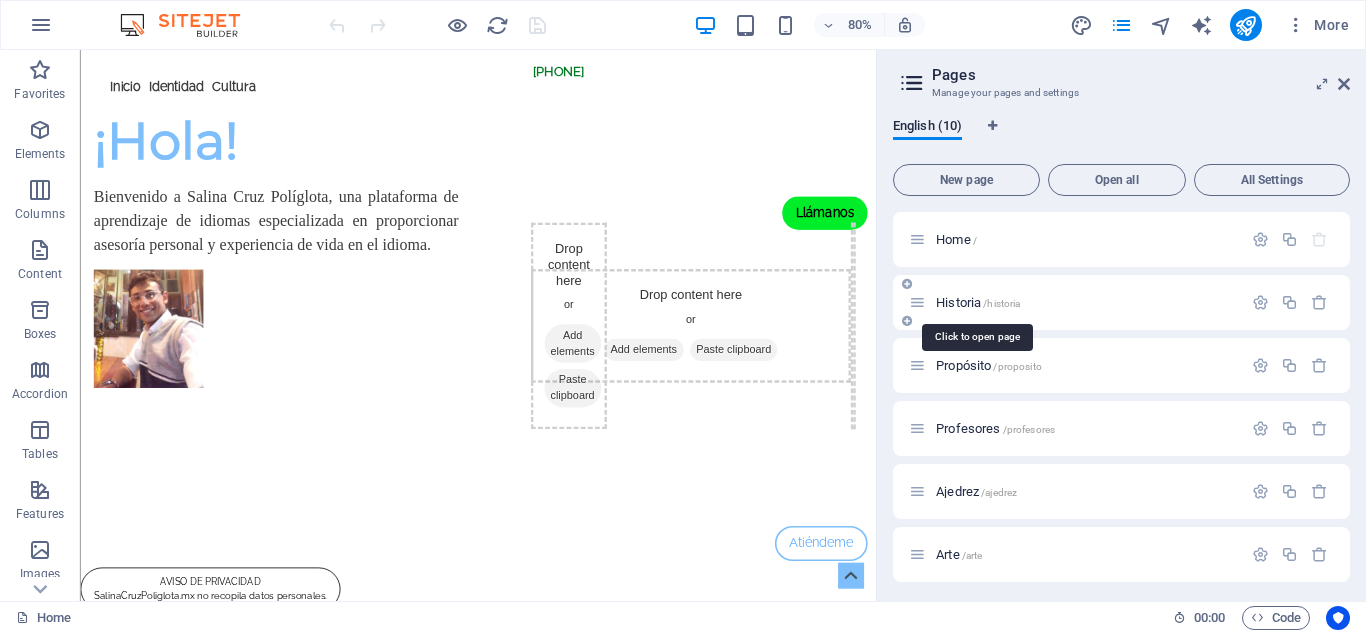 scroll, scrollTop: 0, scrollLeft: 0, axis: both 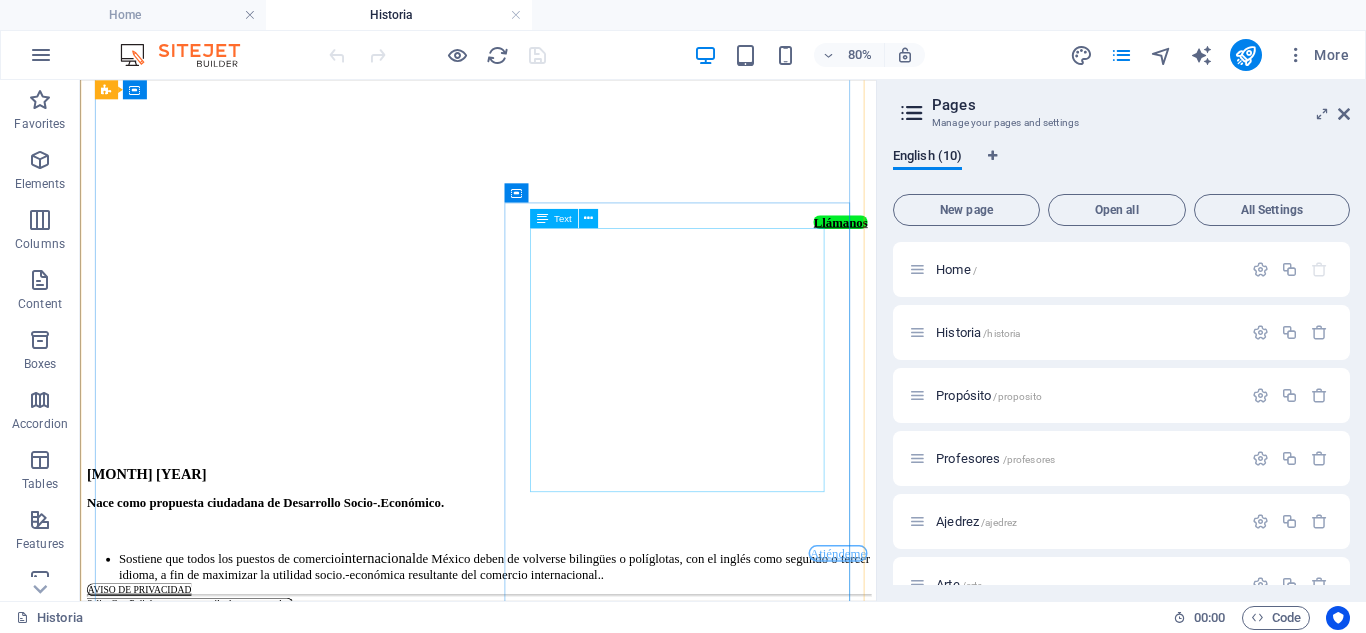 click on "Nace como propuesta ciudadana de Desarrollo Socio-.Económico. Sostiene que todos los puestos de comercio  internacional  de México deben de volverse bilingües o políglotas, con el inglés como segundo o tercer idioma, a fin de maximizar la utilidad socio.-económica resultante del comercio internacional.." at bounding box center (577, 653) 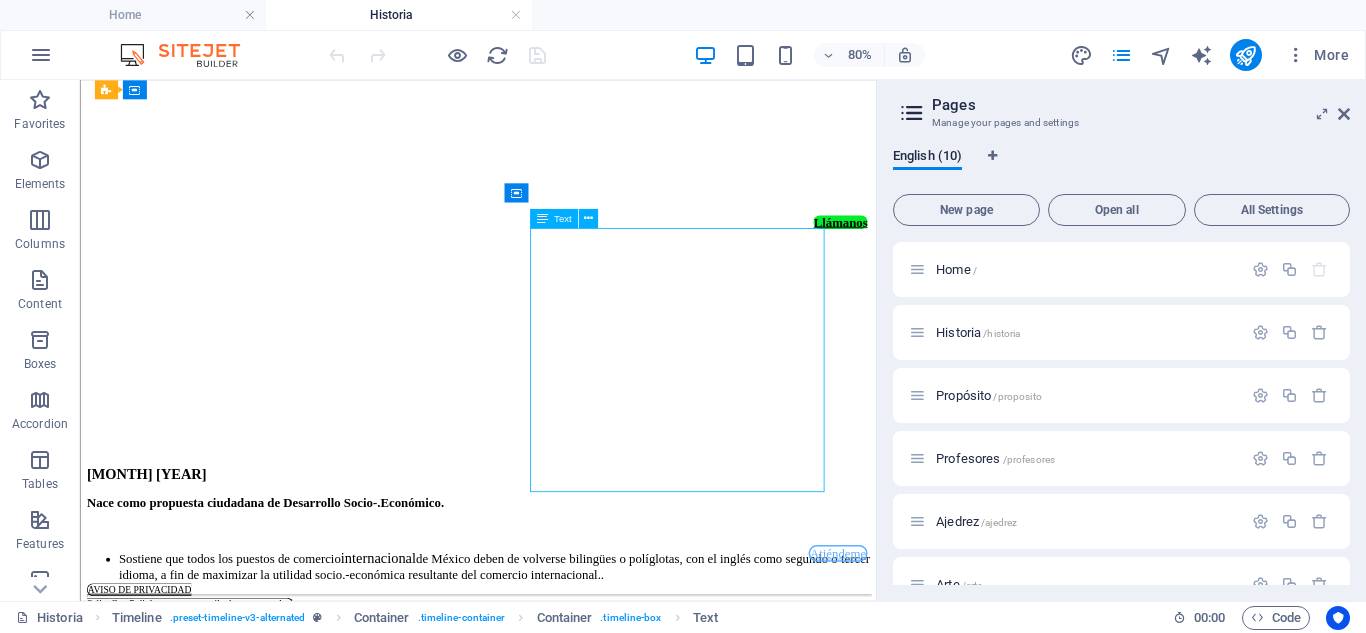 click on "Nace como propuesta ciudadana de Desarrollo Socio-.Económico. Sostiene que todos los puestos de comercio  internacional  de México deben de volverse bilingües o políglotas, con el inglés como segundo o tercer idioma, a fin de maximizar la utilidad socio.-económica resultante del comercio internacional.." at bounding box center [577, 653] 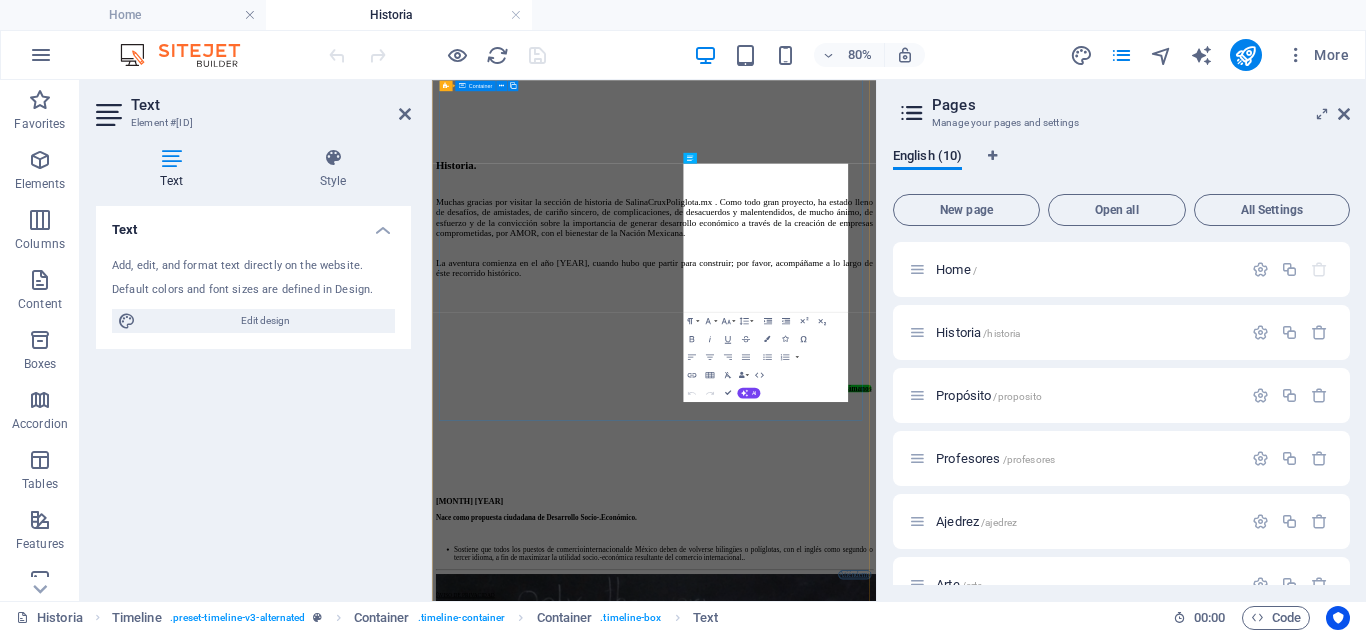 scroll, scrollTop: 2614, scrollLeft: 0, axis: vertical 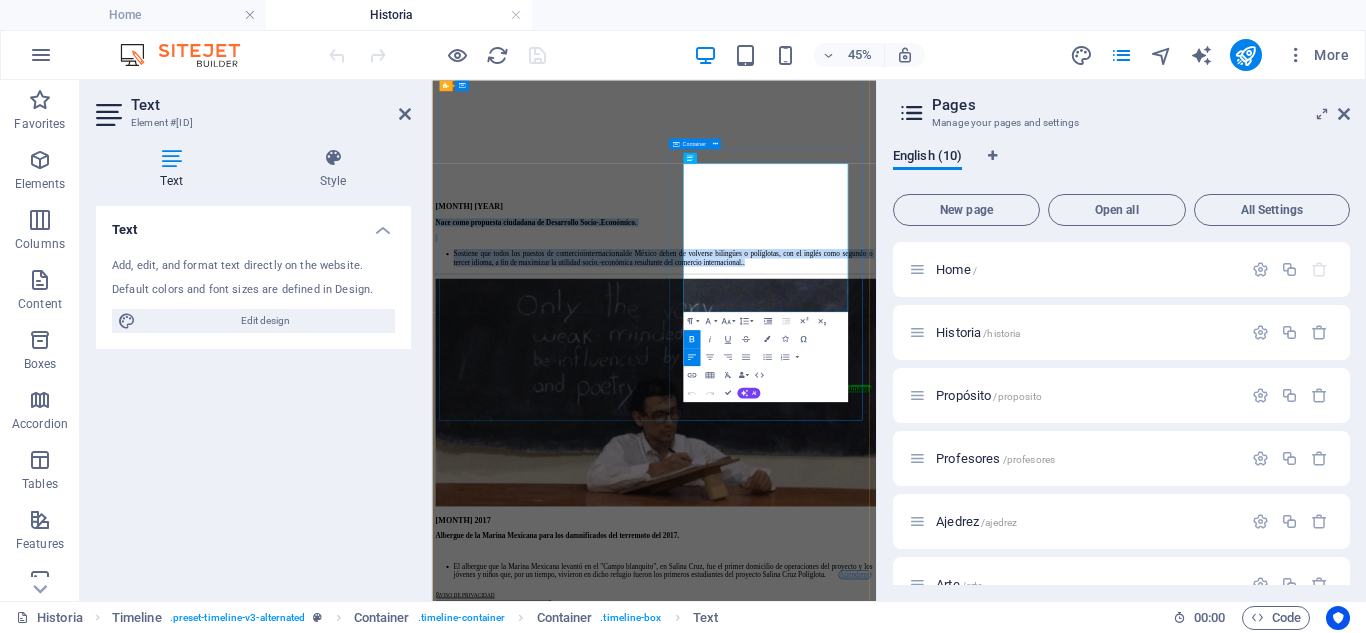 drag, startPoint x: 1178, startPoint y: 575, endPoint x: 918, endPoint y: 253, distance: 413.86472 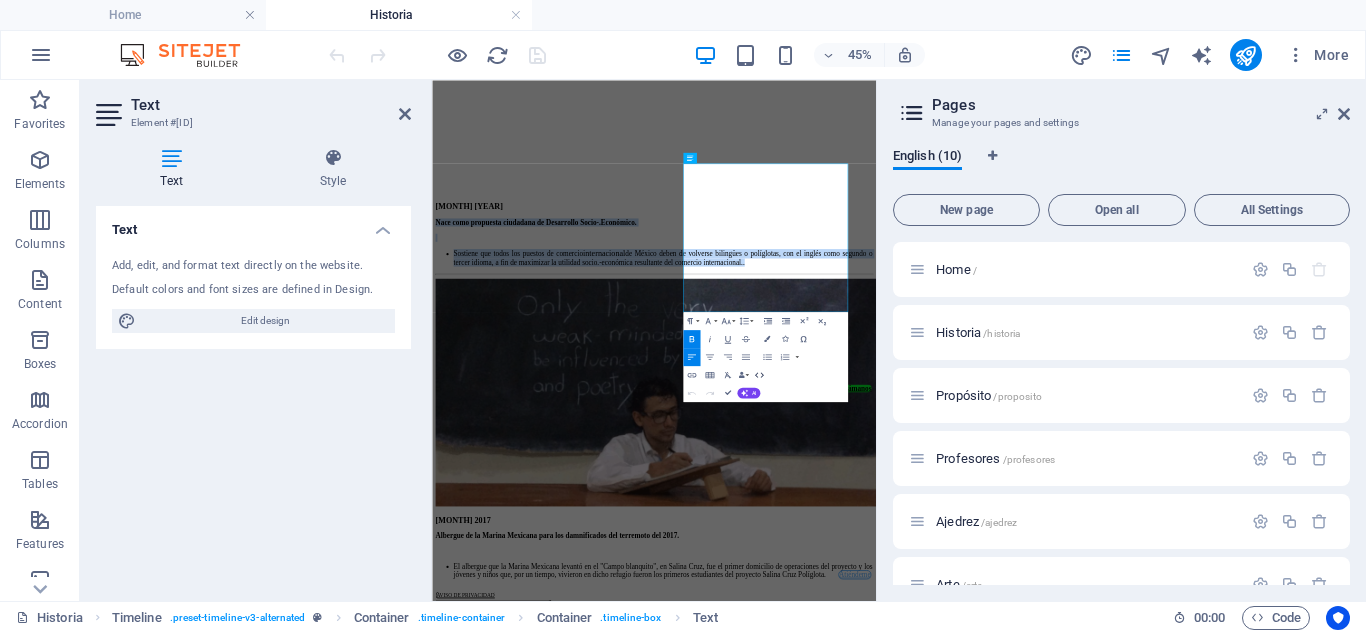 click 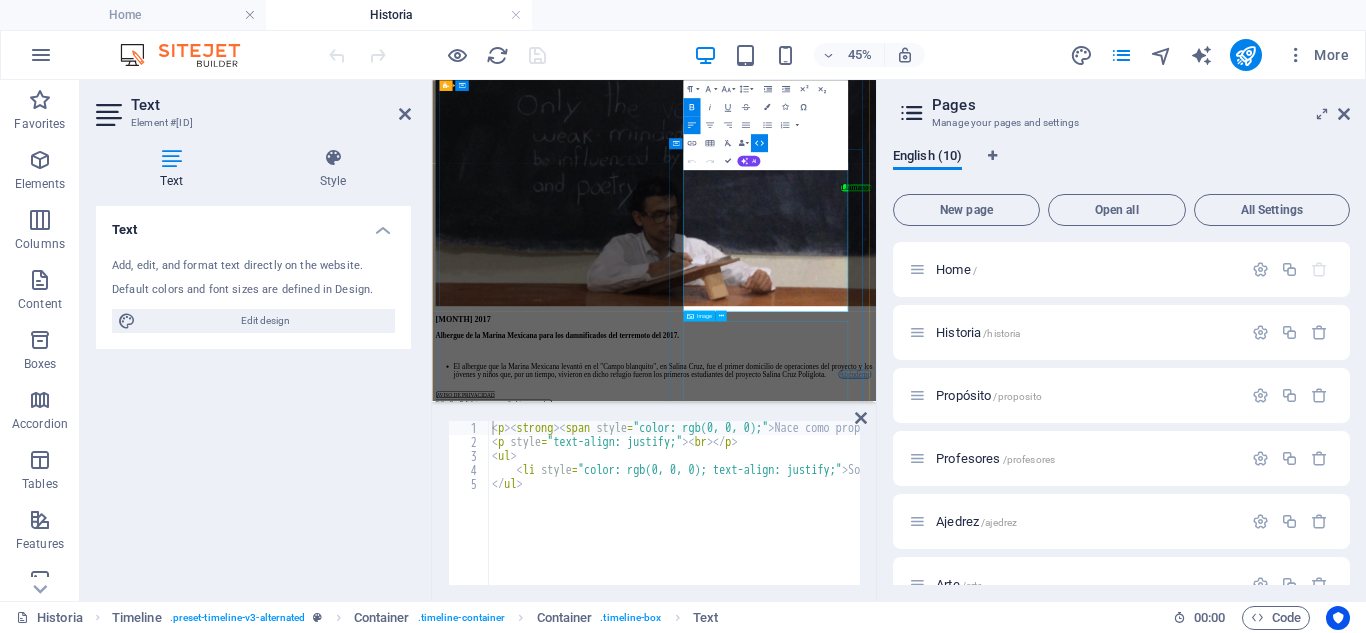 scroll, scrollTop: 1982, scrollLeft: 0, axis: vertical 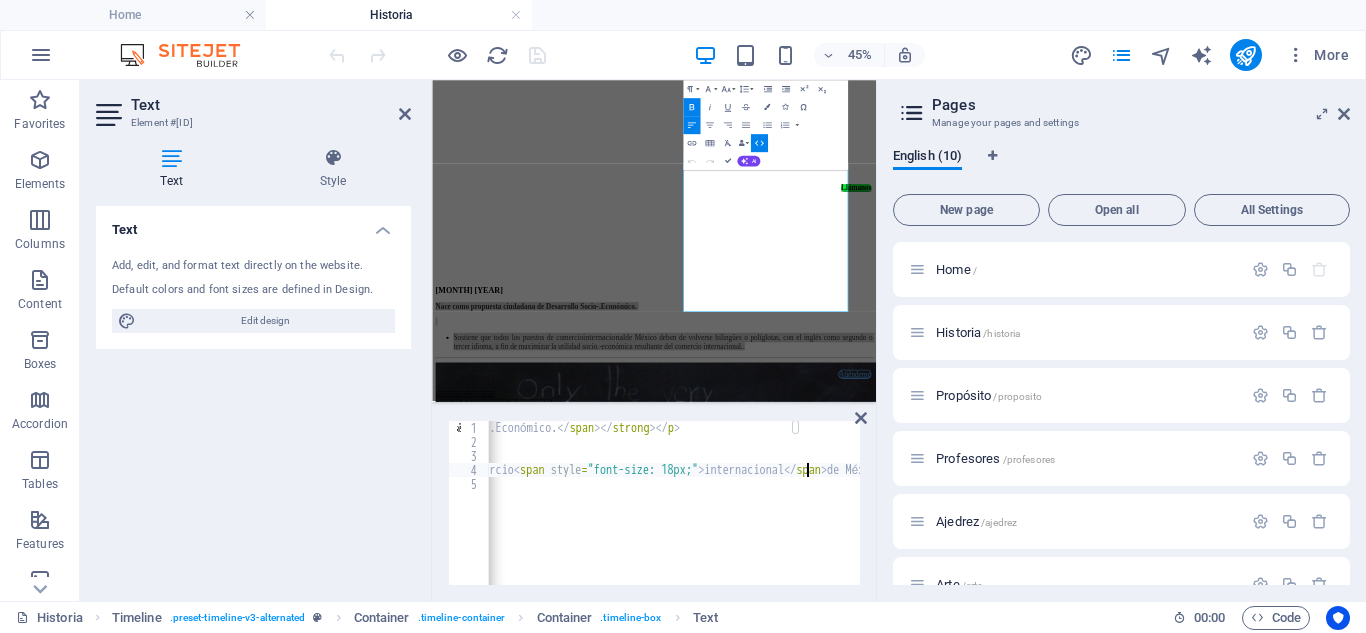 click on "Nace como propuesta ciudadana de Desarrollo Socio-.Económico. Sostiene que todos los puestos de comercio internacional de México deben de volverse bilingües o políglotas, con el inglés como segundo o tercer idioma, a fin de maximizar la utilidad socio.-económica resultante del comercio internacional.." at bounding box center (1117, 515) 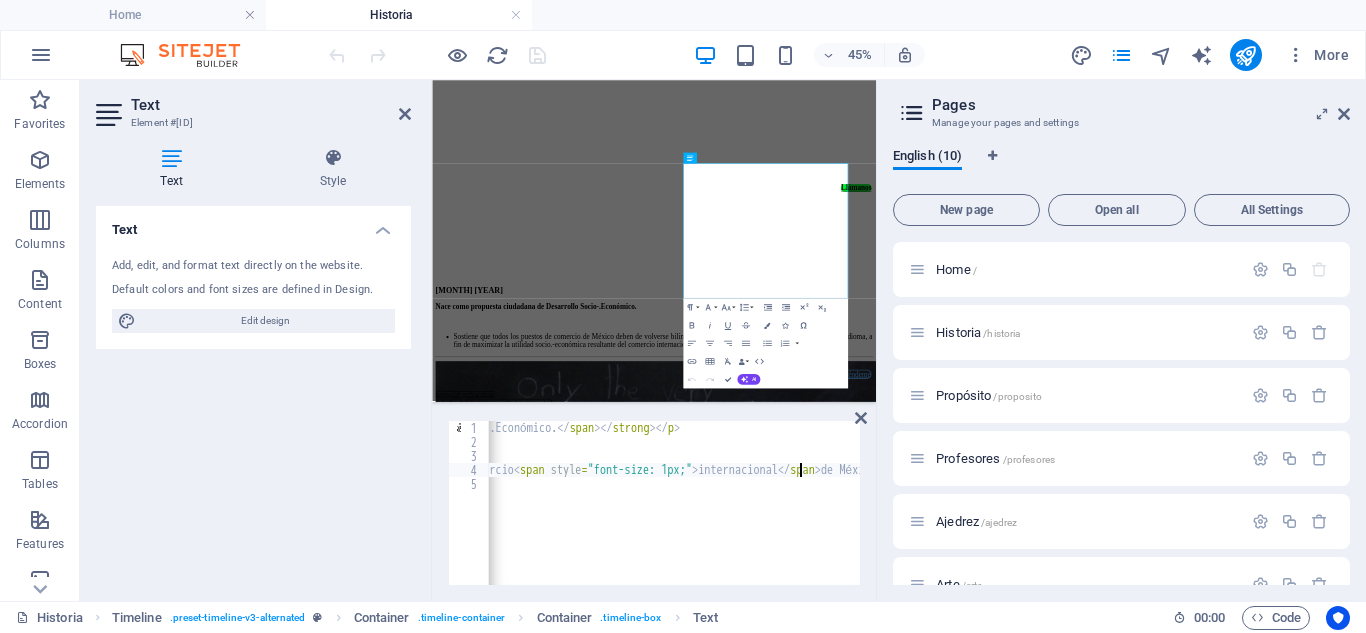 scroll, scrollTop: 0, scrollLeft: 131, axis: horizontal 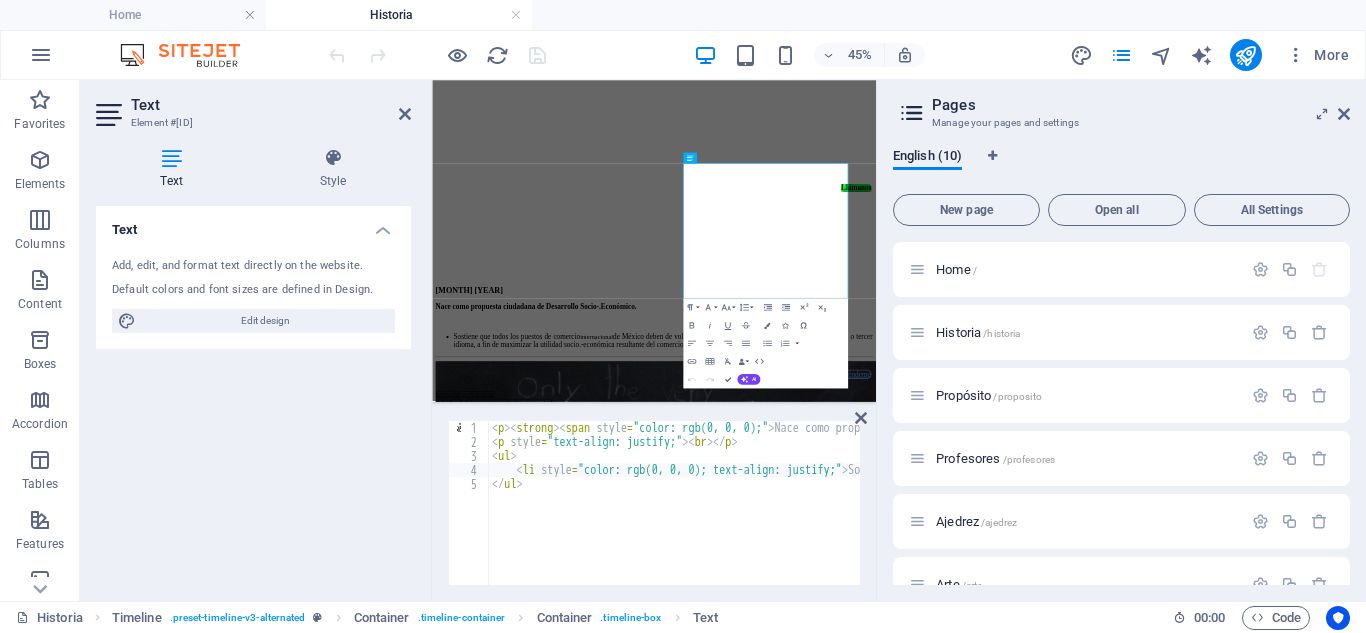 click on "< p > < strong > < span   style = "color: rgb(0, 0, 0);" > Nace como propuesta ciudadana de Desarrollo Socio-.Económico. </ span > </ strong > </ p > < p   style = "text-align: justify;" > < br > </ p > < ul >      < li   style = "color: rgb(0, 0, 0); text-align: justify;" > Sostiene que todos los puestos de comercio  < span   style = "font-size: 14px;" > internacional  </ span > de México deben de volverse bilingües o políglotas, con el inglés como segundo o tercer idioma, a fin de maximizar la utilidad socio.-económica resultante del comercio internacional.. </ li > </ ul >" at bounding box center [1709, 515] 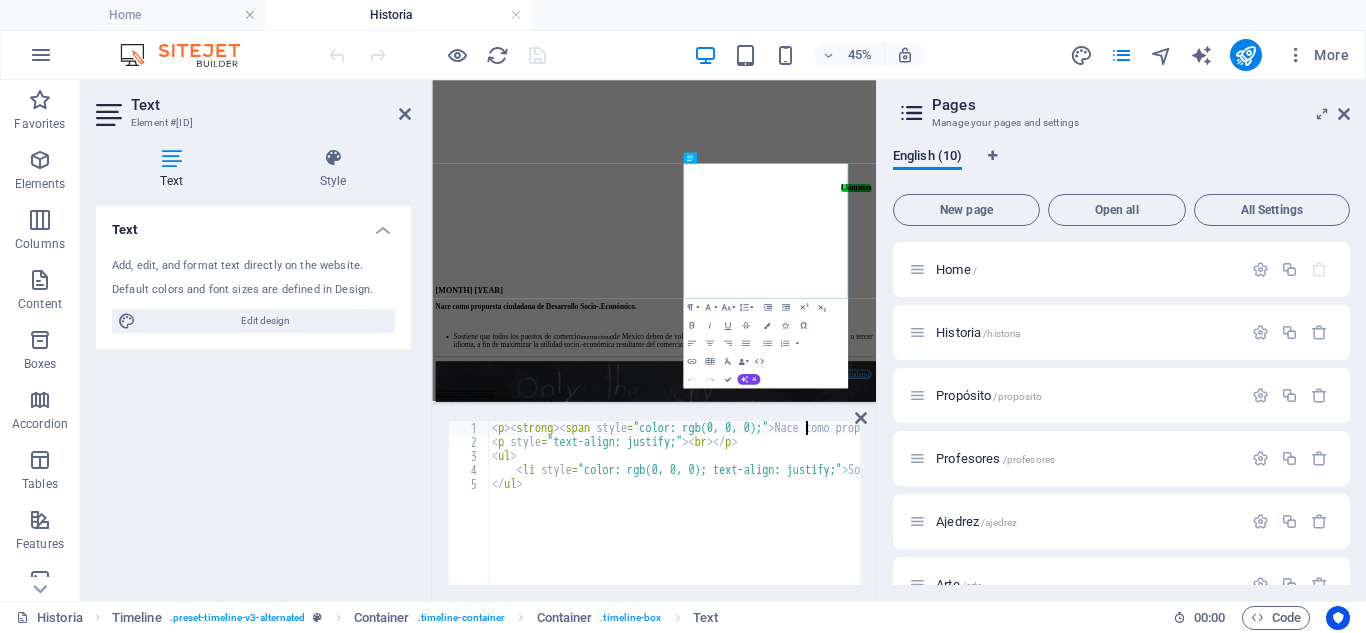 scroll, scrollTop: 0, scrollLeft: 46, axis: horizontal 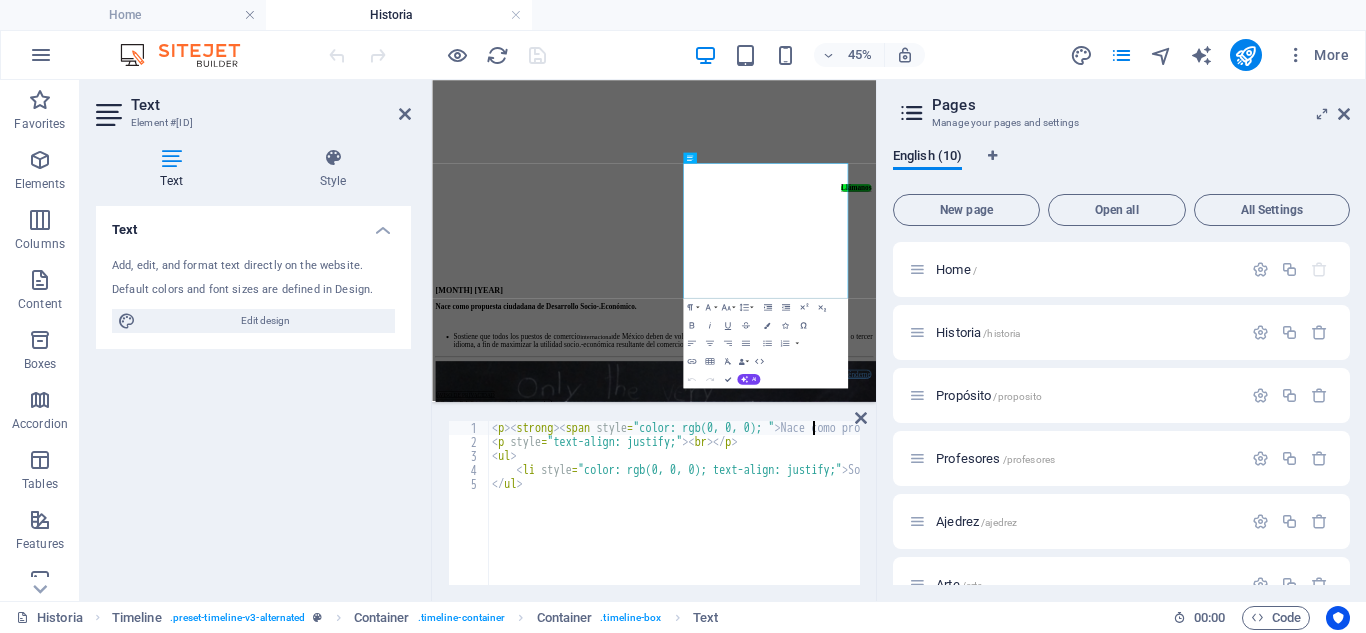type on "<p><strong><span style="color: rgb(0, 0, 0); font-size: 14px;">Nace como propuesta ciudadana de Desarrollo Socio-.Económico.</span></strong></p>" 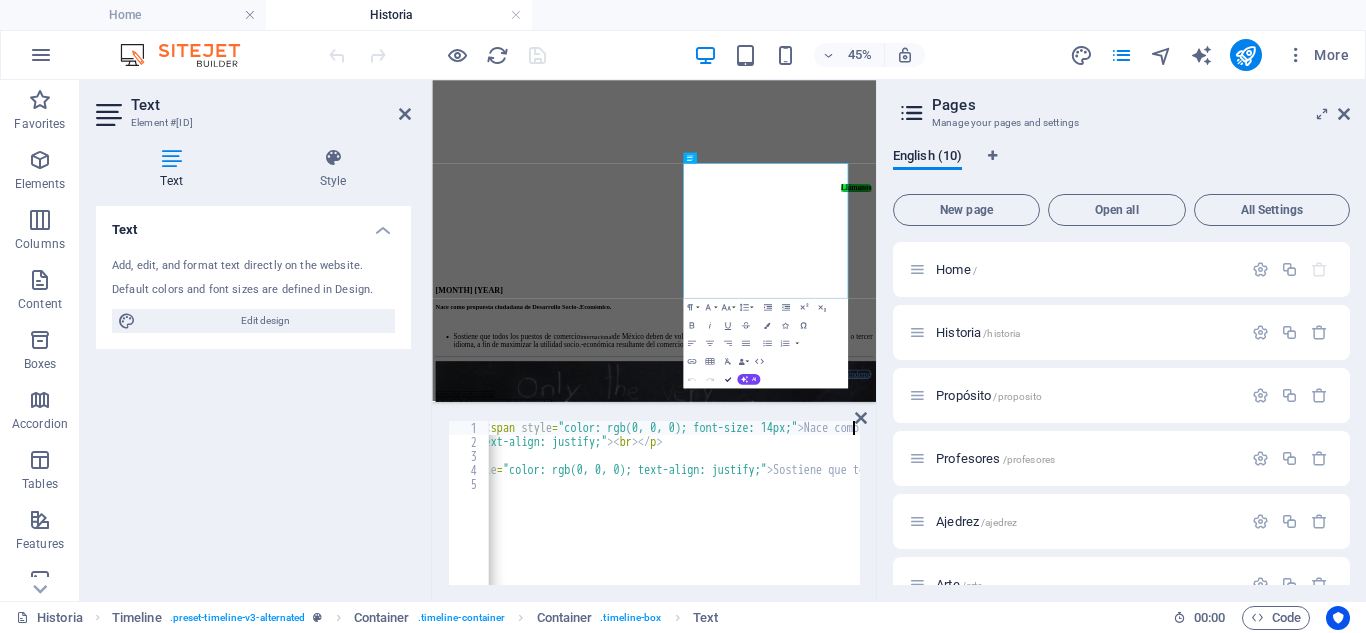 scroll, scrollTop: 1894, scrollLeft: 0, axis: vertical 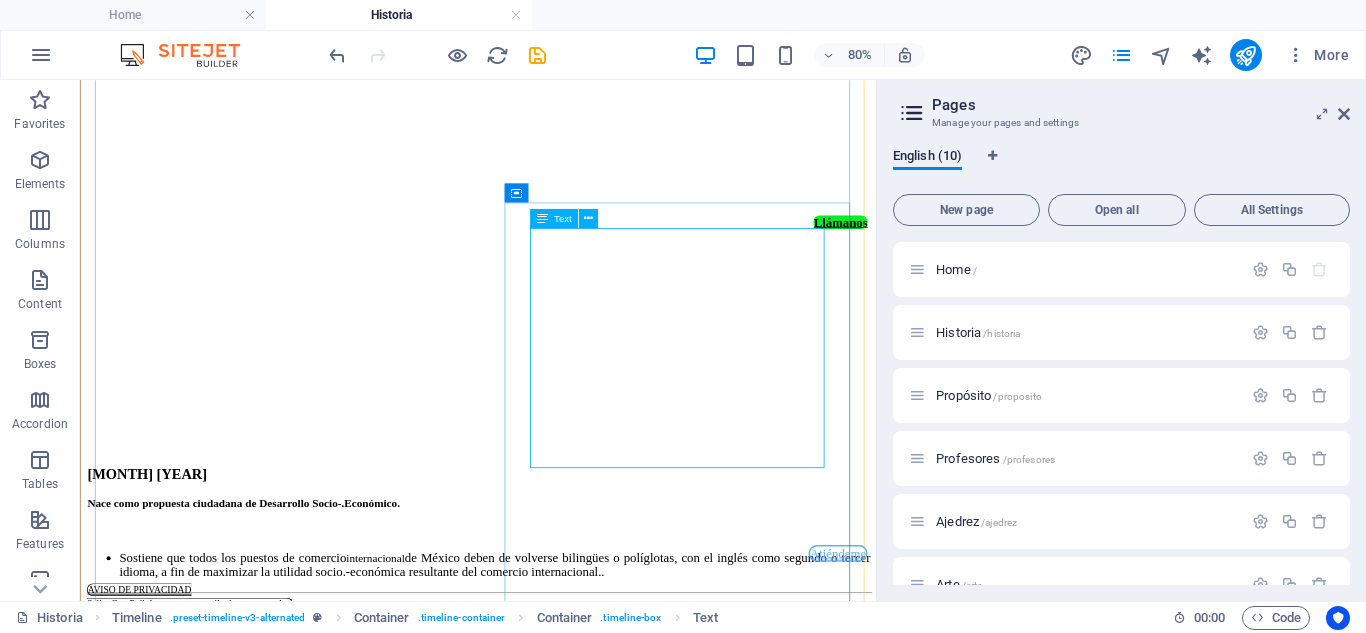 click on "Nace como propuesta ciudadana de Desarrollo Socio-.Económico.
Sostiene que todos los puestos de comercio  internacional  de México deben de volverse bilingües o políglotas, con el inglés como segundo o tercer idioma, a fin de maximizar la utilidad socio.-económica resultante del comercio internacional.." at bounding box center (577, 652) 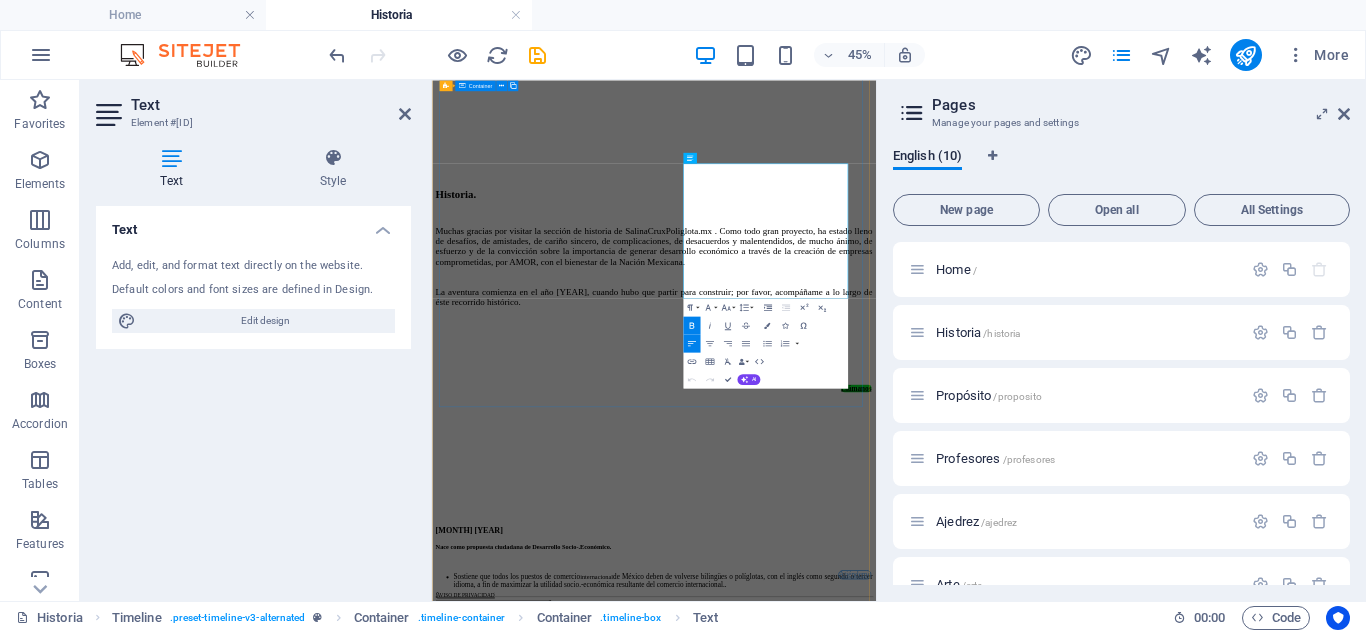 scroll, scrollTop: 2614, scrollLeft: 0, axis: vertical 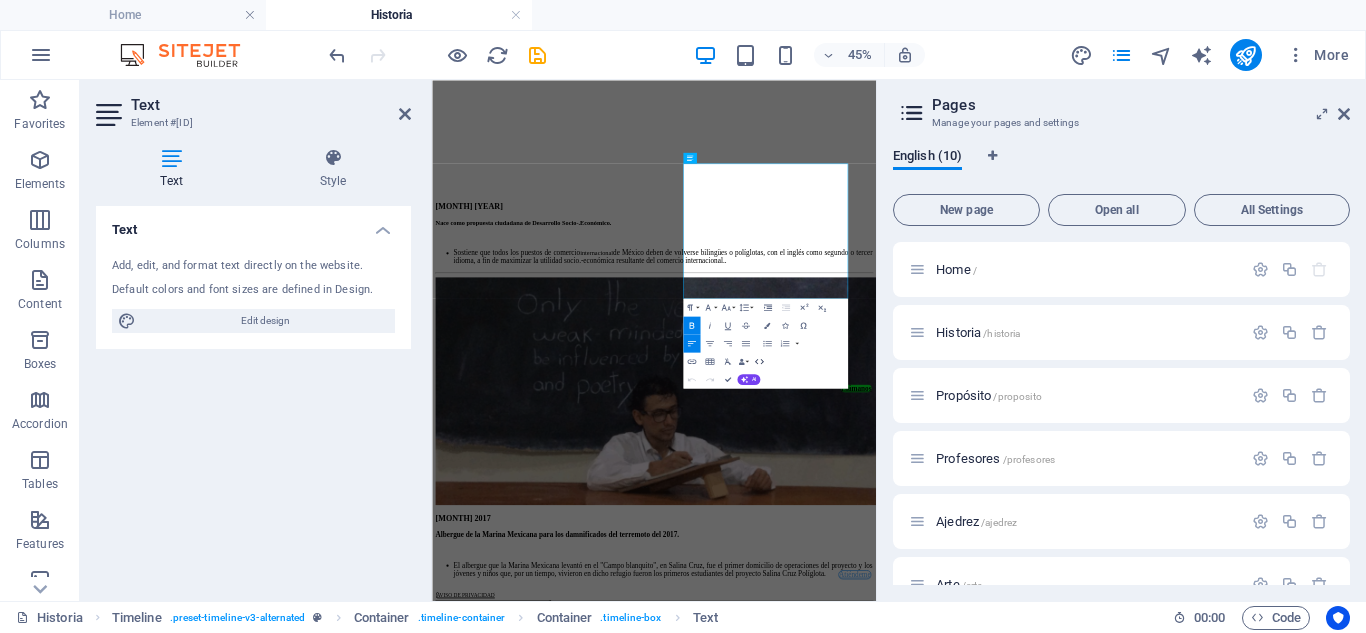 click 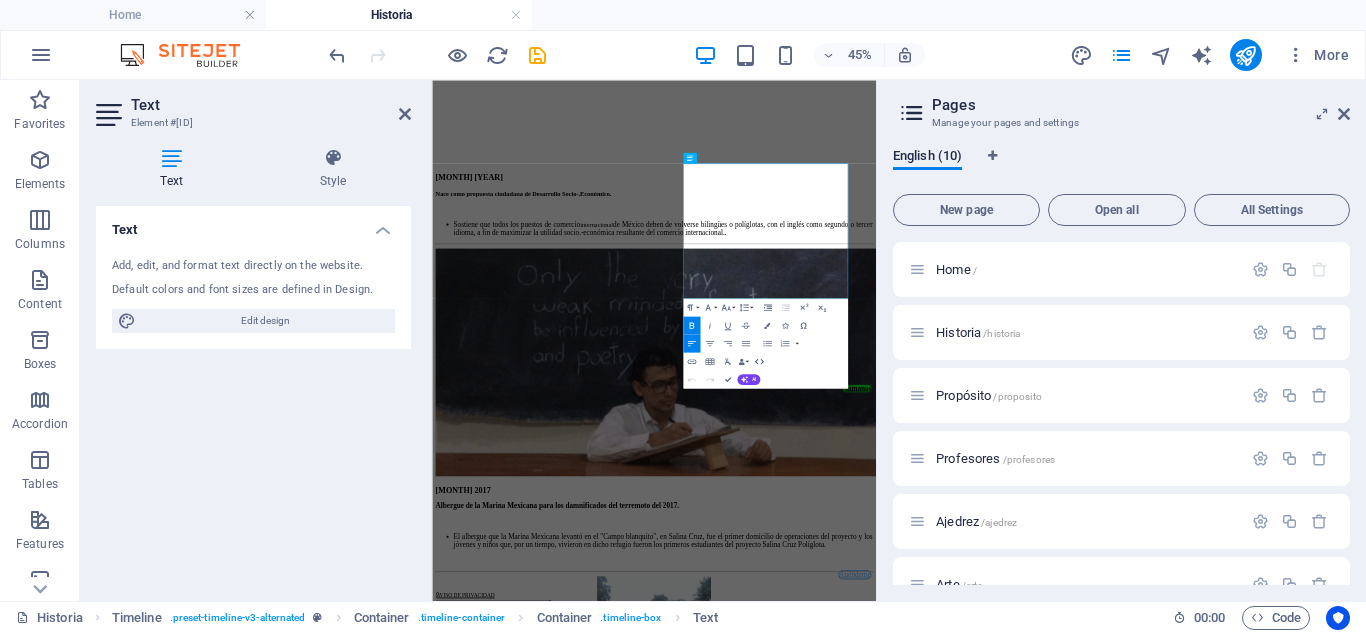 scroll, scrollTop: 1982, scrollLeft: 0, axis: vertical 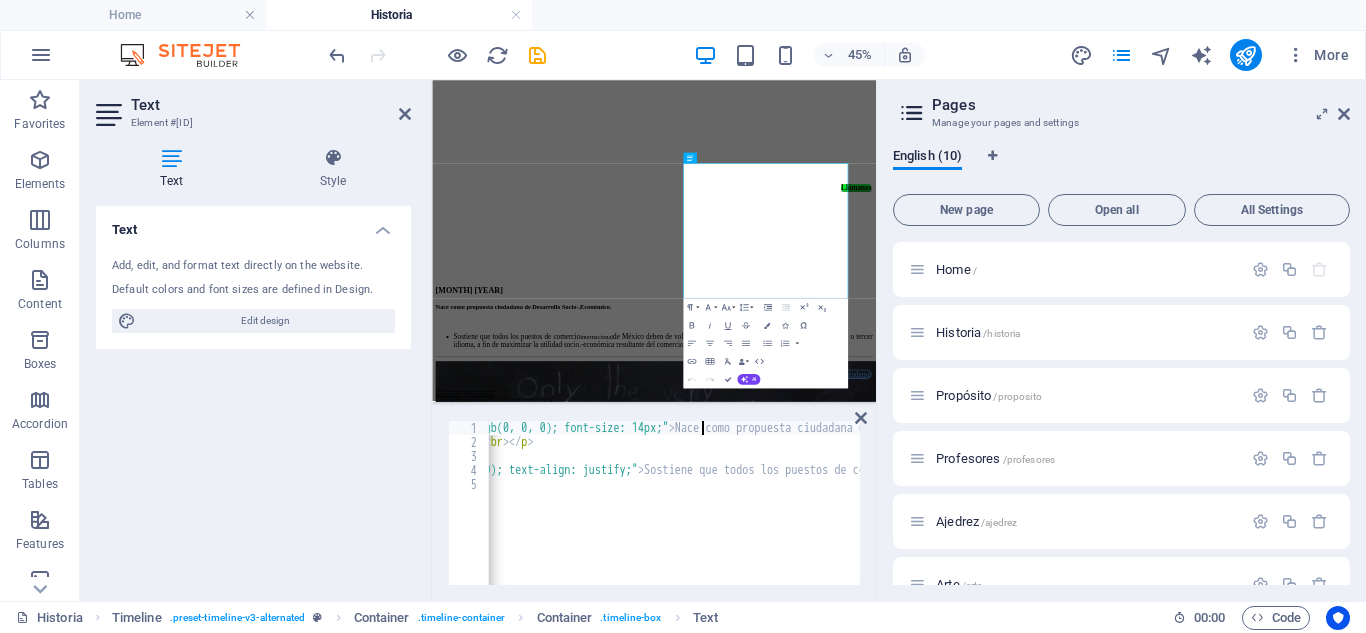 click on "Sostiene que todos los puestos de comercio  internacional  de México deben de volverse bilingües o políglotas, con el inglés como segundo o tercer idioma, a fin de maximizar la utilidad socio.-económica resultante del comercio internacional.." at bounding box center [1505, 515] 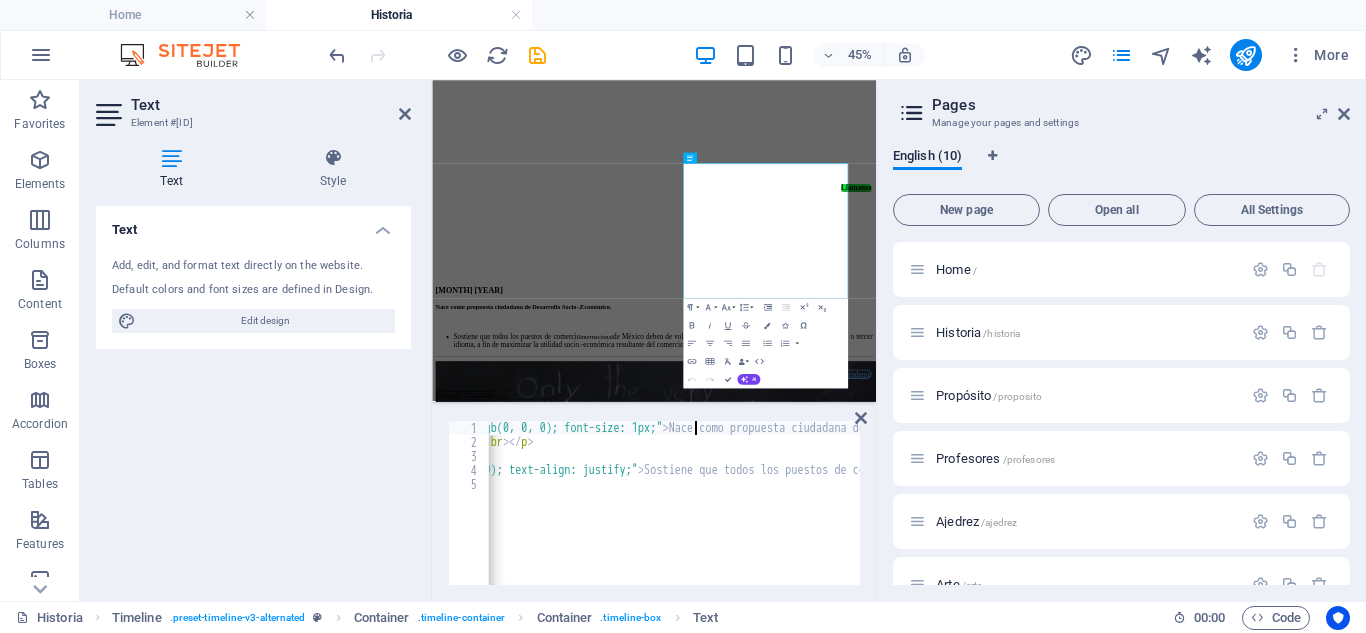 type on "Nace como propuesta ciudadana de Desarrollo Socio-.Económico." 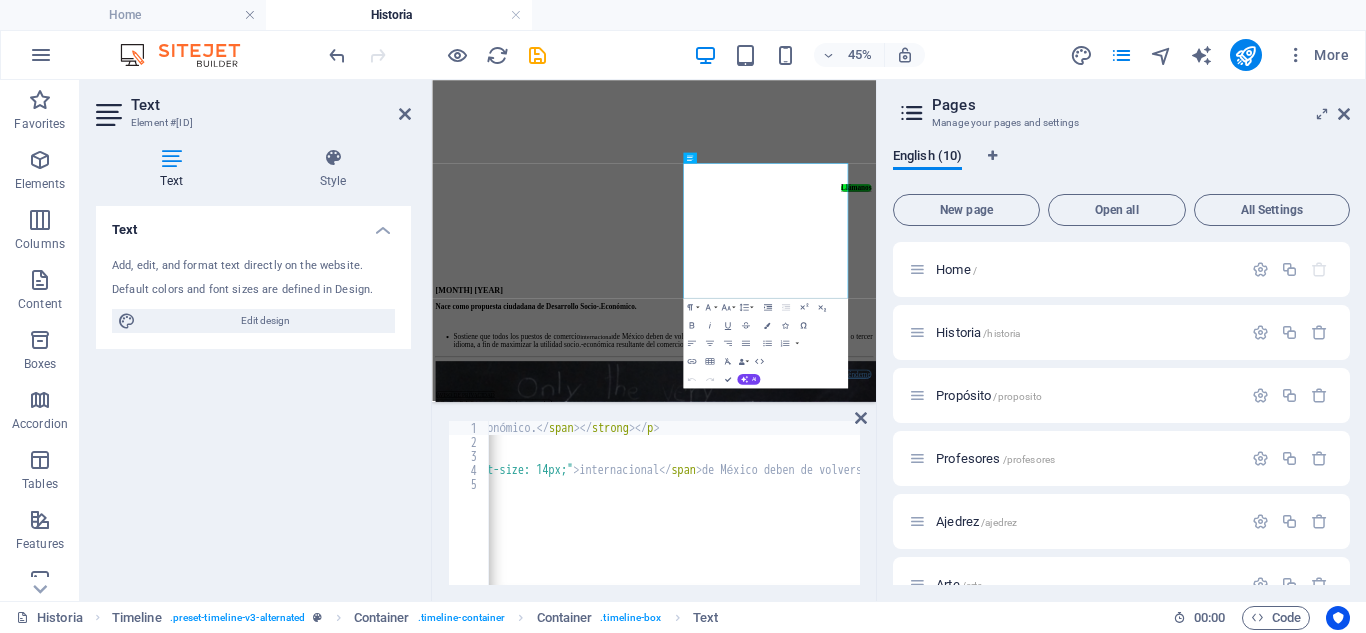 scroll, scrollTop: 0, scrollLeft: 717, axis: horizontal 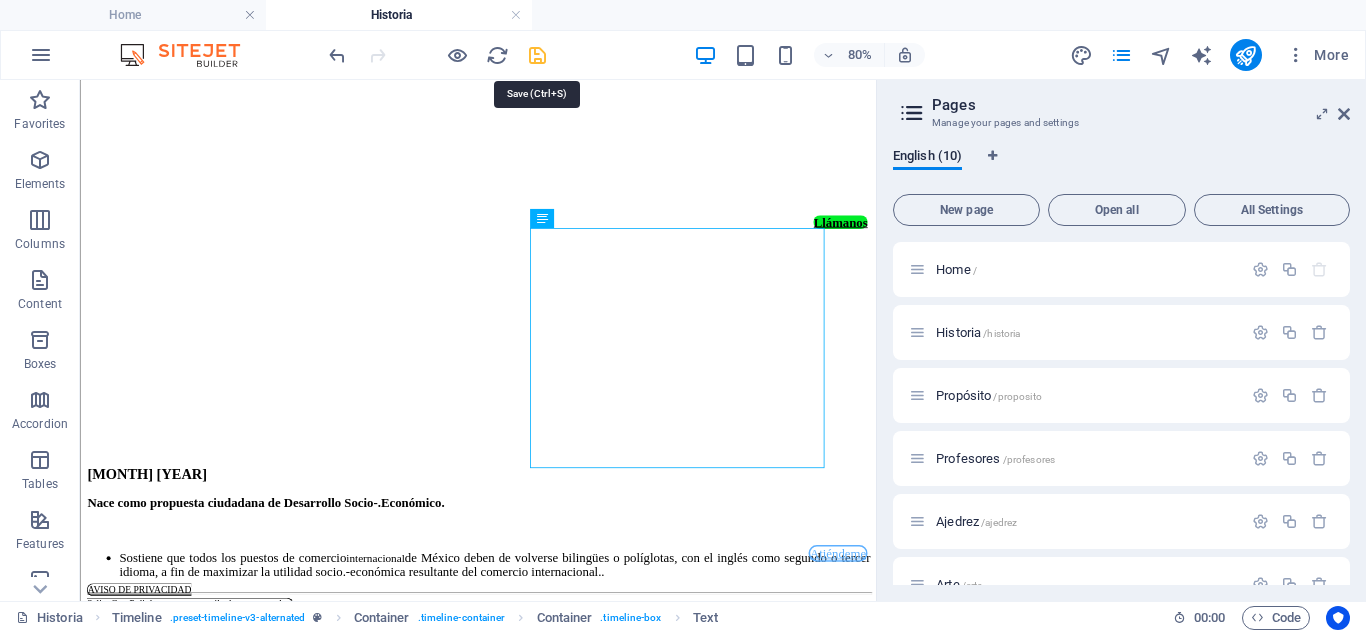 click at bounding box center [537, 55] 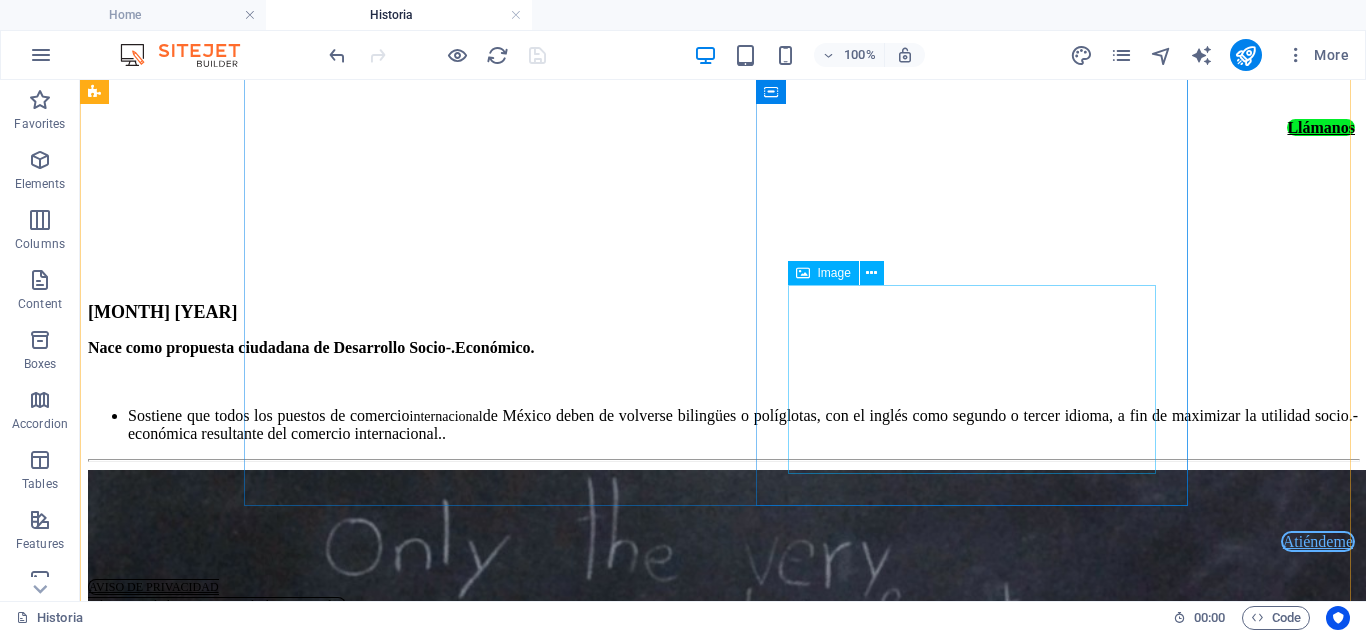 scroll, scrollTop: 1909, scrollLeft: 0, axis: vertical 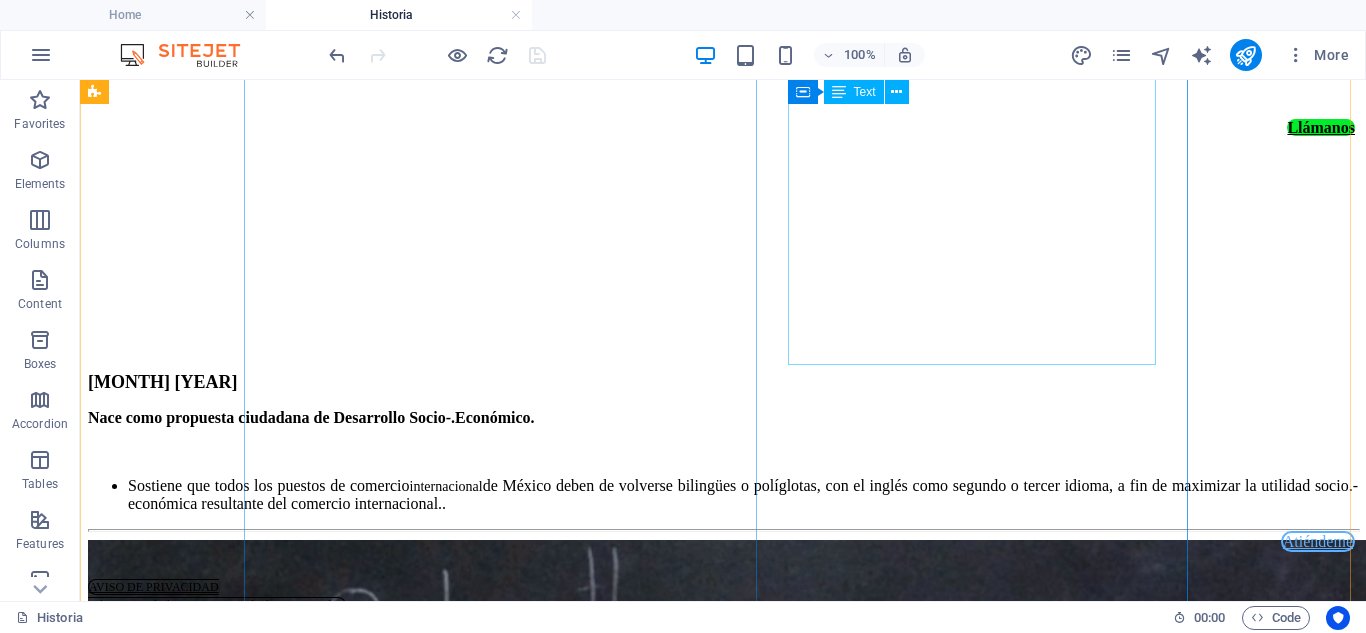 click on "Nace como propuesta ciudadana de Desarrollo Socio-.Económico.
Sostiene que todos los puestos de comercio  internacional  de México deben de volverse bilingües o políglotas, con el inglés como segundo o tercer idioma, a fin de maximizar la utilidad socio.-económica resultante del comercio internacional.." at bounding box center [723, 461] 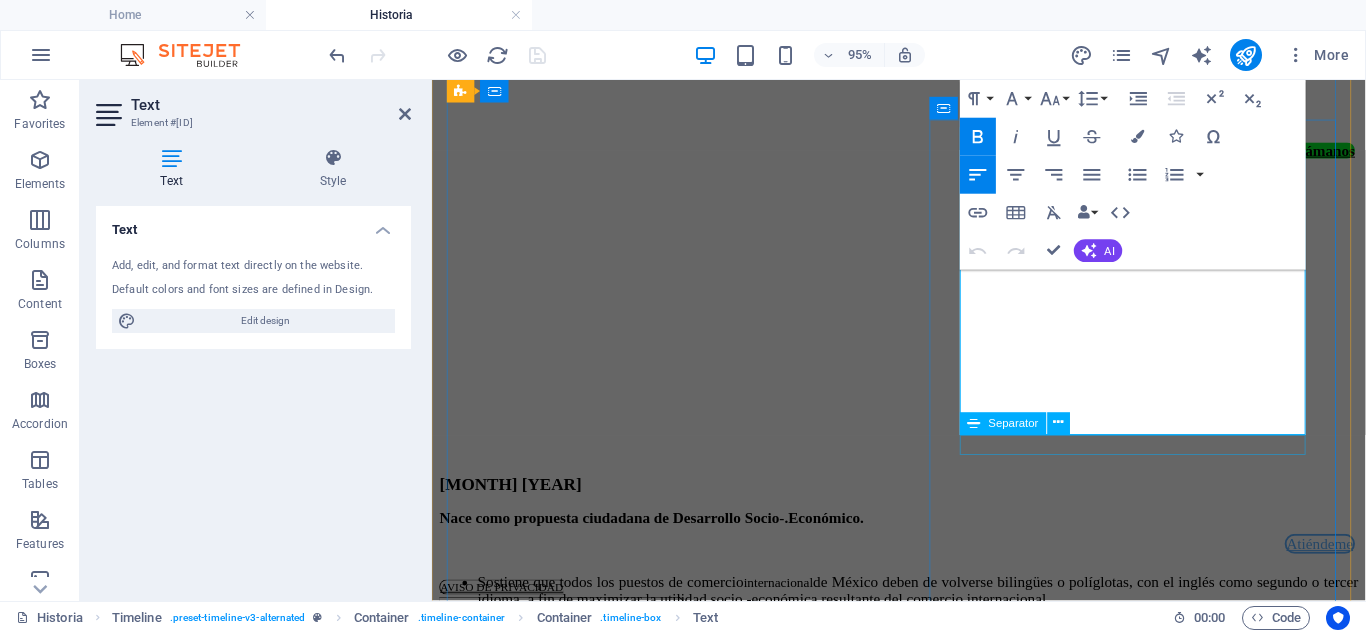 scroll, scrollTop: 1759, scrollLeft: 0, axis: vertical 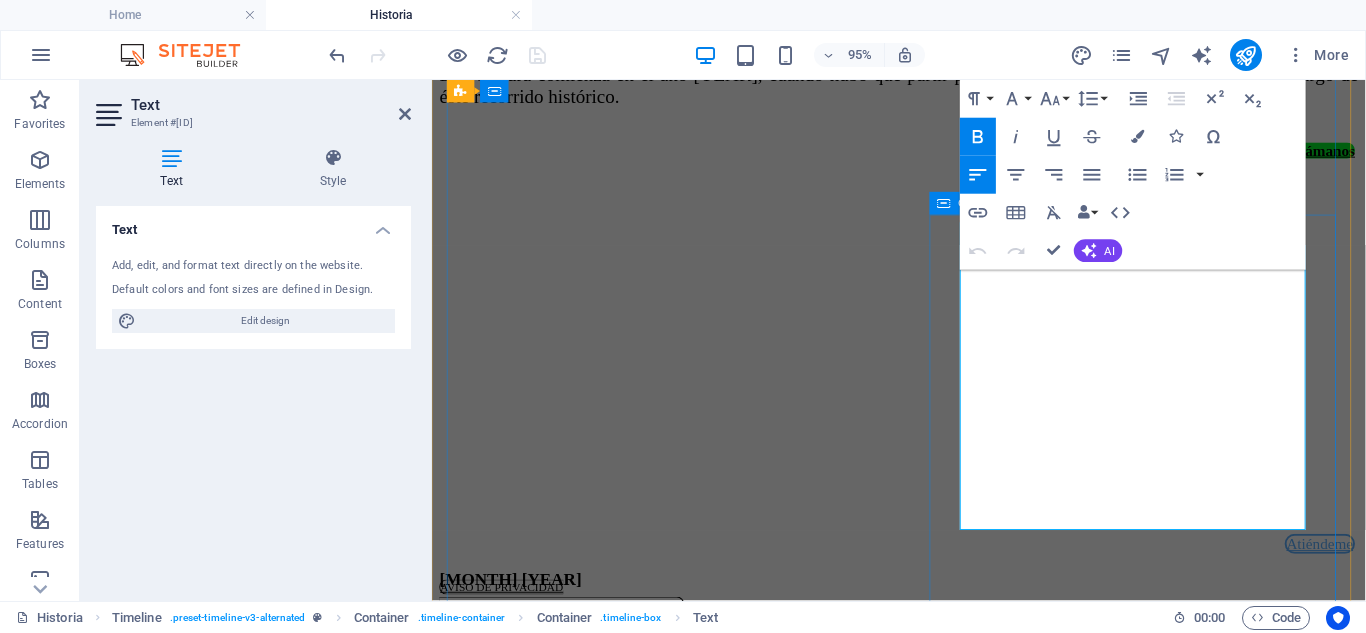 drag, startPoint x: 1235, startPoint y: 538, endPoint x: 974, endPoint y: 383, distance: 303.5556 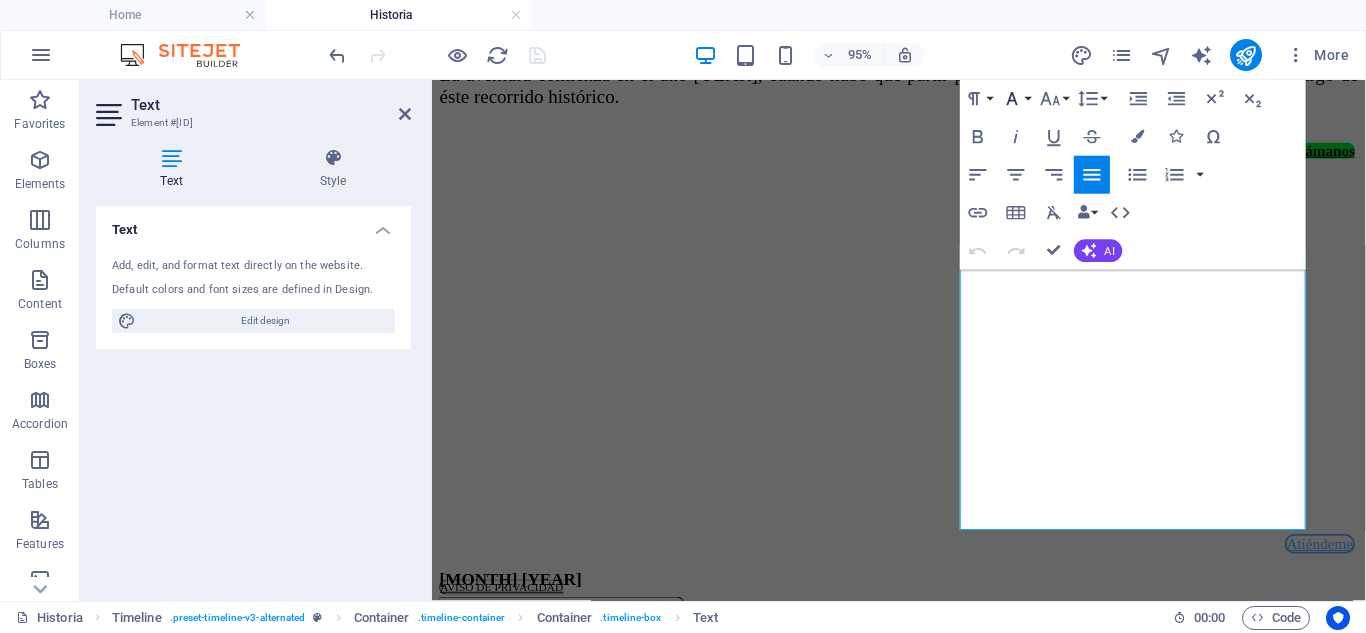 click on "Font Family" at bounding box center [1016, 99] 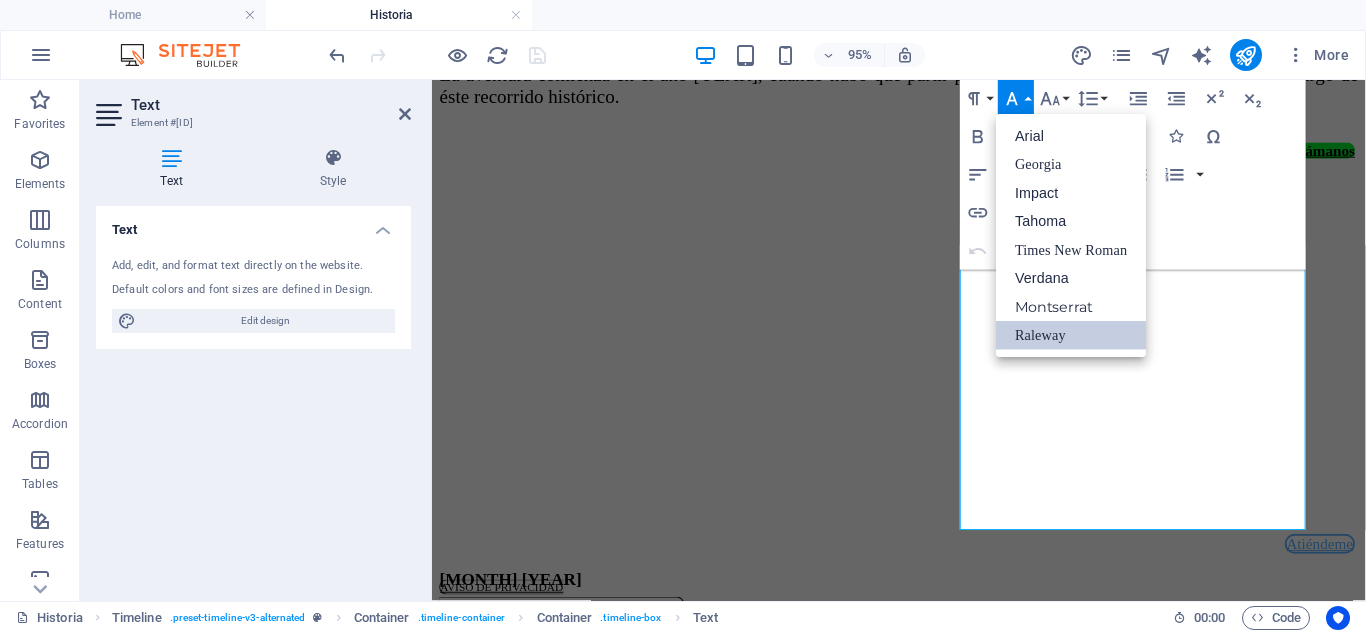 scroll, scrollTop: 0, scrollLeft: 0, axis: both 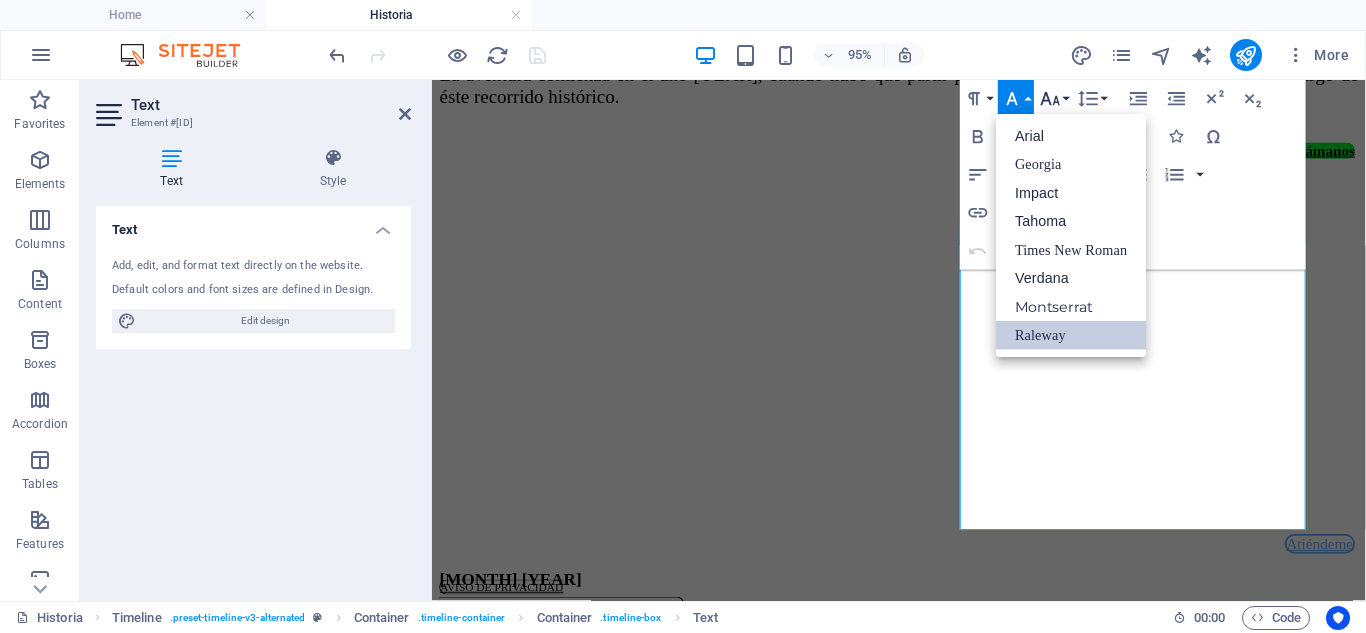 click 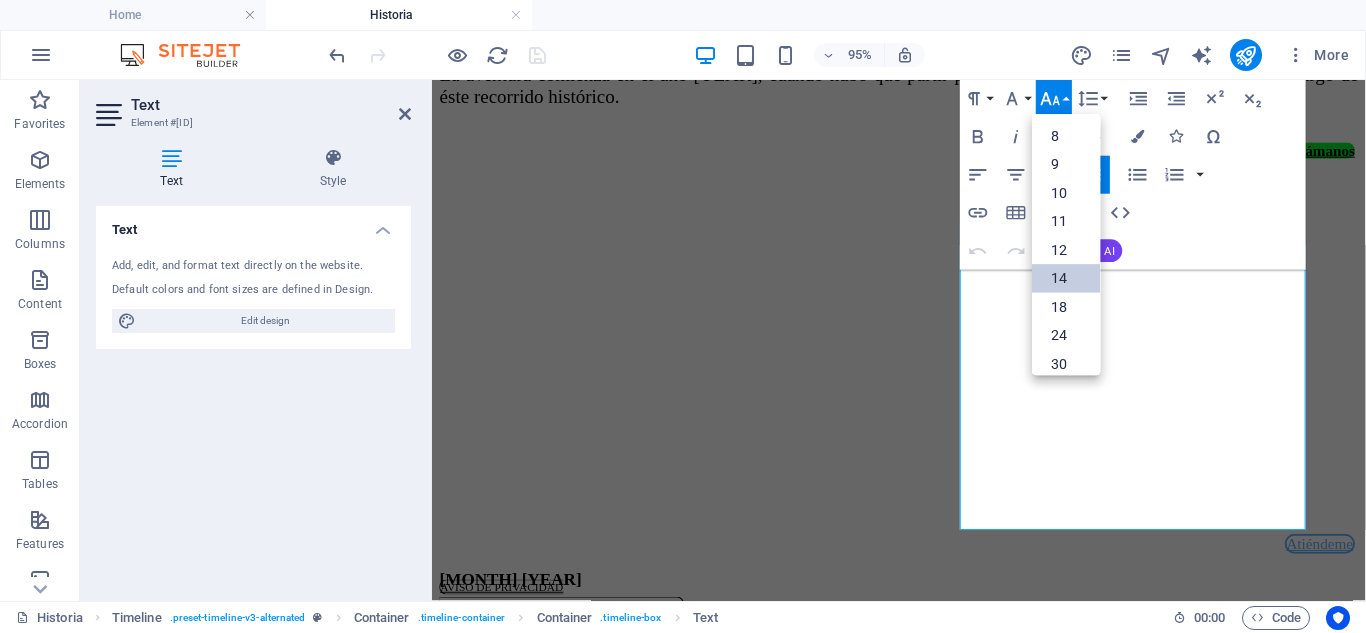click on "14" at bounding box center (1066, 278) 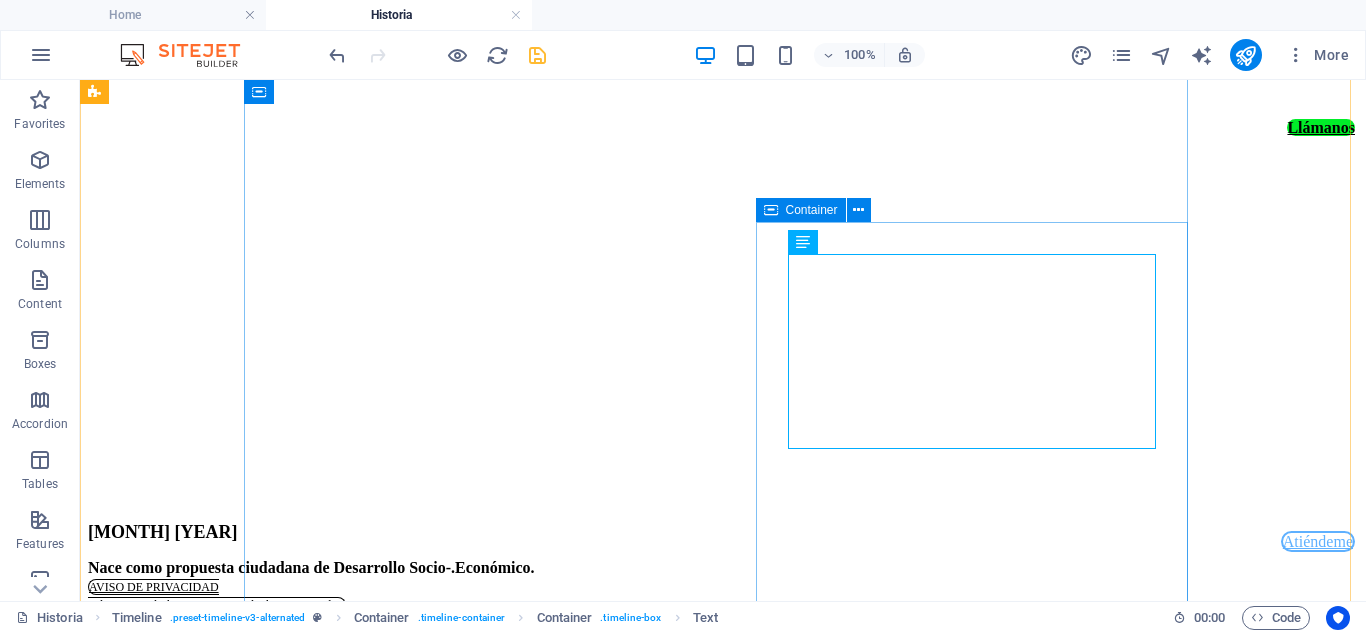 scroll, scrollTop: 1720, scrollLeft: 0, axis: vertical 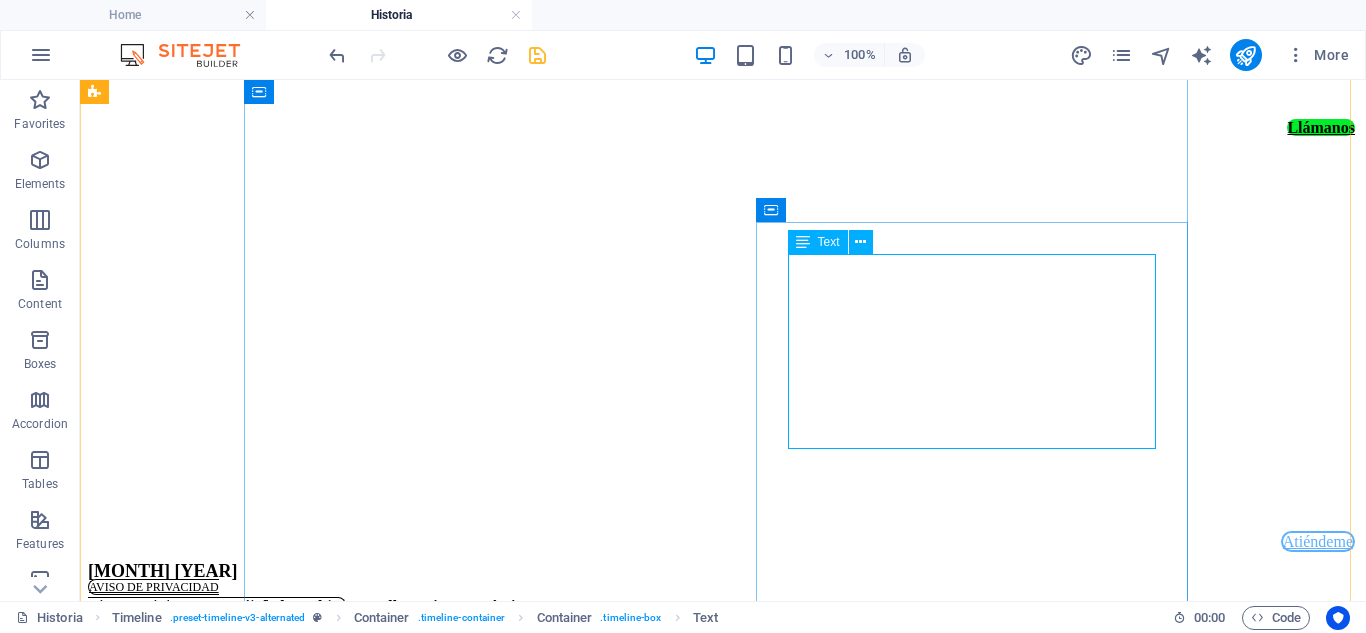 click on "Nace como propuesta ciudadana de Desarrollo Socio-.Económico.
Sostiene que todos los puestos de comercio internacional de México deben de volverse bilingües o políglotas, con el inglés como segundo o tercer idioma, a fin de maximizar la utilidad socio.-económica resultante del comercio internacional.." at bounding box center [723, 648] 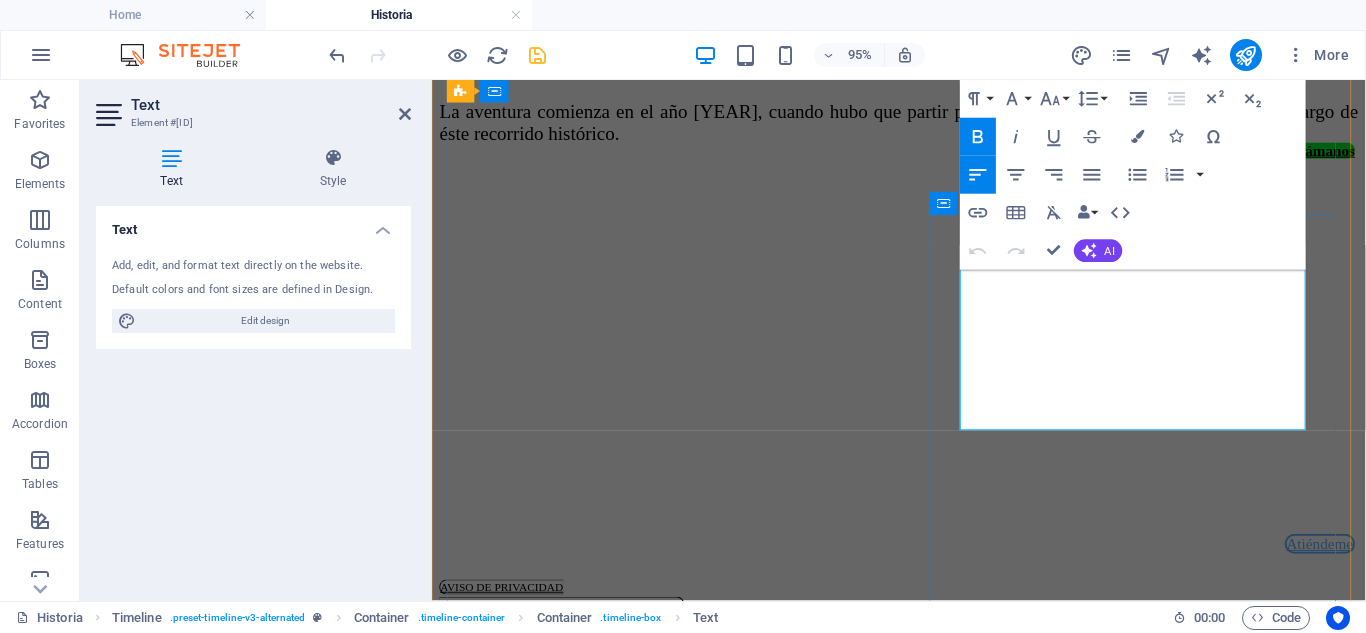 scroll, scrollTop: 1759, scrollLeft: 0, axis: vertical 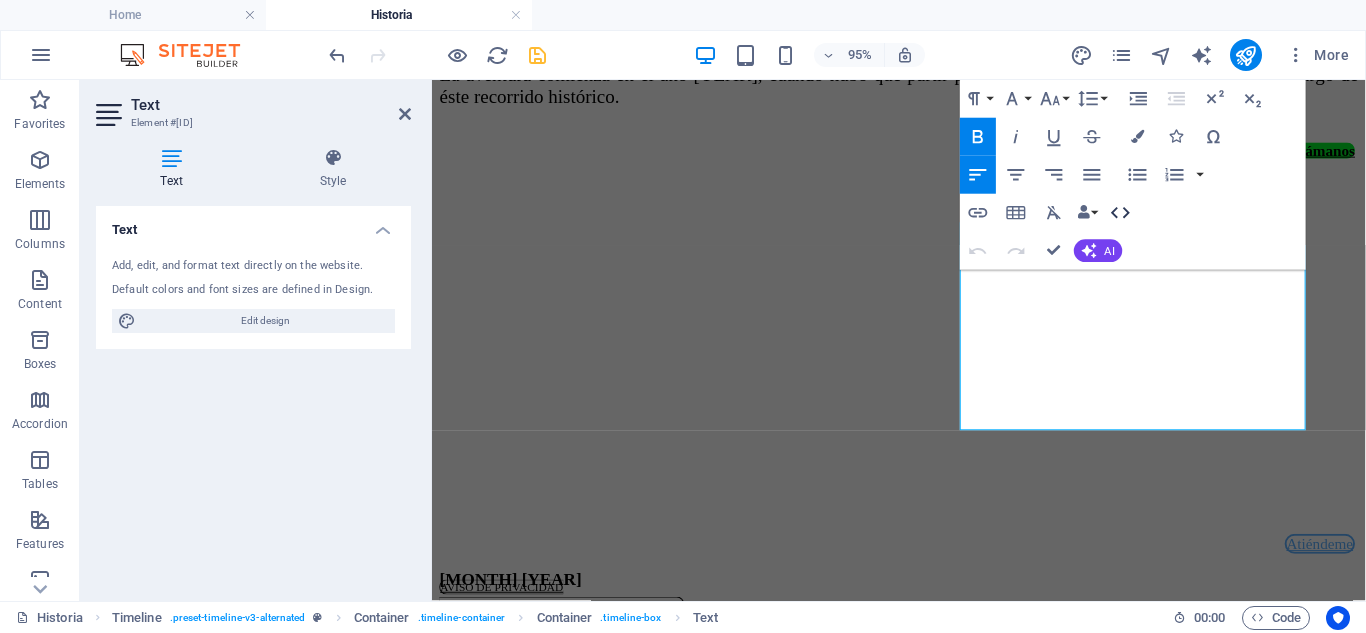 click 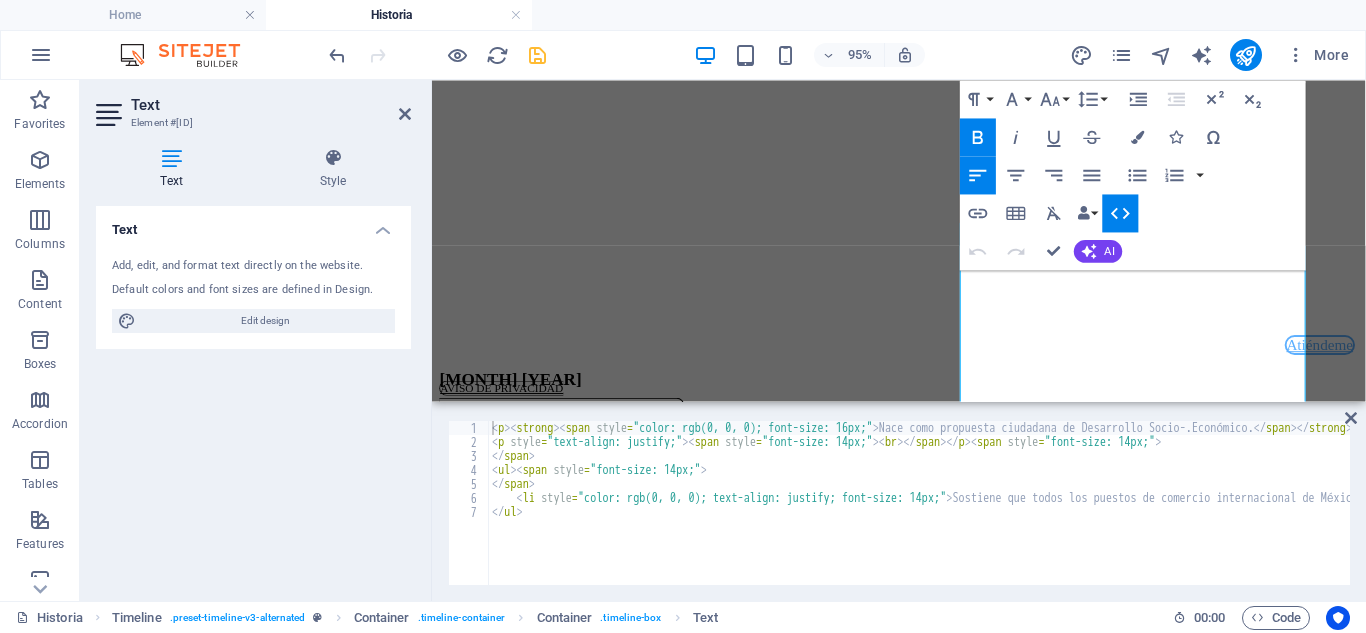 scroll, scrollTop: 1460, scrollLeft: 0, axis: vertical 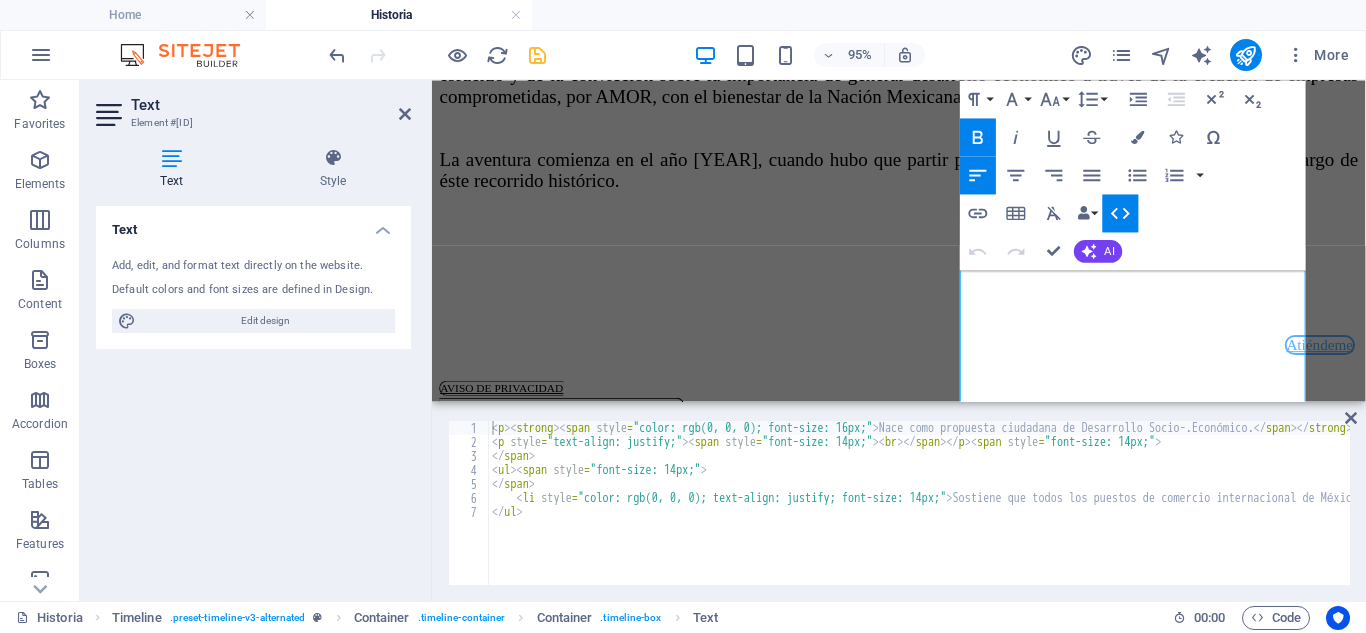 click on "< p > < strong > < span   style = "color: rgb(0, 0, 0); font-size: 16px;" > Nace como propuesta ciudadana de Desarrollo Socio-.Económico. </ span > </ strong > </ p > < p   style = "text-align: justify;" > < span   style = "font-size: 14px;" > < br > </ span > </ p > < span   style = "font-size: 14px;" > </ span > < ul > < span   style = "font-size: 14px;" > </ span >      < li   style = "color: rgb(0, 0, 0); text-align: justify; font-size: 14px;" > Sostiene que todos los puestos de comercio internacional de México deben de volverse bilingües o políglotas, con el inglés como segundo o tercer idioma, a fin de maximizar la utilidad socio.-económica resultante del comercio internacional.. </ li > </ ul >" at bounding box center (1634, 515) 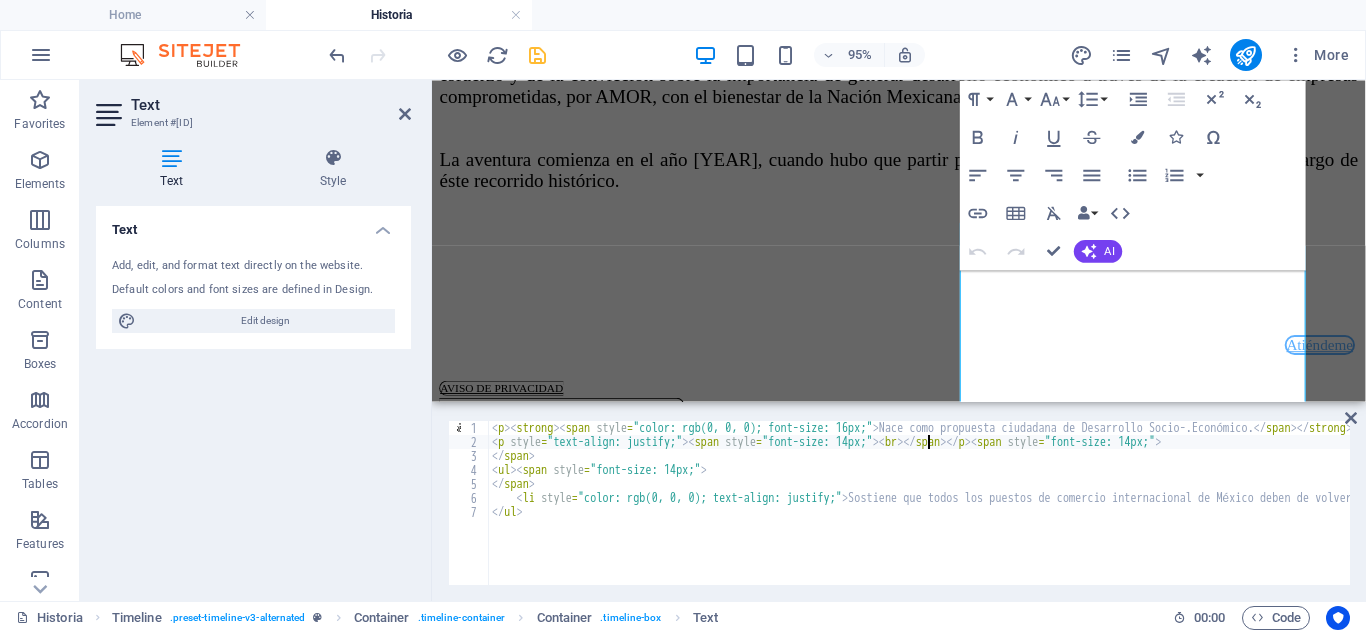 click on "Nace como propuesta ciudadana de Desarrollo Socio-.Económico. Sostiene que todos los puestos de comercio internacional de México deben de volverse bilingües o políglotas, con el inglés como segundo o tercer idioma, a fin de maximizar la utilidad socio.-económica resultante del comercio internacional.." at bounding box center (1574, 515) 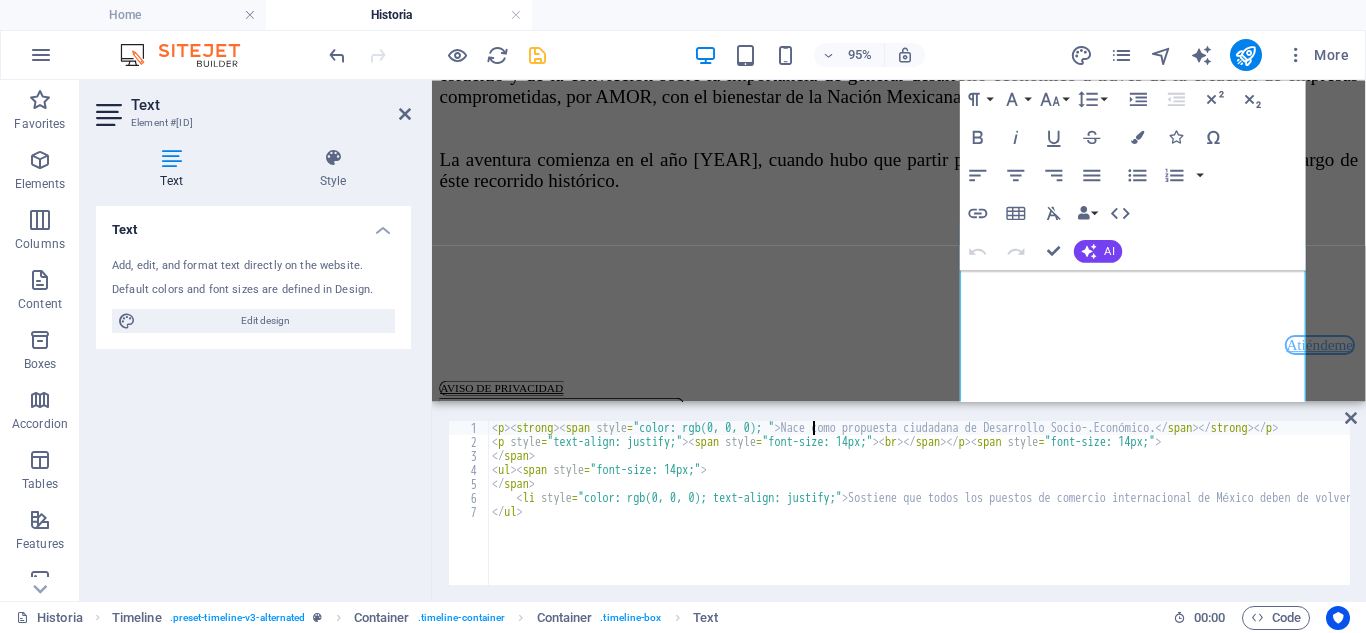 type on "Nace como propuesta ciudadana de Desarrollo Socio-.Económico." 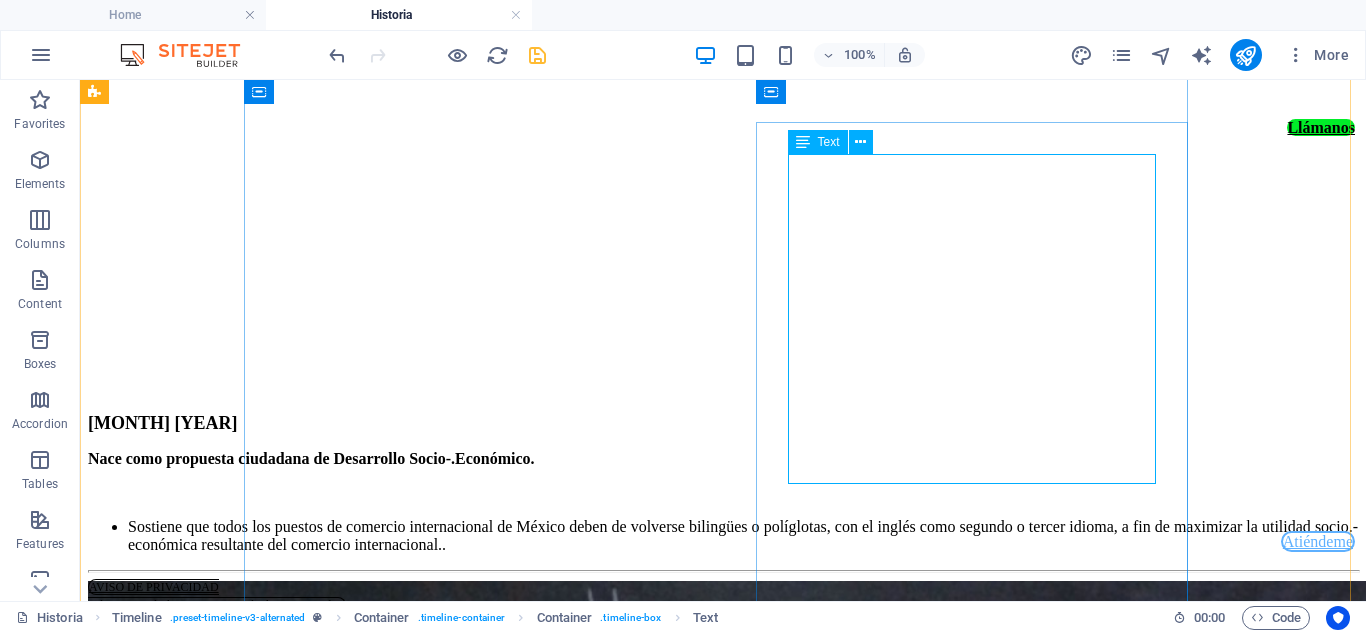 scroll, scrollTop: 1820, scrollLeft: 0, axis: vertical 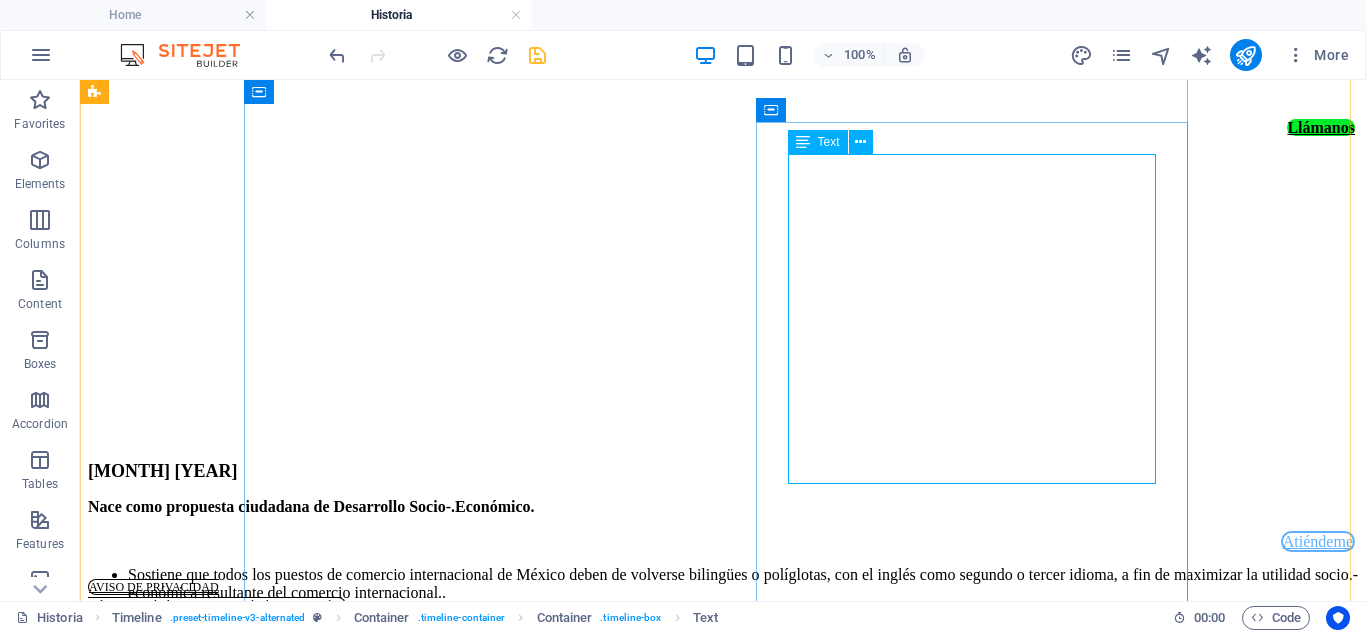 click on "Nace como propuesta ciudadana de Desarrollo Socio-.Económico.
Sostiene que todos los puestos de comercio internacional de México deben de volverse bilingües o políglotas, con el inglés como segundo o tercer idioma, a fin de maximizar la utilidad socio.-económica resultante del comercio internacional.." at bounding box center (723, 550) 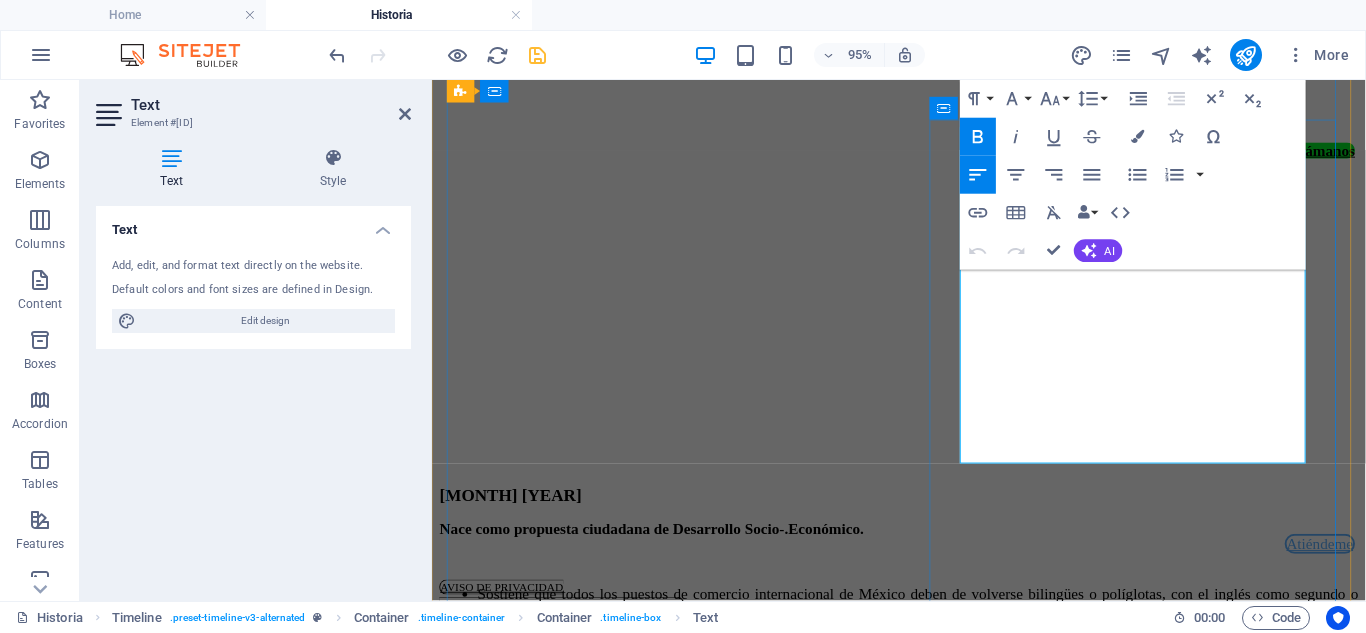 scroll, scrollTop: 1859, scrollLeft: 0, axis: vertical 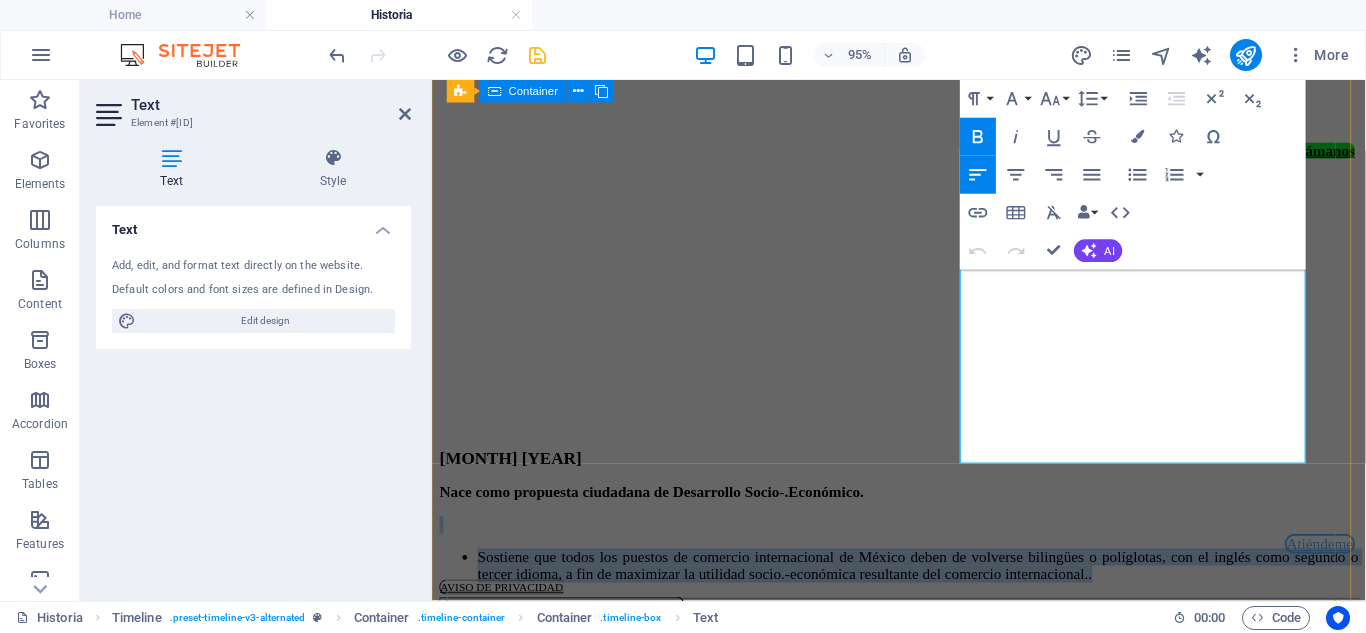 drag, startPoint x: 1143, startPoint y: 463, endPoint x: 905, endPoint y: 273, distance: 304.539 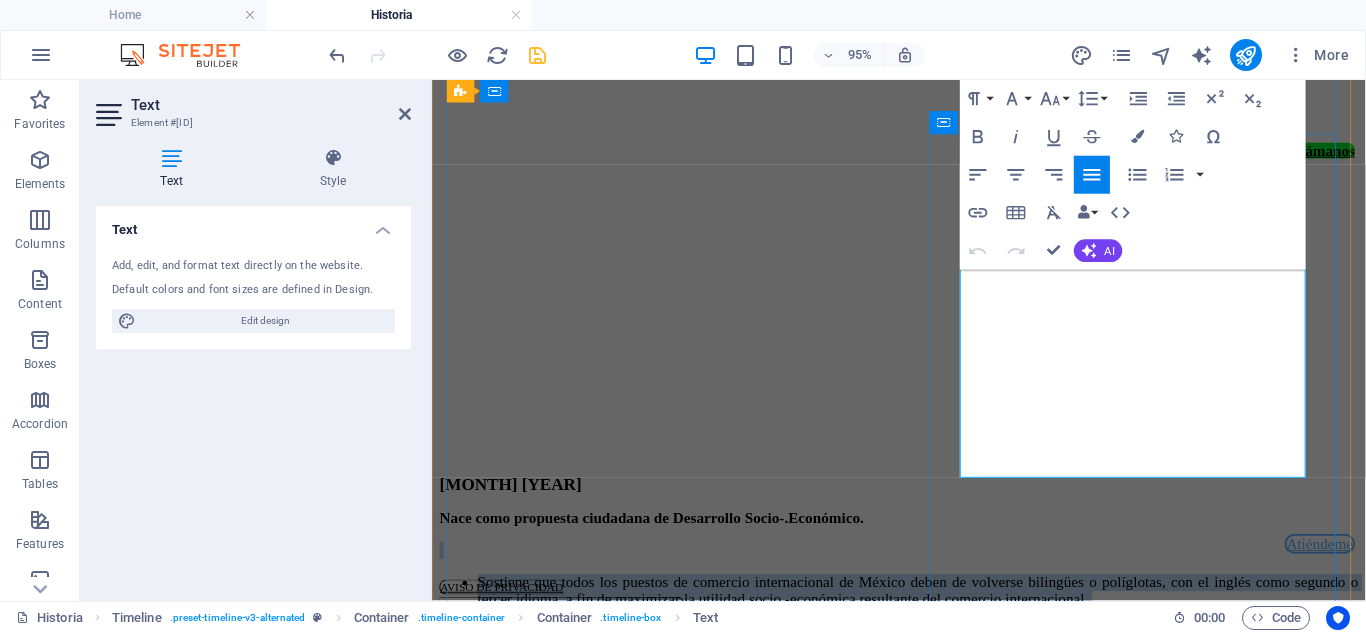 scroll, scrollTop: 1559, scrollLeft: 0, axis: vertical 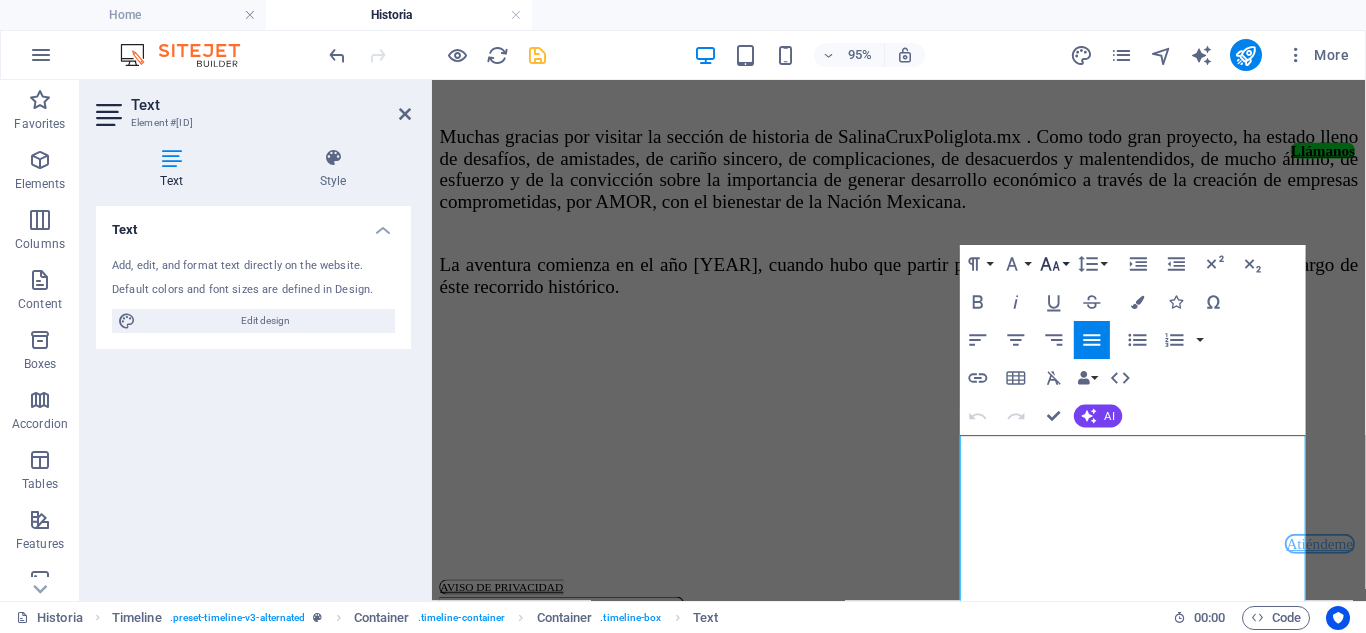 click 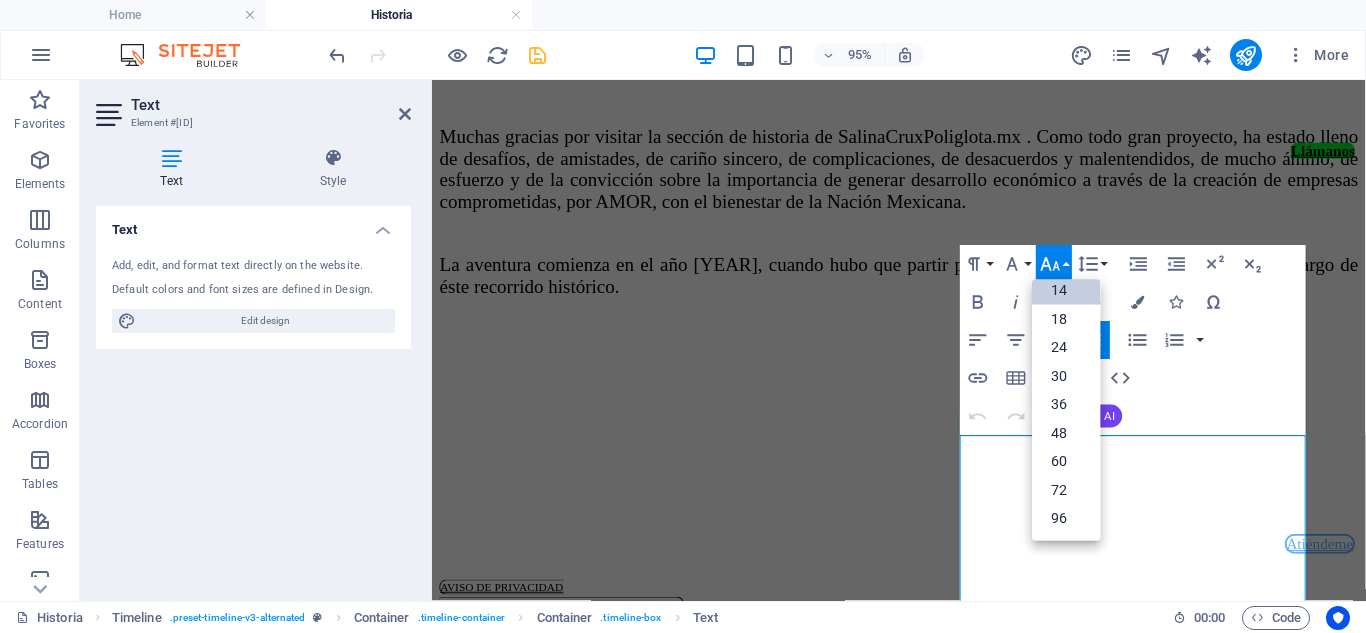 scroll, scrollTop: 161, scrollLeft: 0, axis: vertical 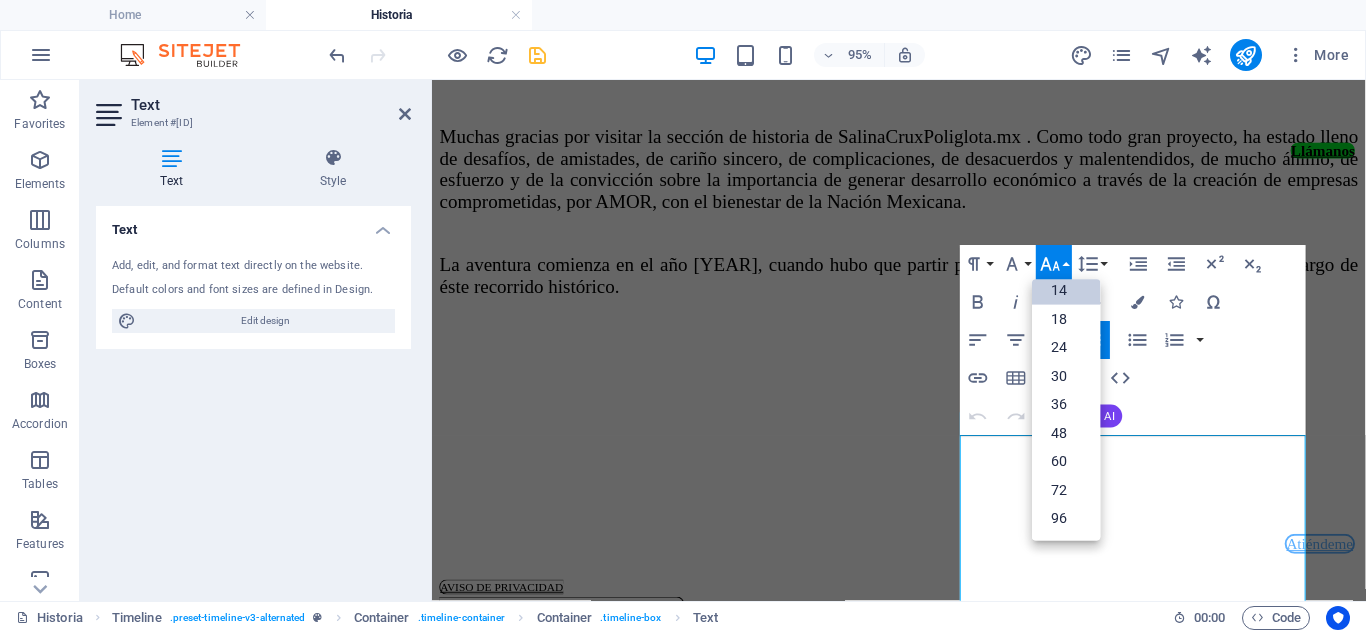 click on "14" at bounding box center (1066, 290) 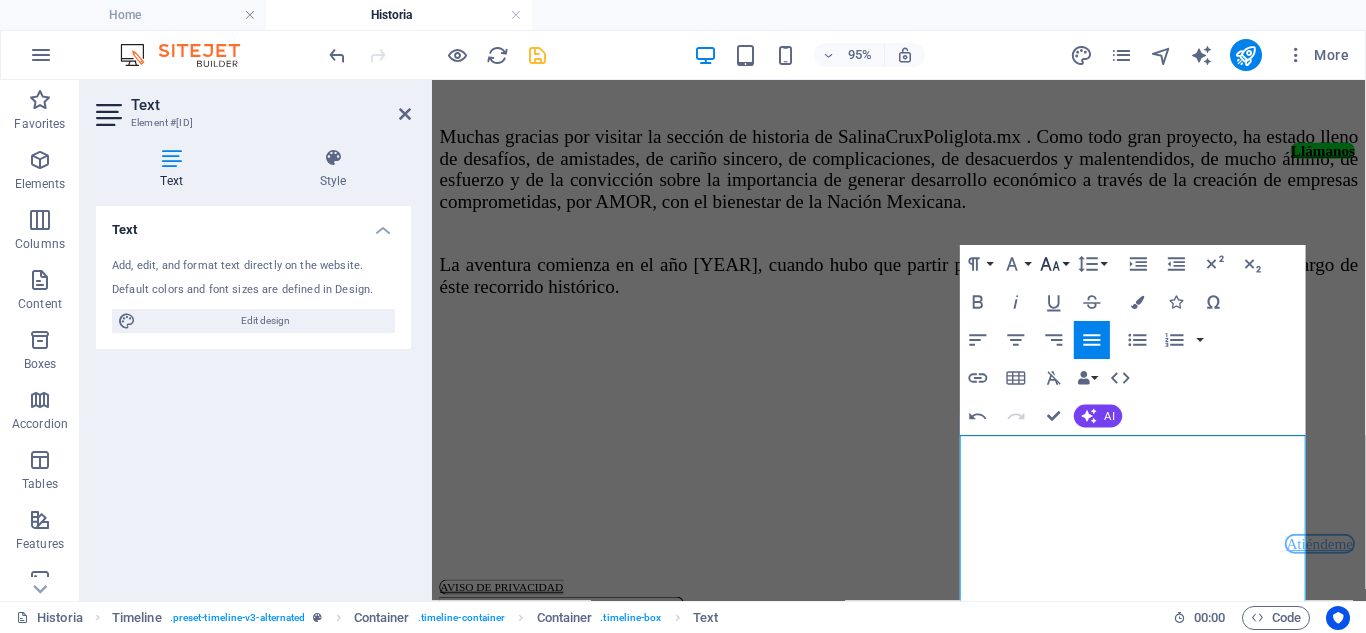 click 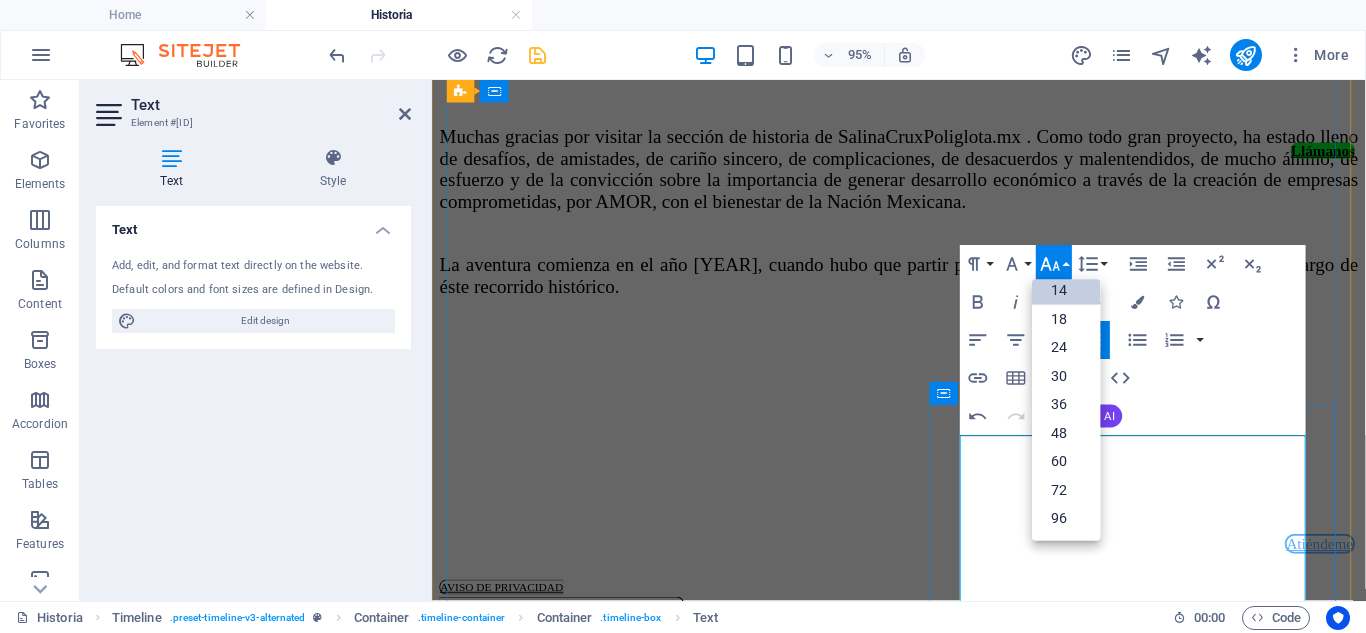 click on "Sostiene que todos los puestos de comercio internacional de México deben de volverse bilingües o políglotas, con el inglés como segundo o tercer idioma, a fin de maximizar la utilidad socio.-económica resultante del comercio internacional.." at bounding box center (943, 916) 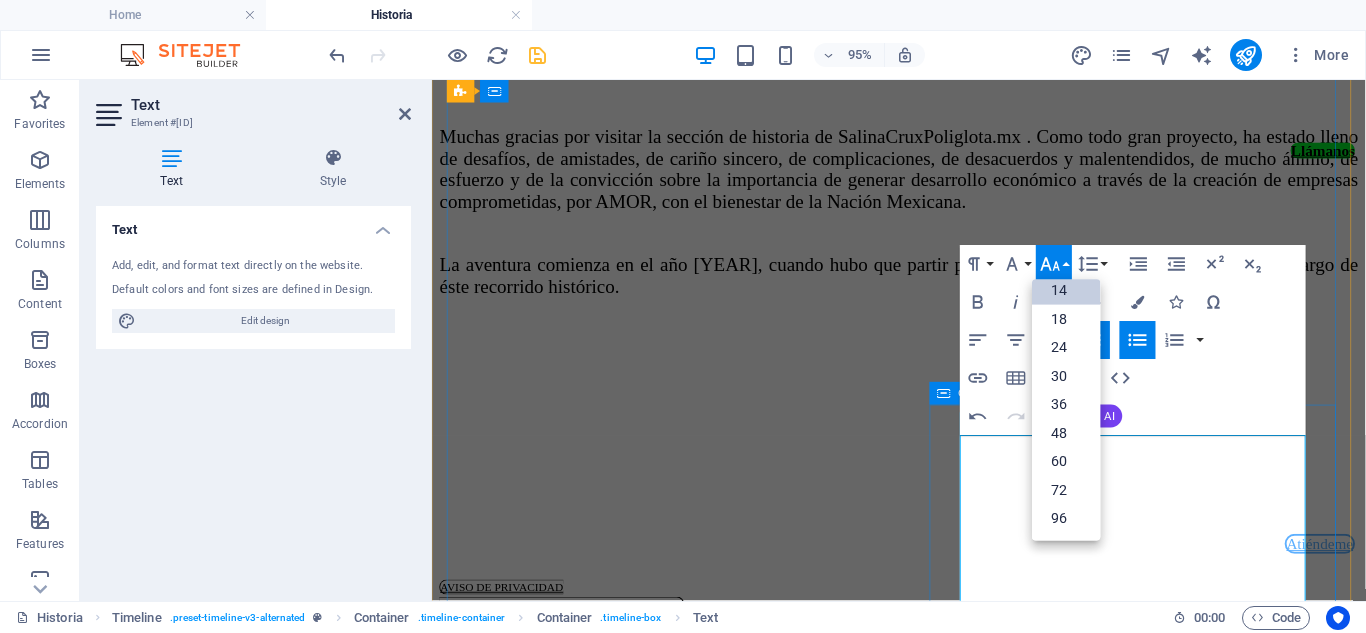 drag, startPoint x: 1268, startPoint y: 496, endPoint x: 964, endPoint y: 478, distance: 304.53244 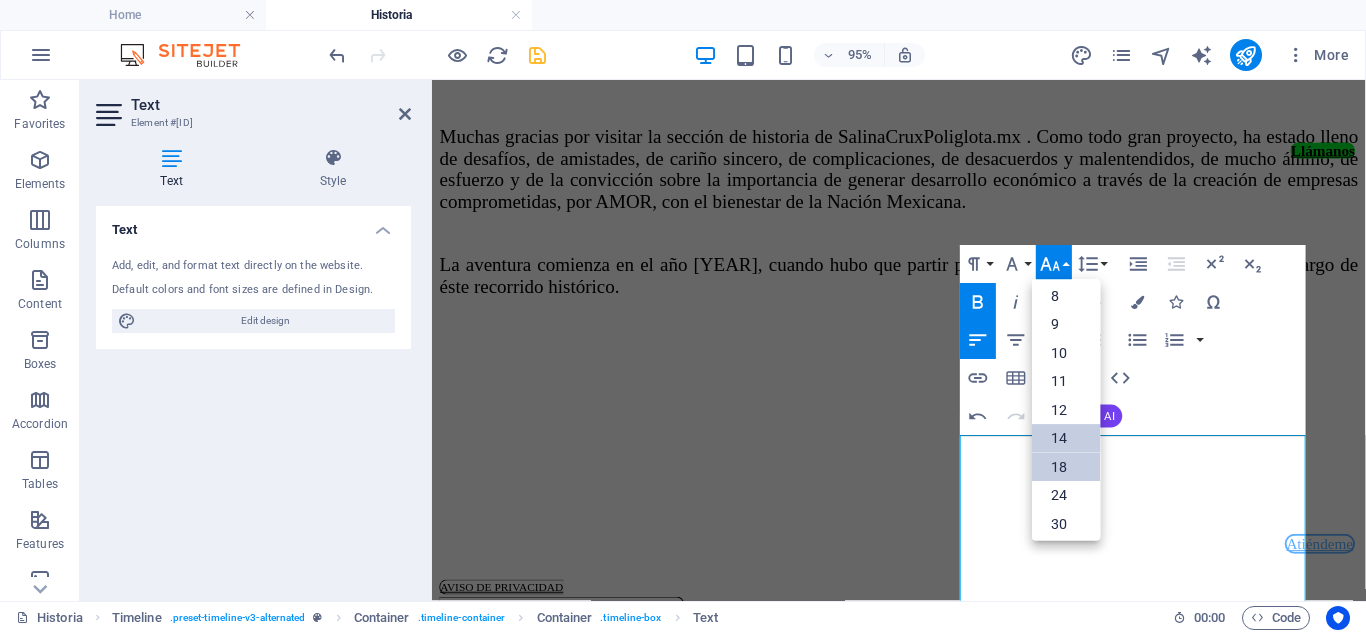 scroll, scrollTop: 0, scrollLeft: 0, axis: both 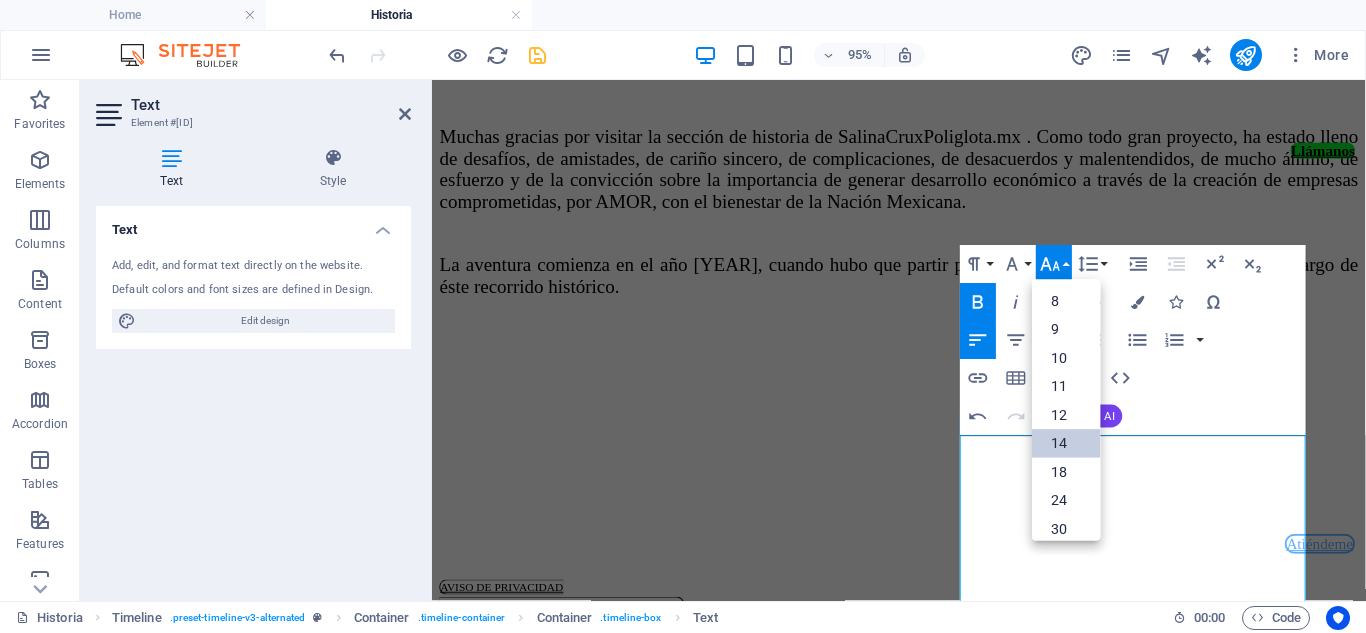 click on "14" at bounding box center (1066, 443) 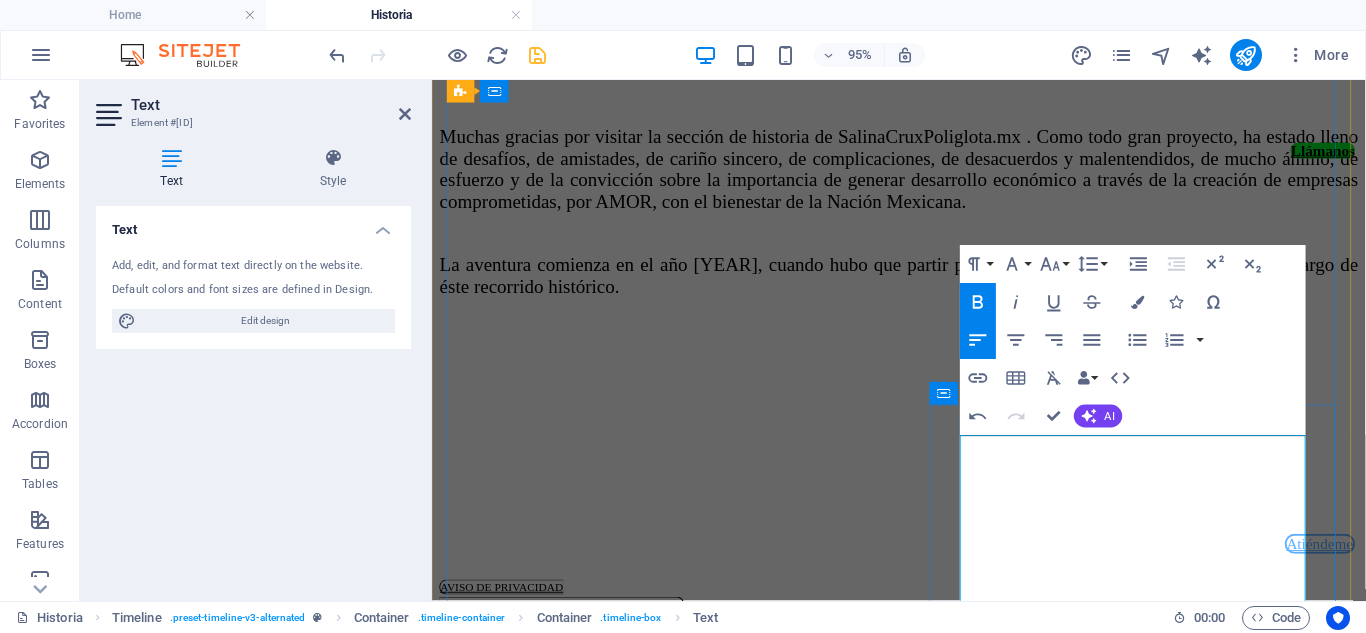 click on "Nace como propuesta ciudadana de Desarrollo Socio-.Económico. Sostiene que todos los puestos de comercio  internacional  de México deben de volverse bilingües o políglotas, con el inglés como segundo o tercer idioma, a fin de maximizar la utilidad socio.-económica resultante del comercio internacional.." at bounding box center (923, 882) 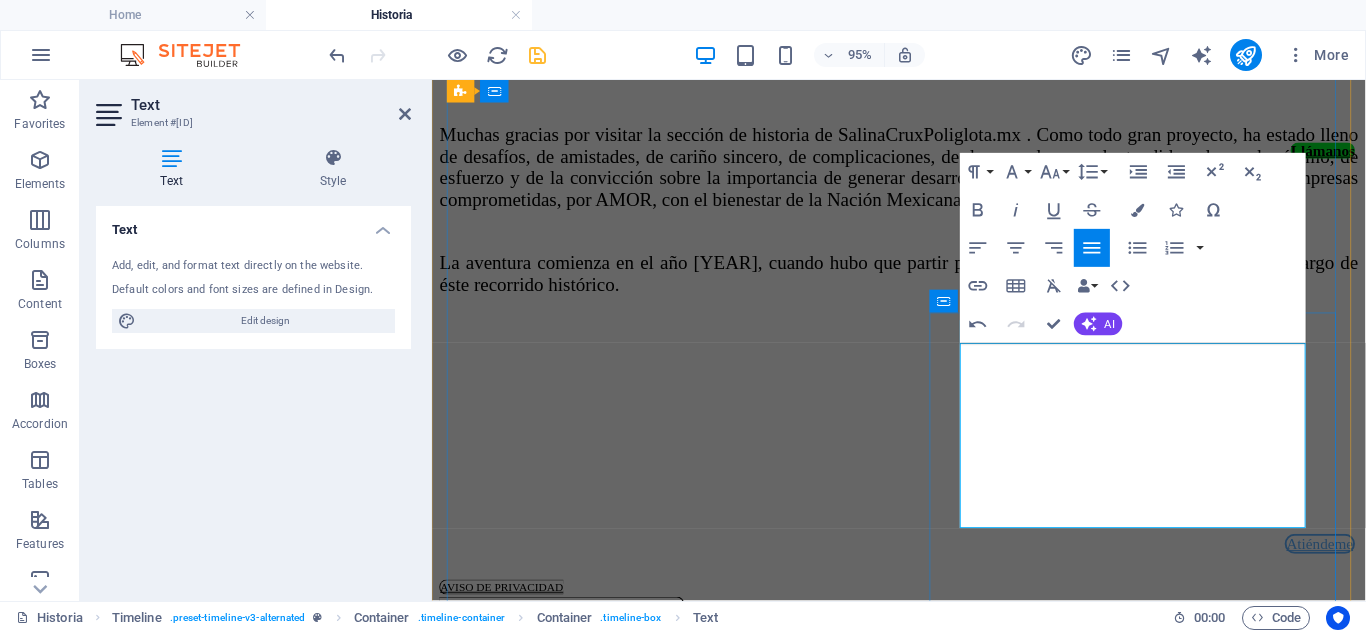 scroll, scrollTop: 1659, scrollLeft: 0, axis: vertical 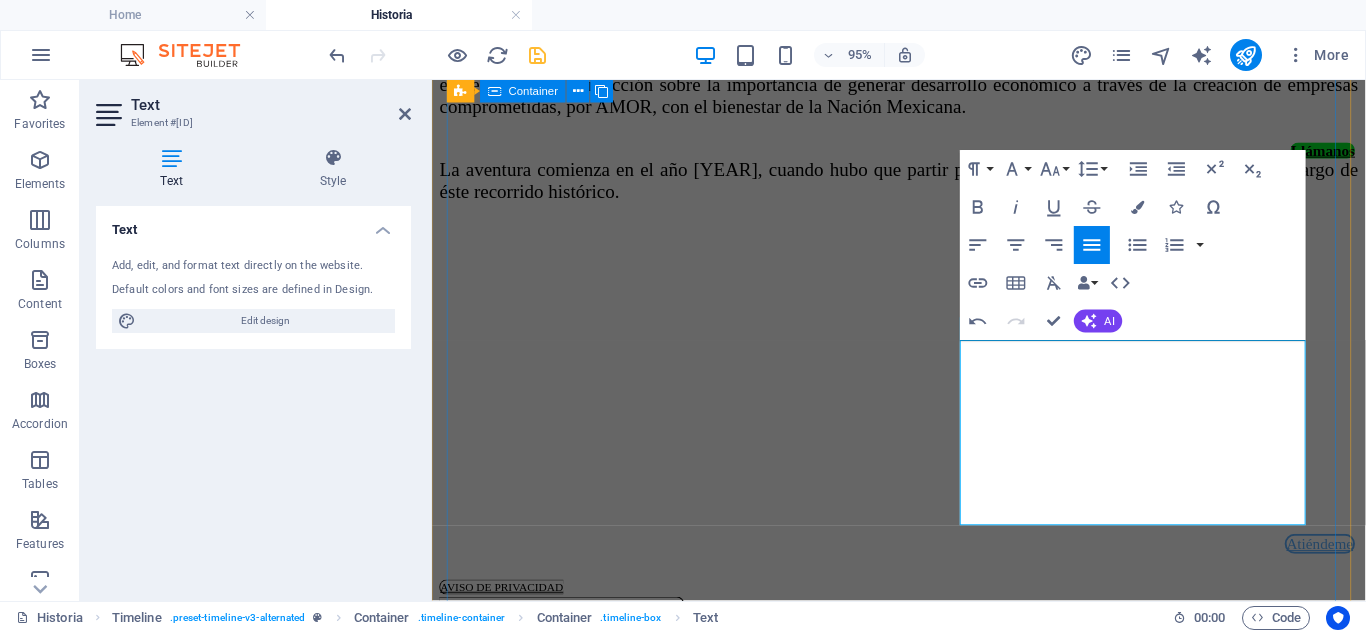 click on "[MONTH] [YEAR] Nace como propuesta ciudadana de Desarrollo Socio-.Económico.
Sostiene que todos los puestos de comercio internacional de México deben de volverse bilingües o políglotas, con el inglés como segundo o tercer idioma, a fin de maximizar la utilidad socio.-económica resultante del comercio internacional.." at bounding box center (923, 823) 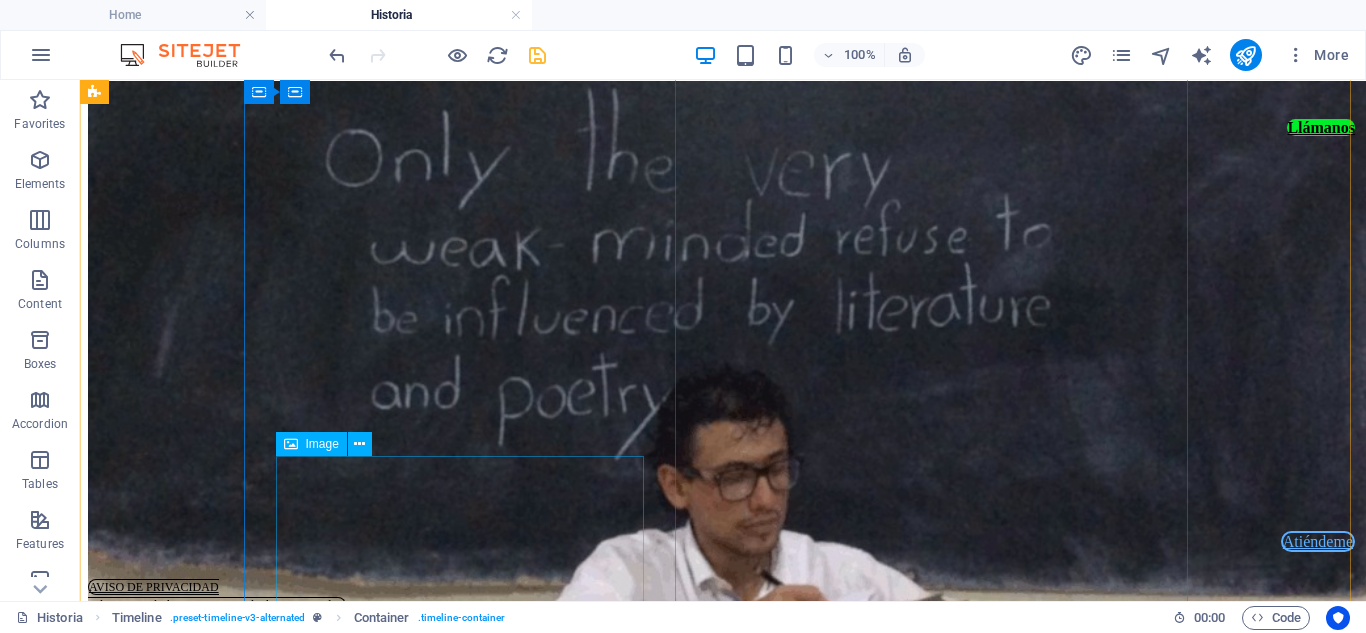 scroll, scrollTop: 2320, scrollLeft: 0, axis: vertical 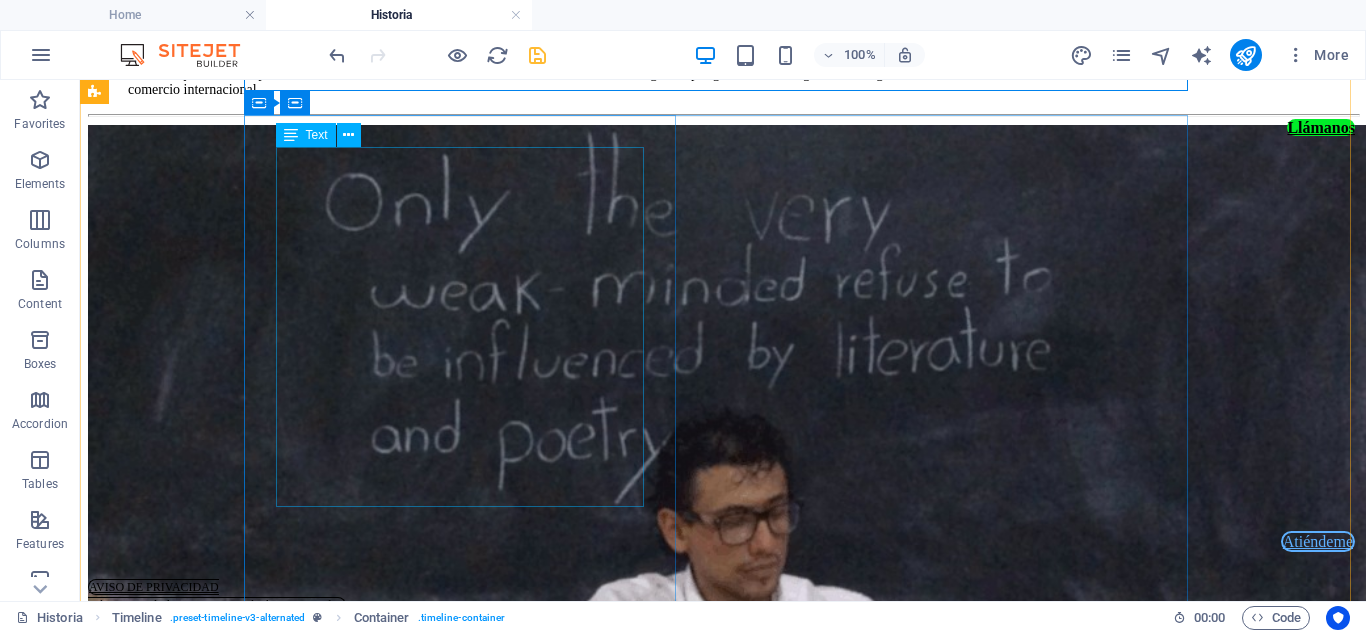 click on "Albergue de la Marina Mexicana para los damnificados del terremoto del [YEAR]. El albergue que la Marina Mexicana levantó en el "Campo blanquito", en Salina Cruz, fue el primer domicilio de operaciones del proyecto y los jóvenes y niños que, por un tiempo, vivieron en dicho refugio fueron los primeros estudiantes del proyecto Salina Cruz Políglota." at bounding box center [723, 911] 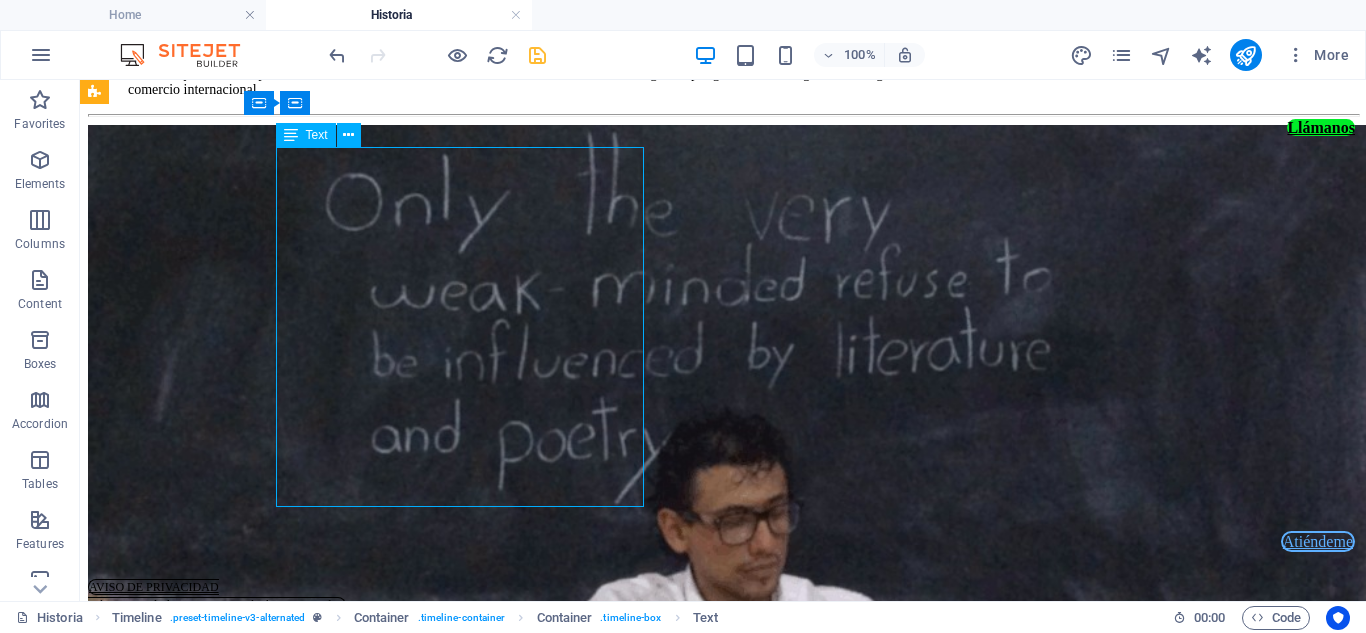 click on "Albergue de la Marina Mexicana para los damnificados del terremoto del [YEAR]. El albergue que la Marina Mexicana levantó en el "Campo blanquito", en Salina Cruz, fue el primer domicilio de operaciones del proyecto y los jóvenes y niños que, por un tiempo, vivieron en dicho refugio fueron los primeros estudiantes del proyecto Salina Cruz Políglota." at bounding box center [723, 911] 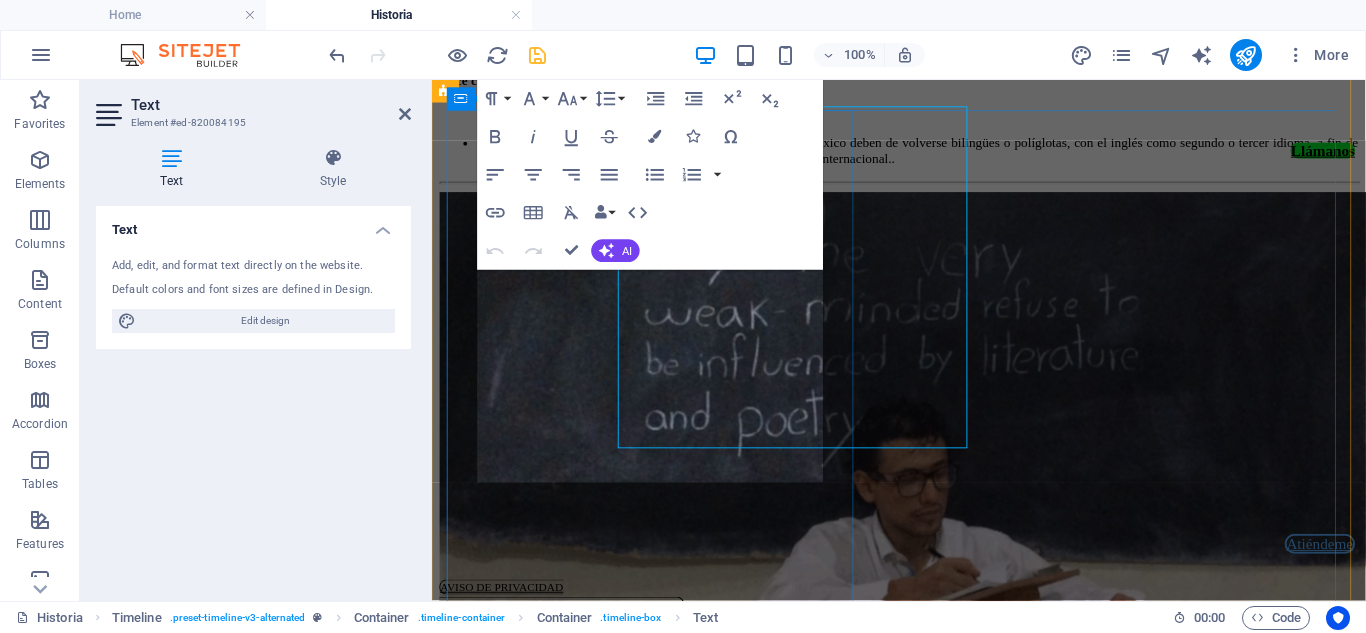 scroll, scrollTop: 2359, scrollLeft: 0, axis: vertical 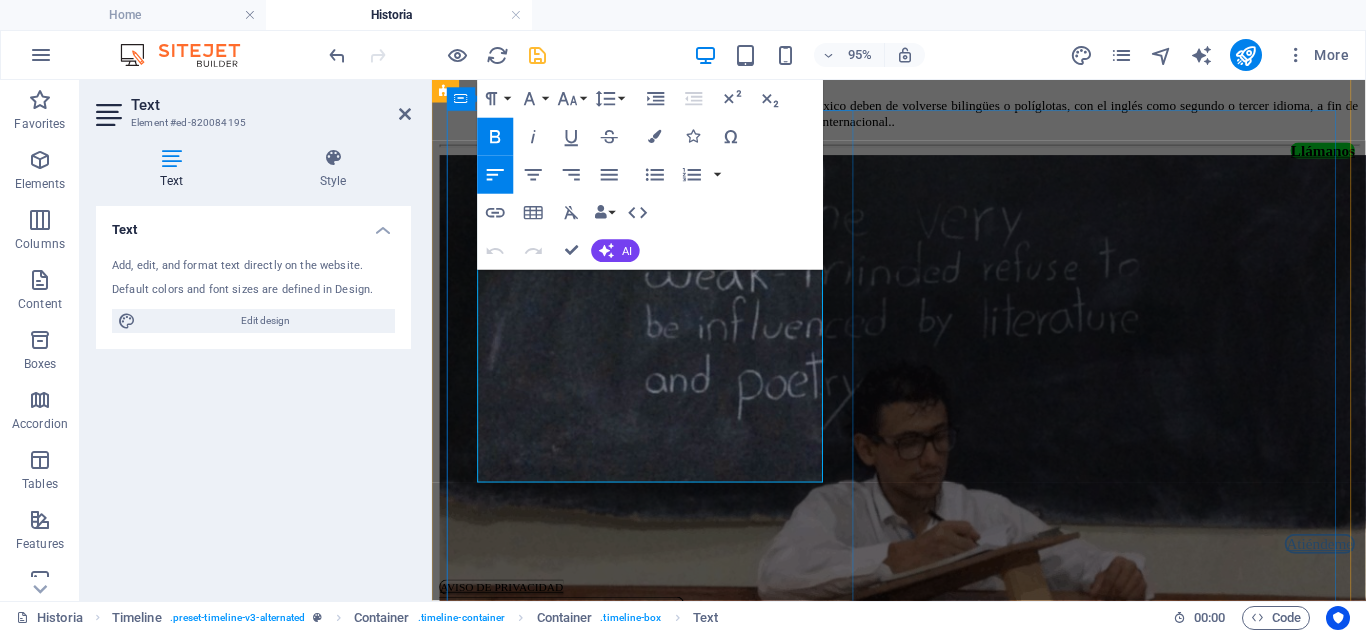 drag, startPoint x: 653, startPoint y: 410, endPoint x: 526, endPoint y: 369, distance: 133.45412 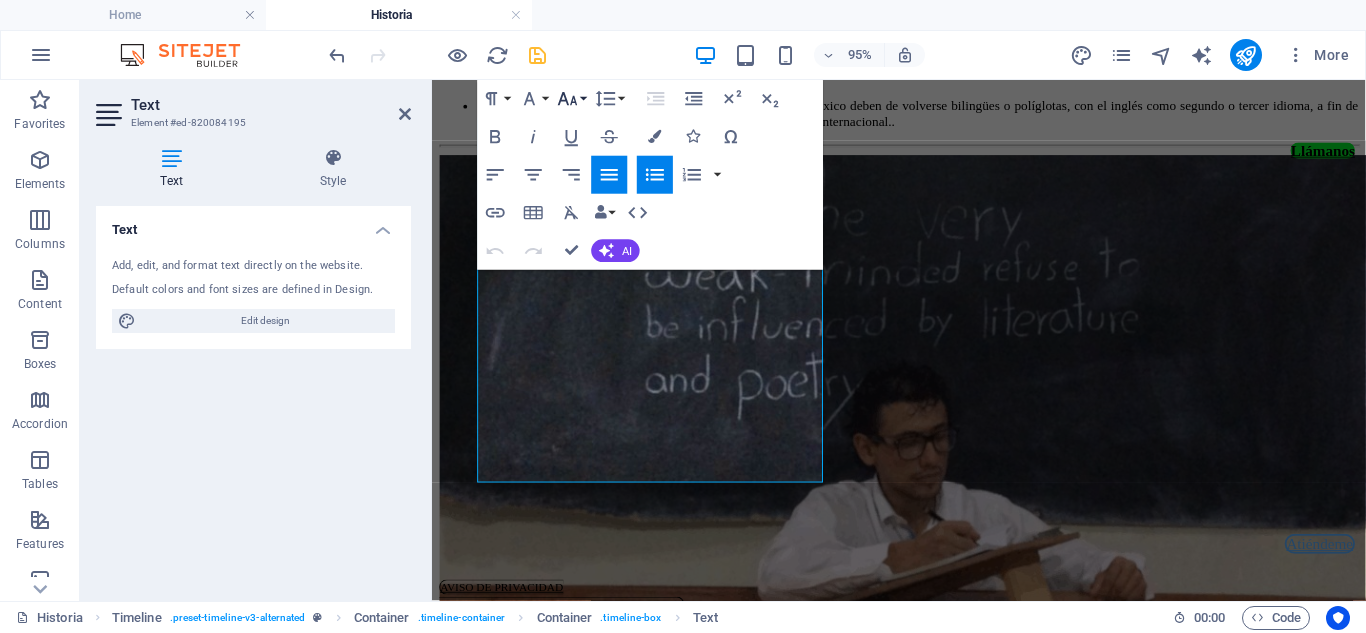 click on "Font Size" at bounding box center (572, 99) 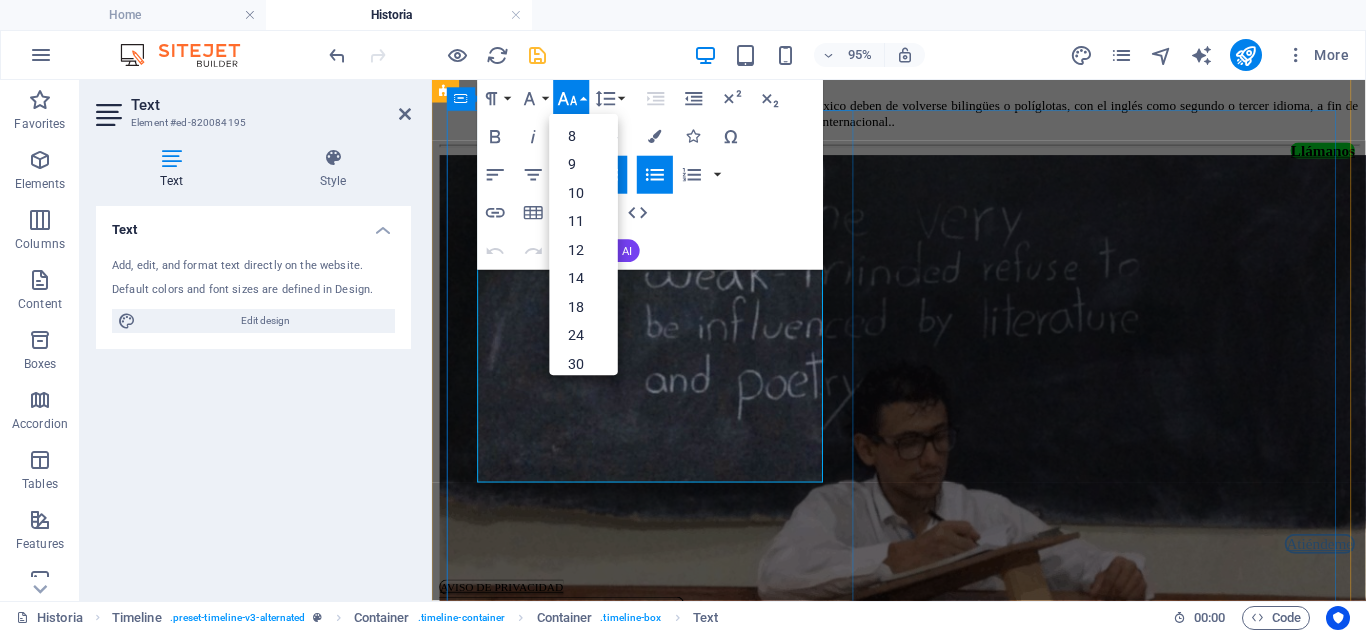 click on "El albergue que la Marina Mexicana levantó en el "Campo blanquito", en Salina Cruz, fue el primer domicilio de operaciones del proyecto y los jóvenes y niños que, por un tiempo, vivieron en dicho refugio fueron los primeros estudiantes del proyecto Salina Cruz Políglota." at bounding box center [943, 806] 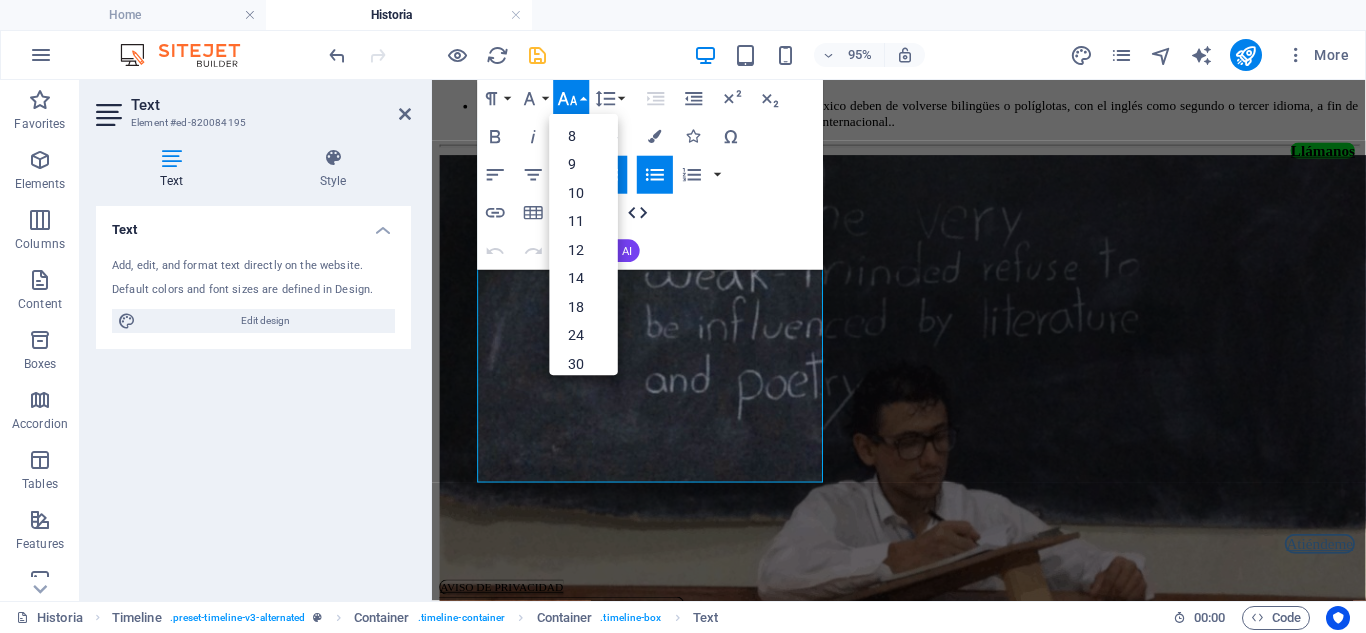 click 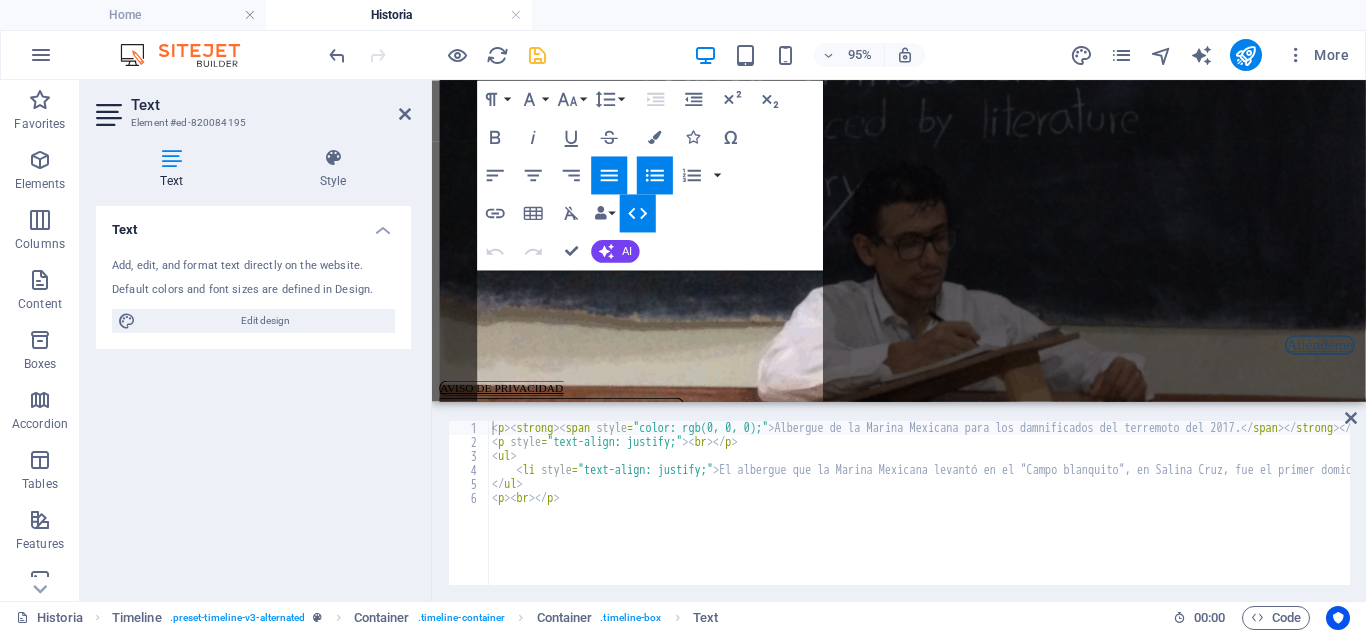 scroll, scrollTop: 2061, scrollLeft: 0, axis: vertical 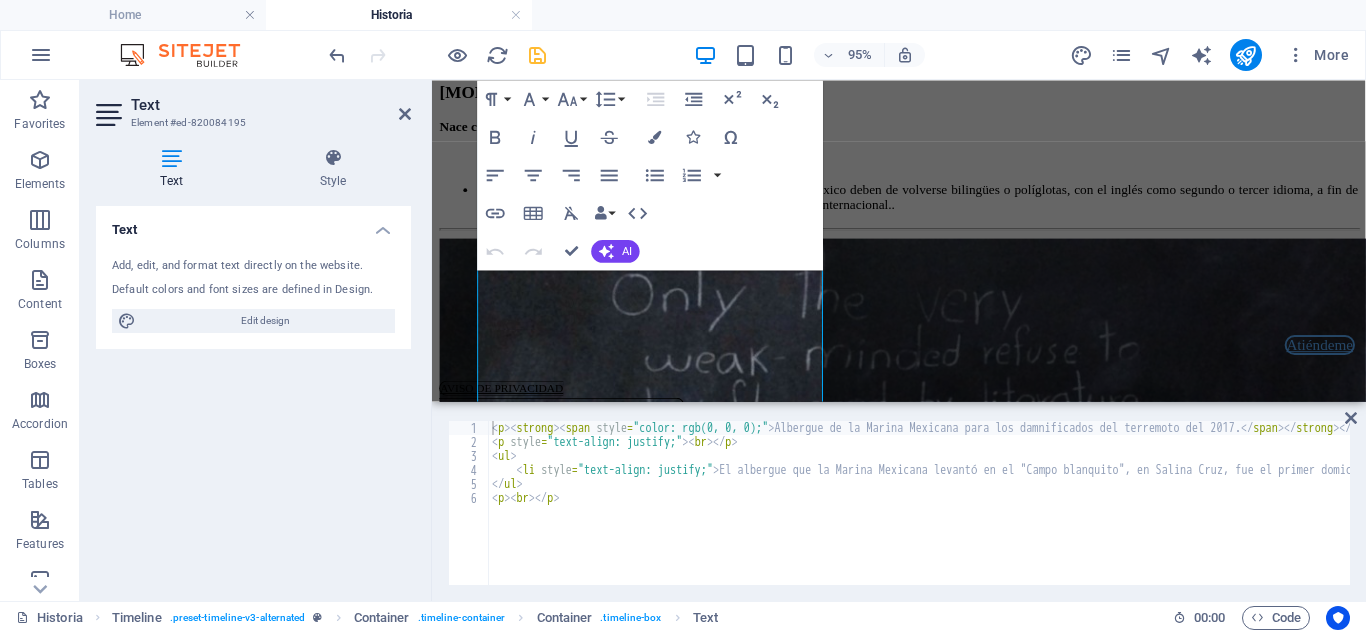 drag, startPoint x: 698, startPoint y: 587, endPoint x: 737, endPoint y: 587, distance: 39 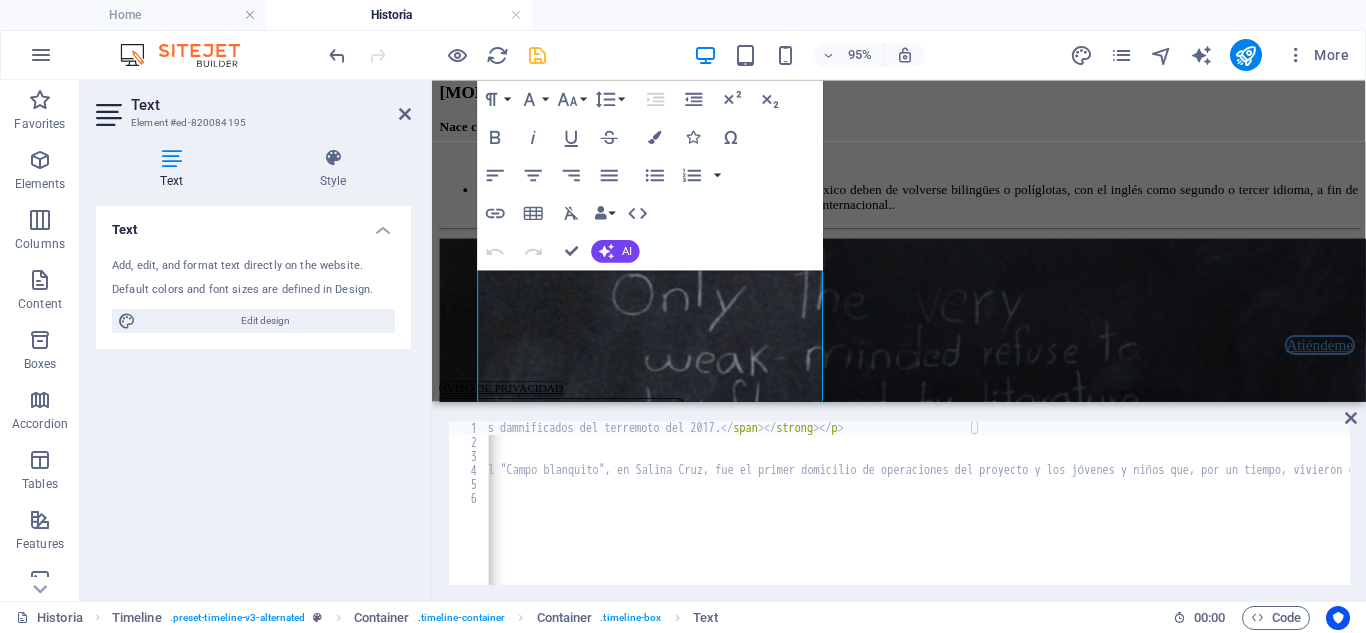 scroll, scrollTop: 0, scrollLeft: 0, axis: both 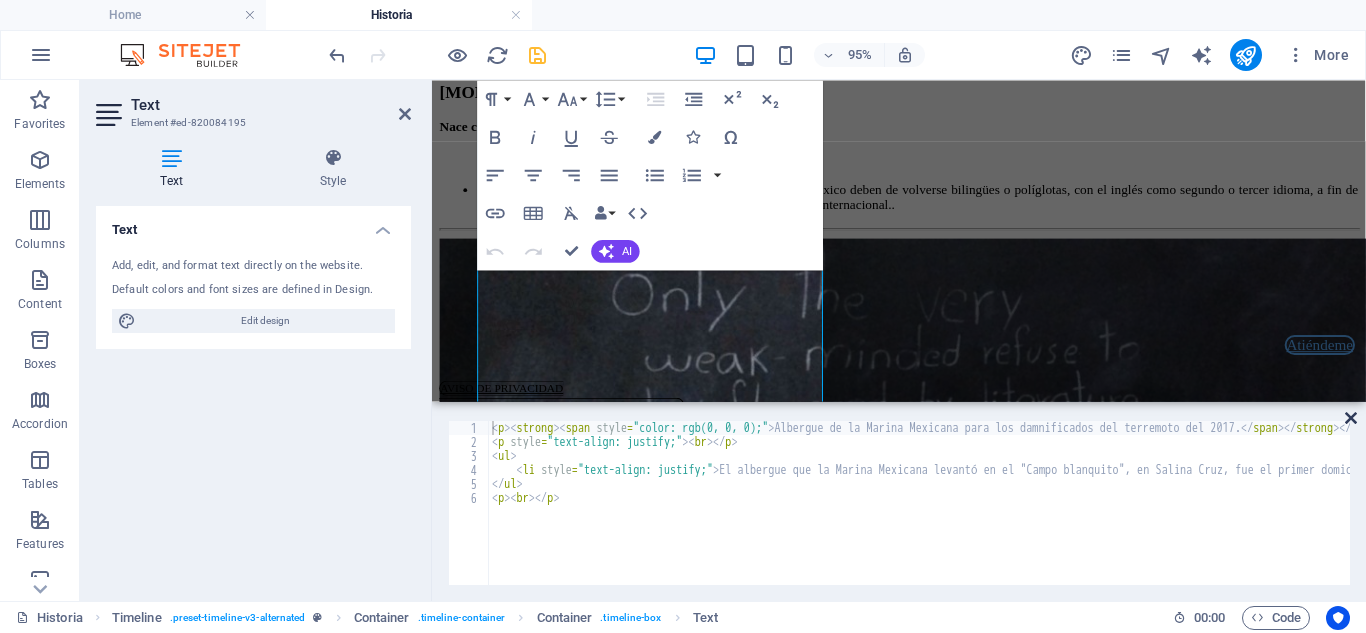 click at bounding box center (1351, 418) 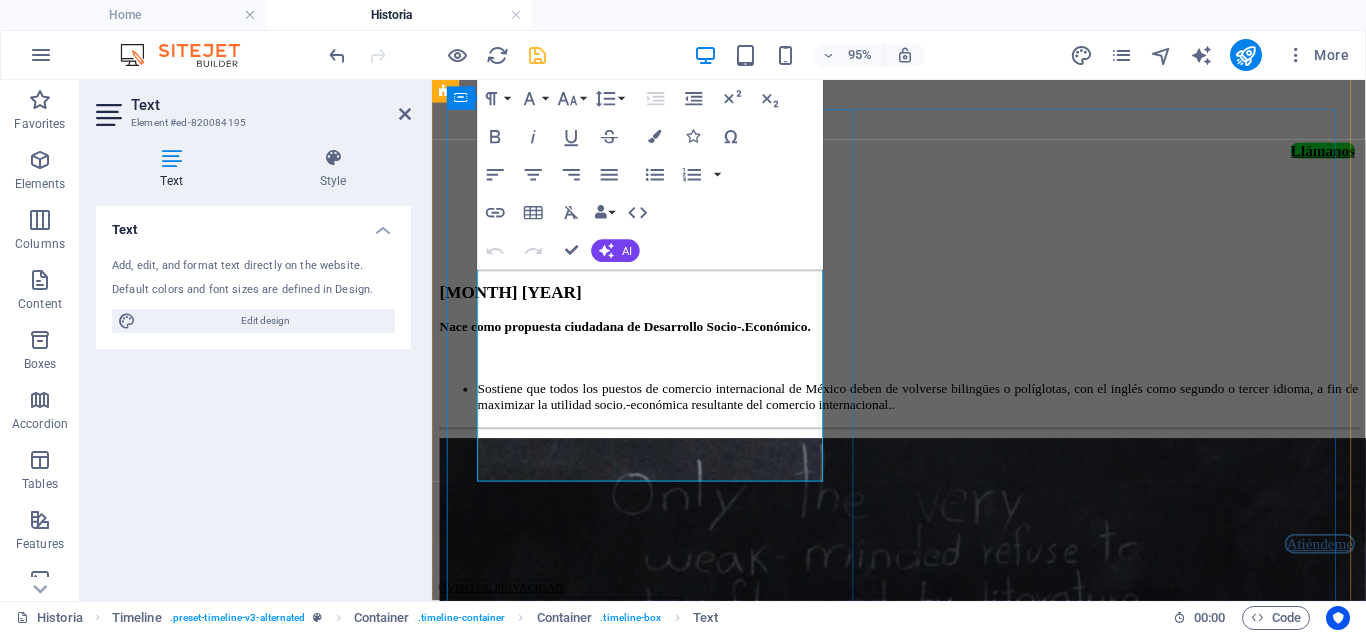 scroll, scrollTop: 2360, scrollLeft: 0, axis: vertical 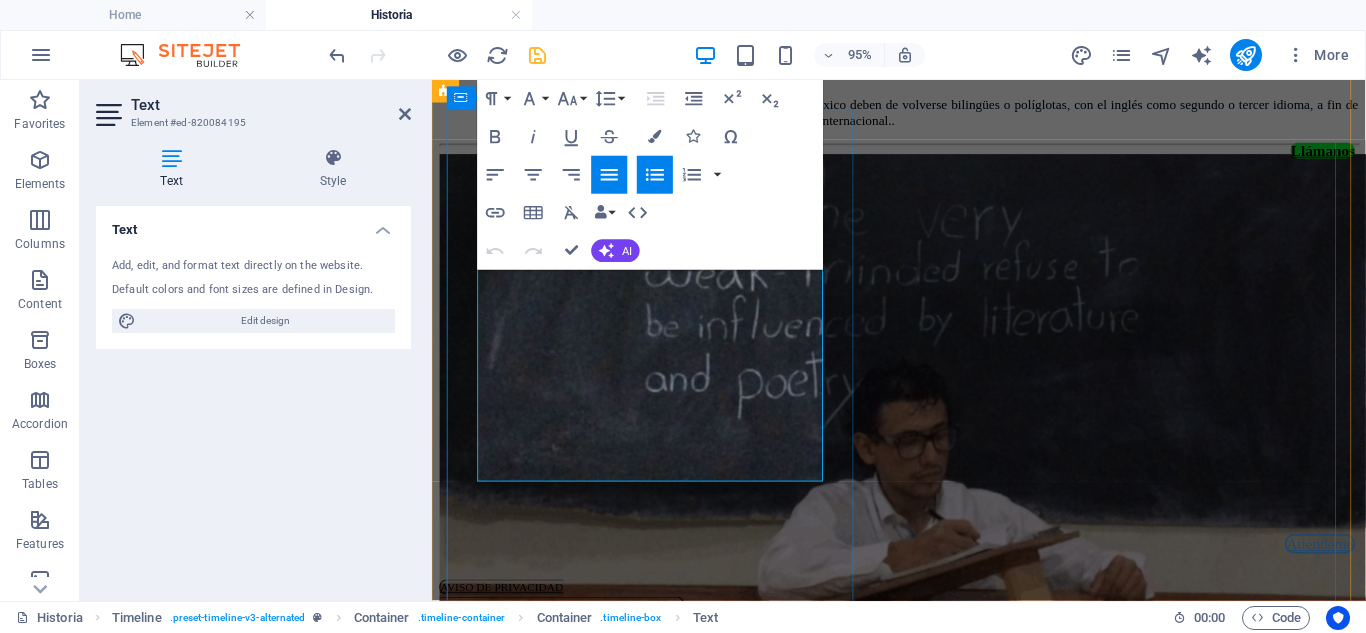 drag, startPoint x: 729, startPoint y: 484, endPoint x: 922, endPoint y: 310, distance: 259.85574 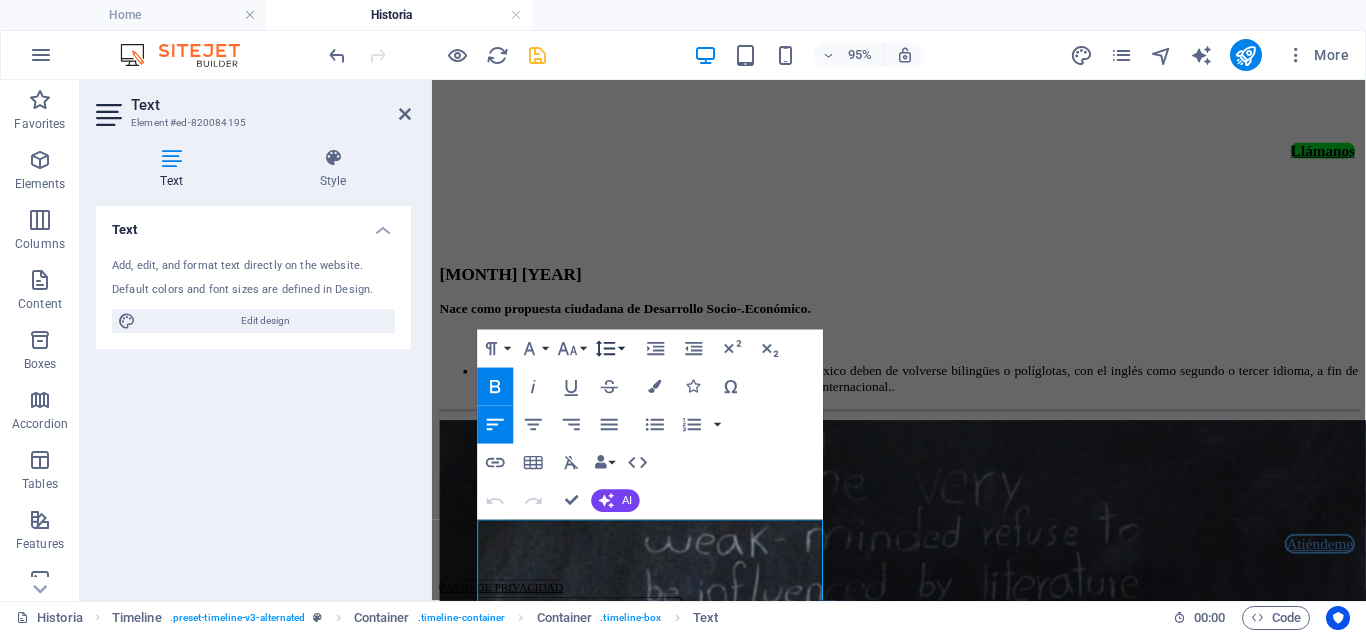 scroll, scrollTop: 1960, scrollLeft: 0, axis: vertical 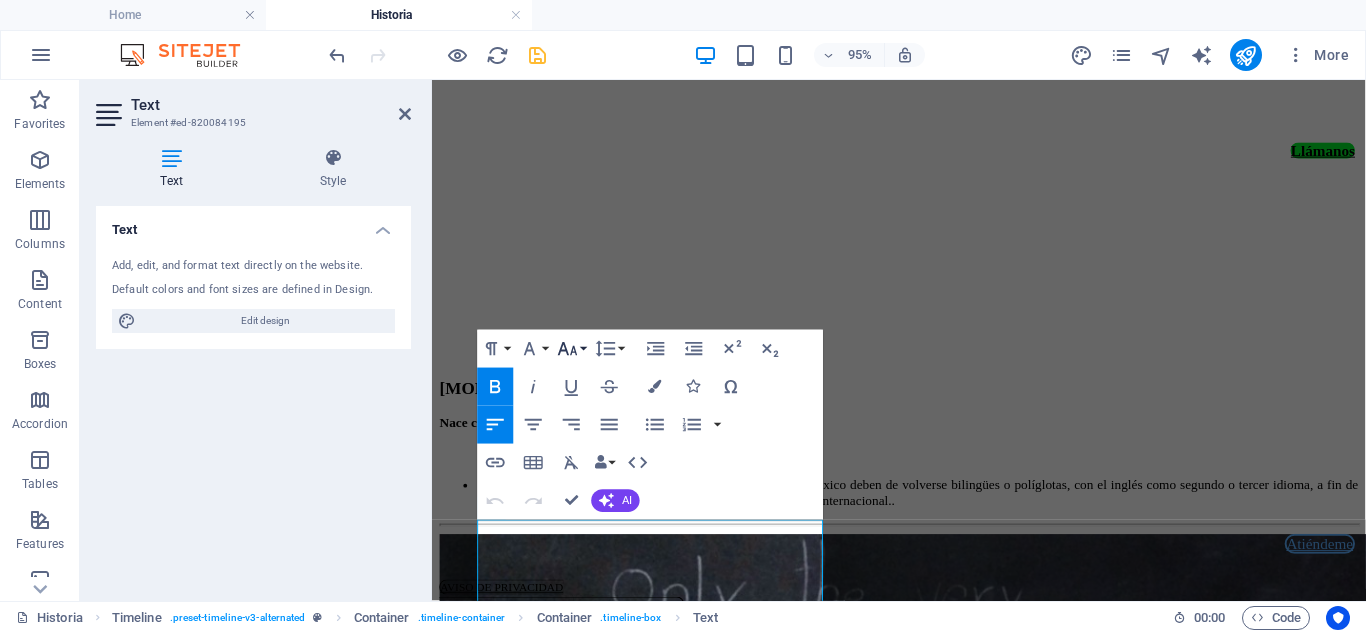 click 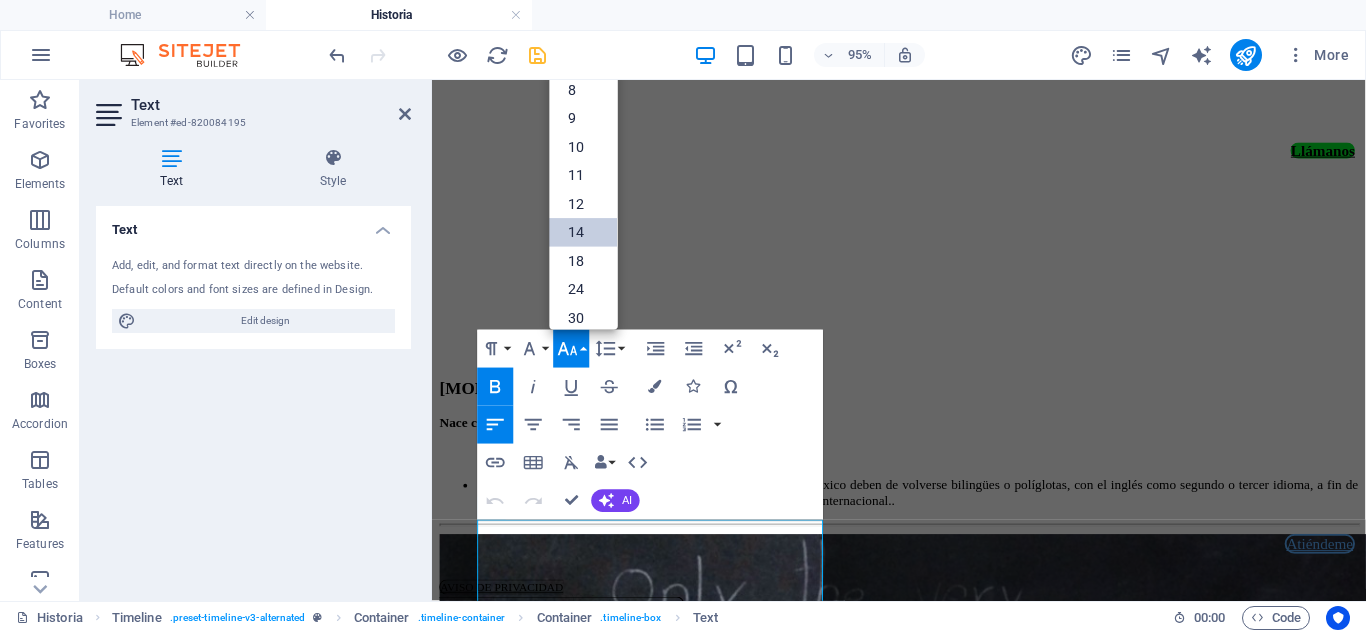 click on "14" at bounding box center (584, 233) 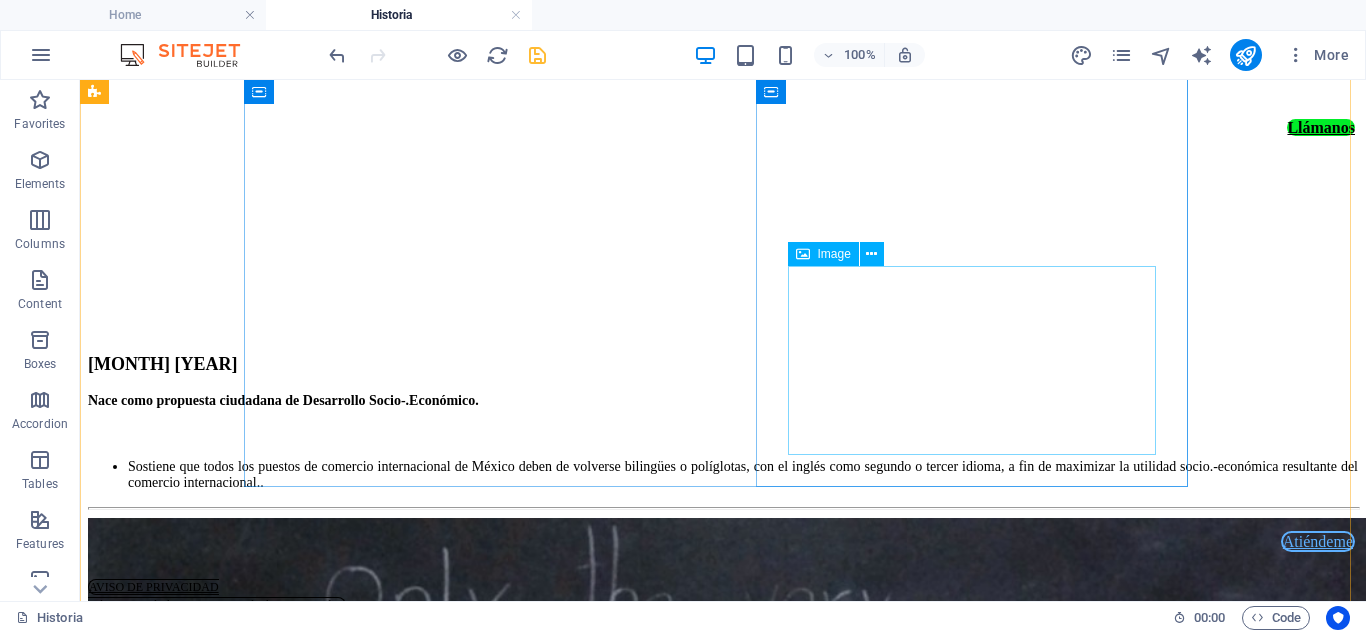 scroll, scrollTop: 1924, scrollLeft: 0, axis: vertical 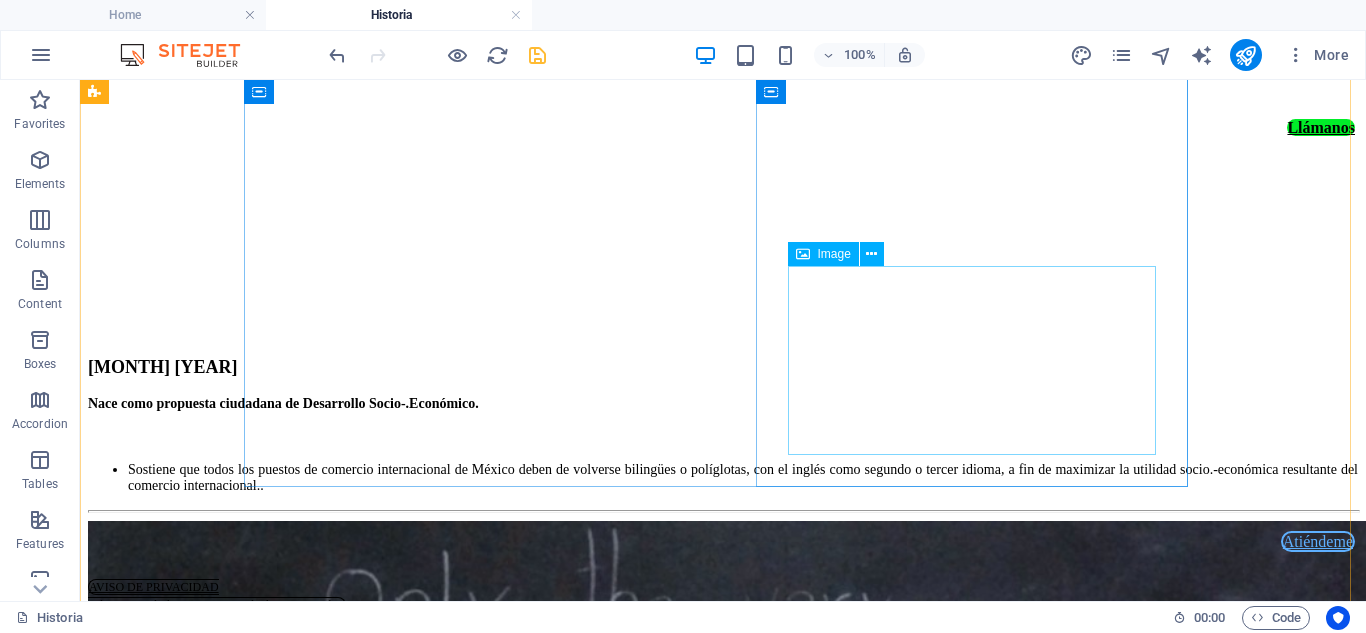 click at bounding box center (723, 853) 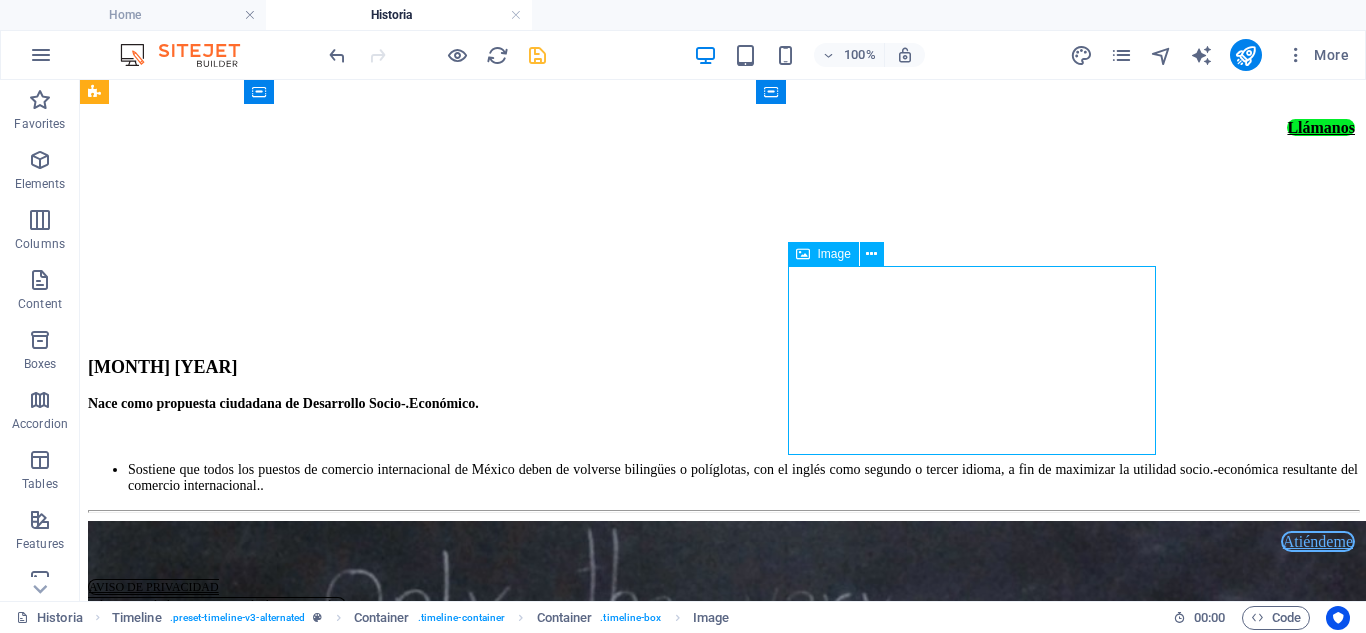 click at bounding box center (723, 853) 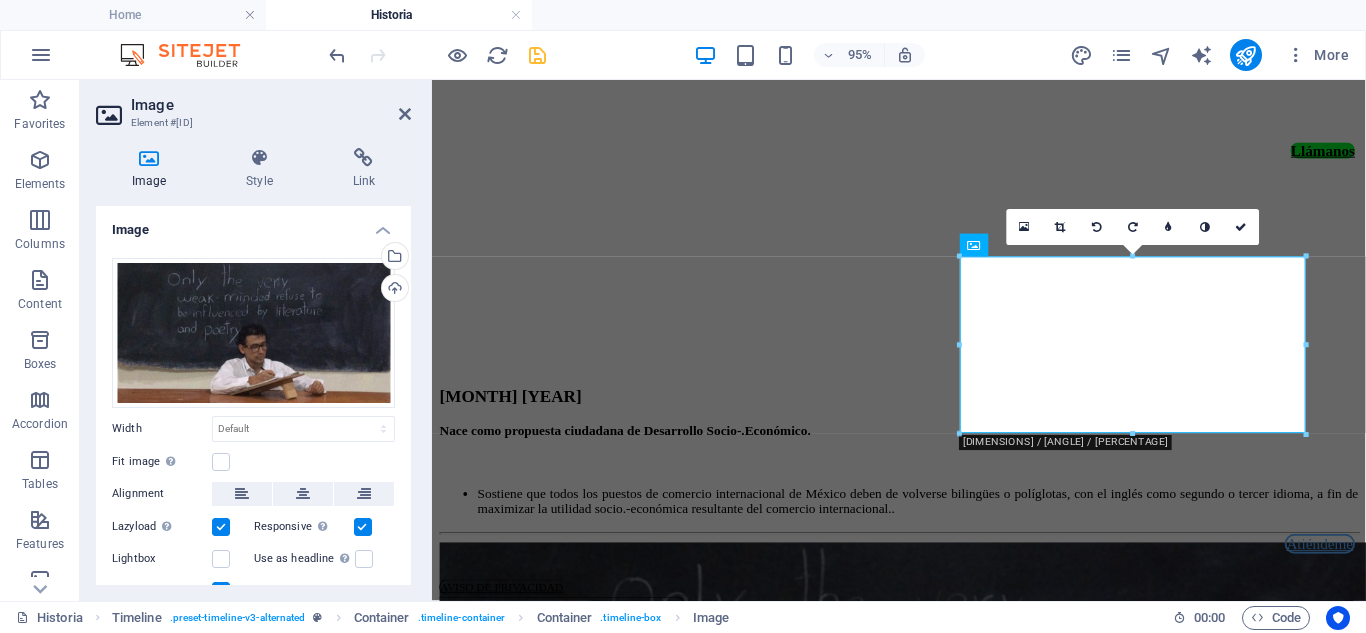 scroll, scrollTop: 1963, scrollLeft: 0, axis: vertical 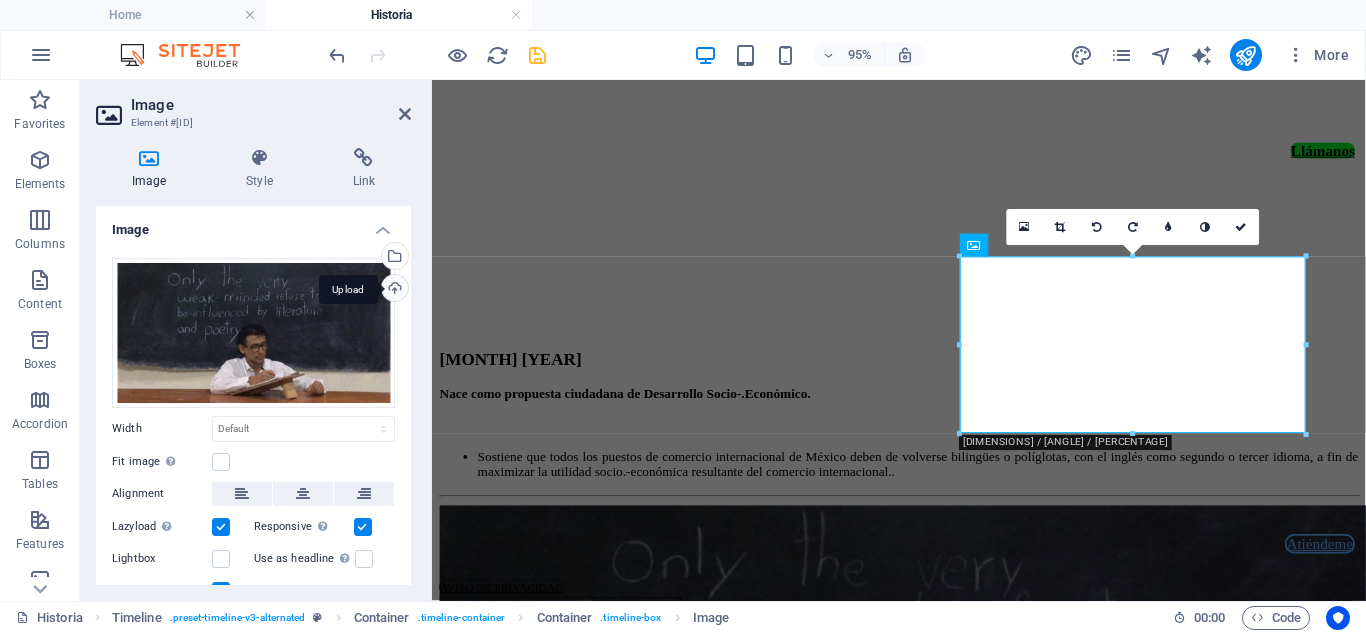 click on "Upload" at bounding box center [393, 290] 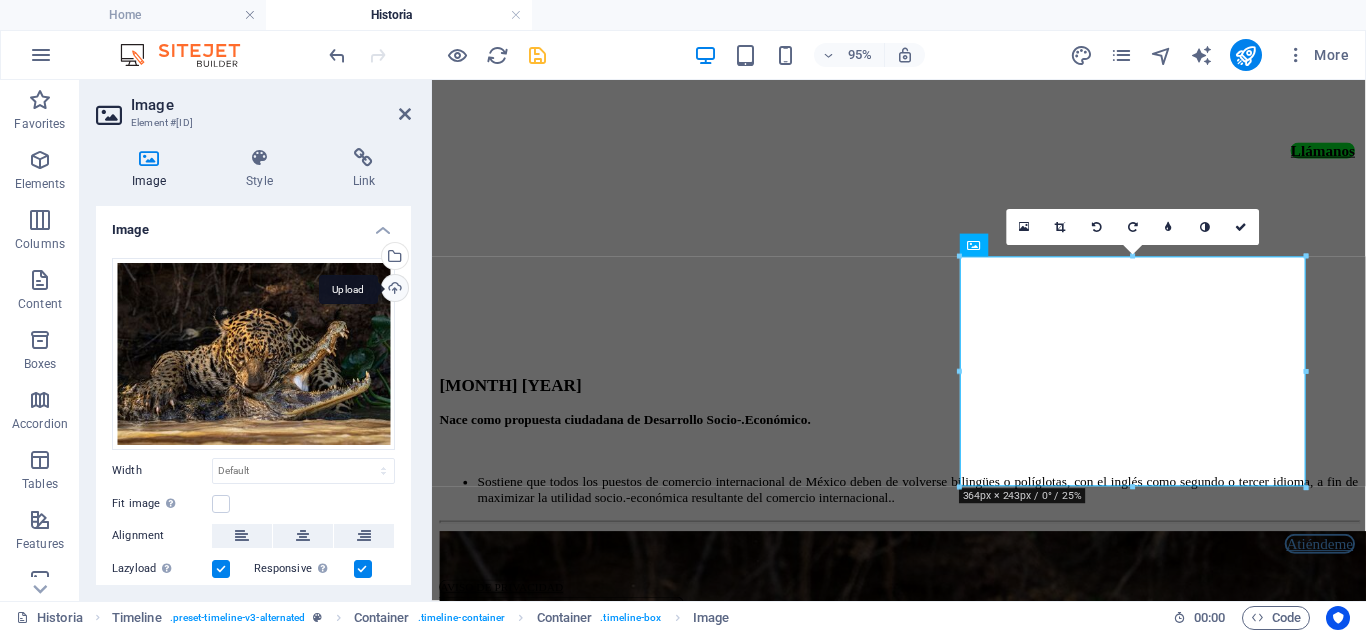 click on "Upload" at bounding box center [393, 290] 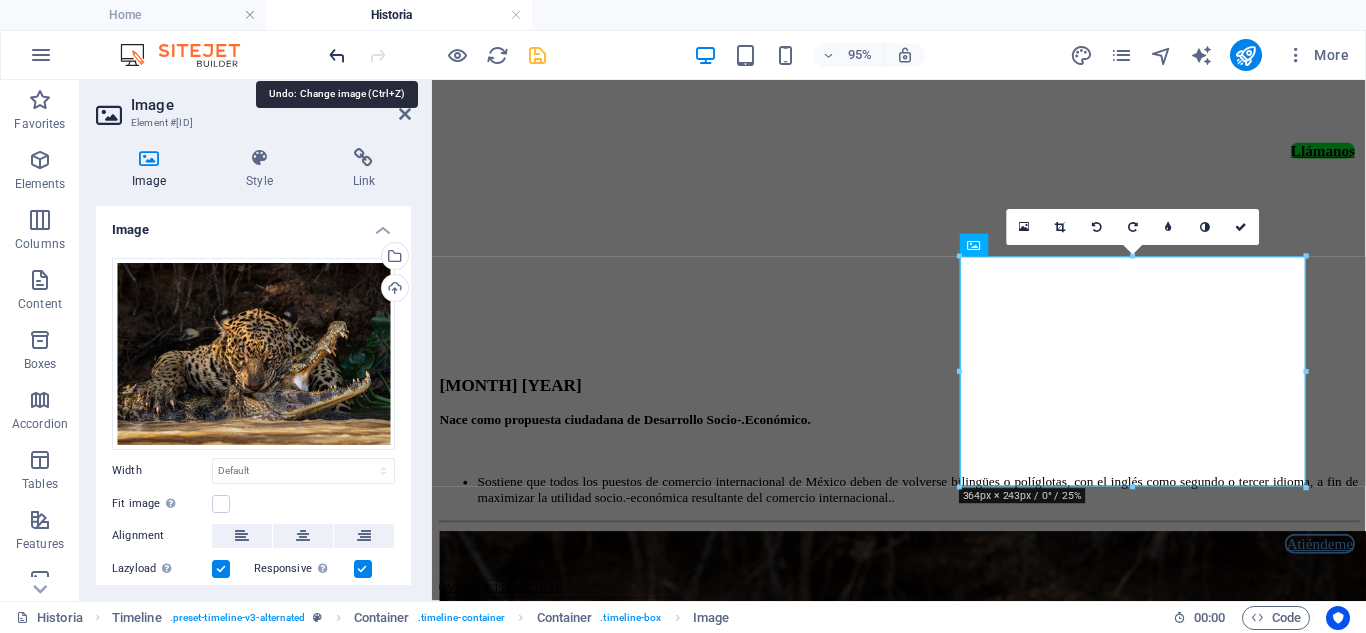 click at bounding box center (337, 55) 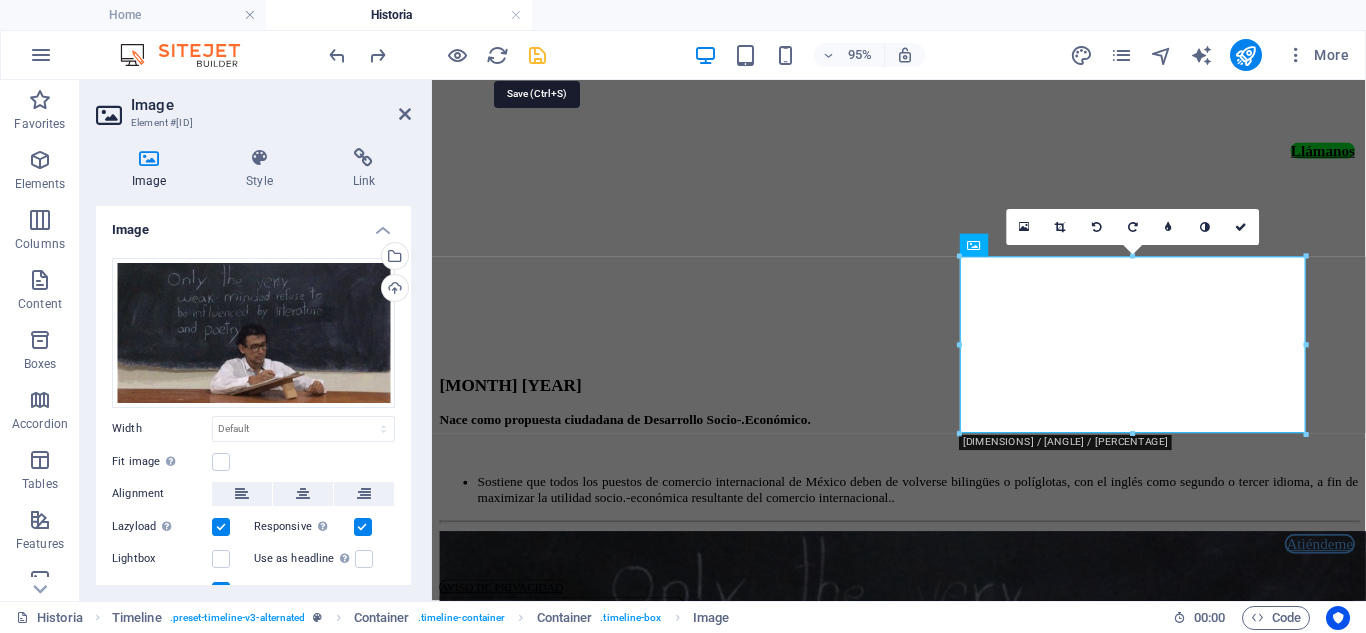 click at bounding box center [537, 55] 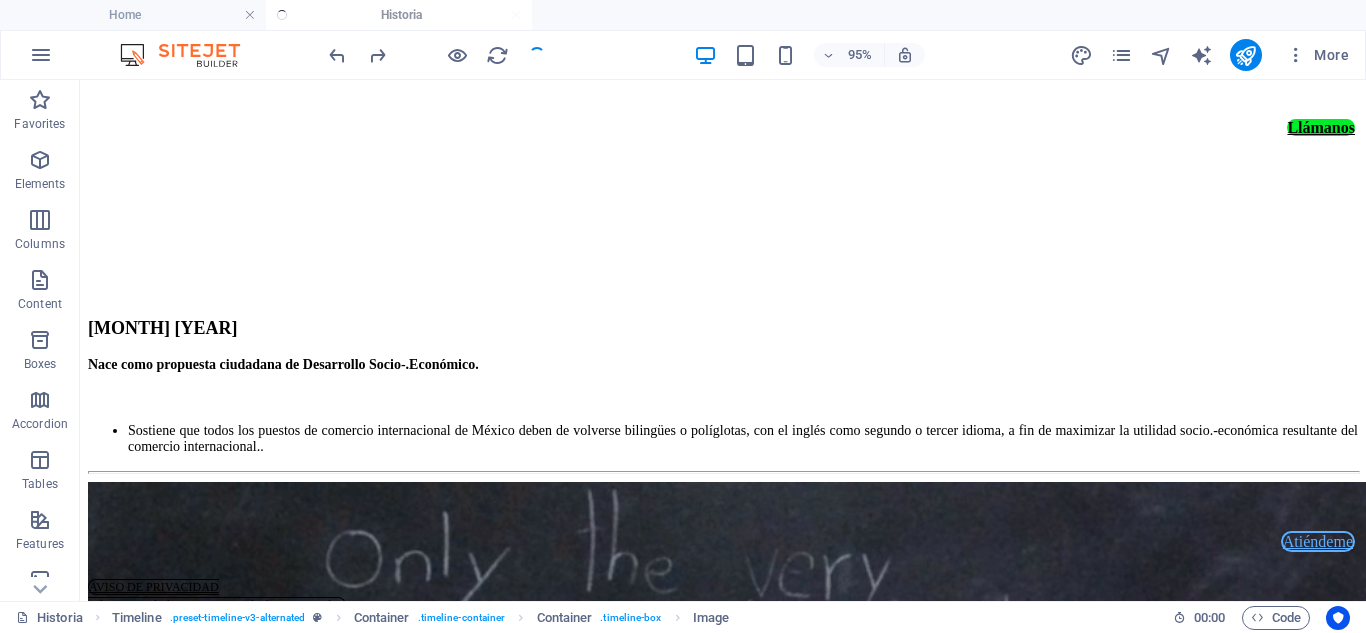 scroll, scrollTop: 1924, scrollLeft: 0, axis: vertical 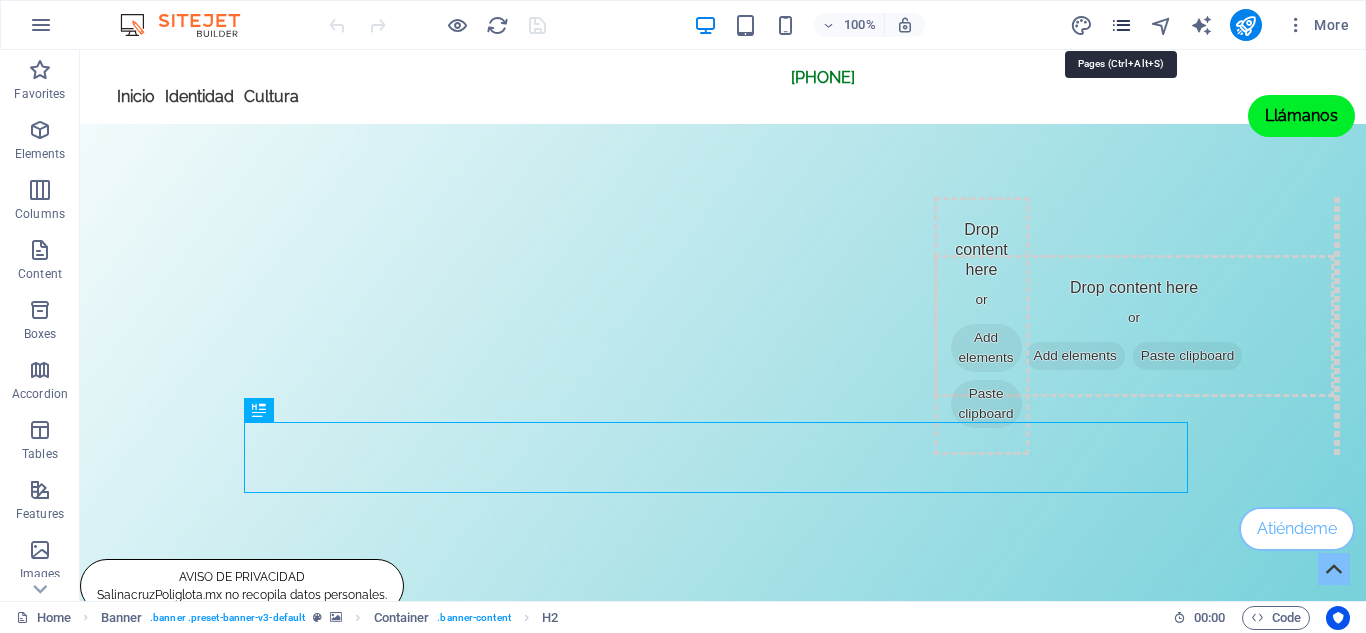 click at bounding box center (1121, 25) 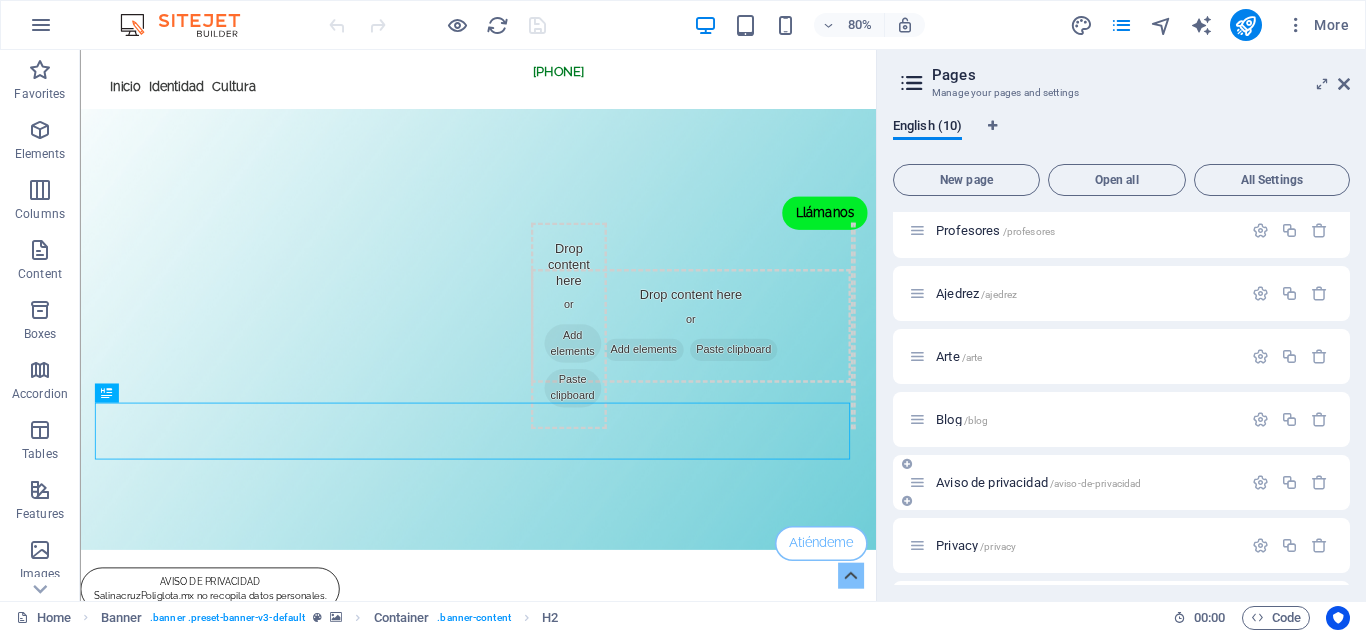 scroll, scrollTop: 200, scrollLeft: 0, axis: vertical 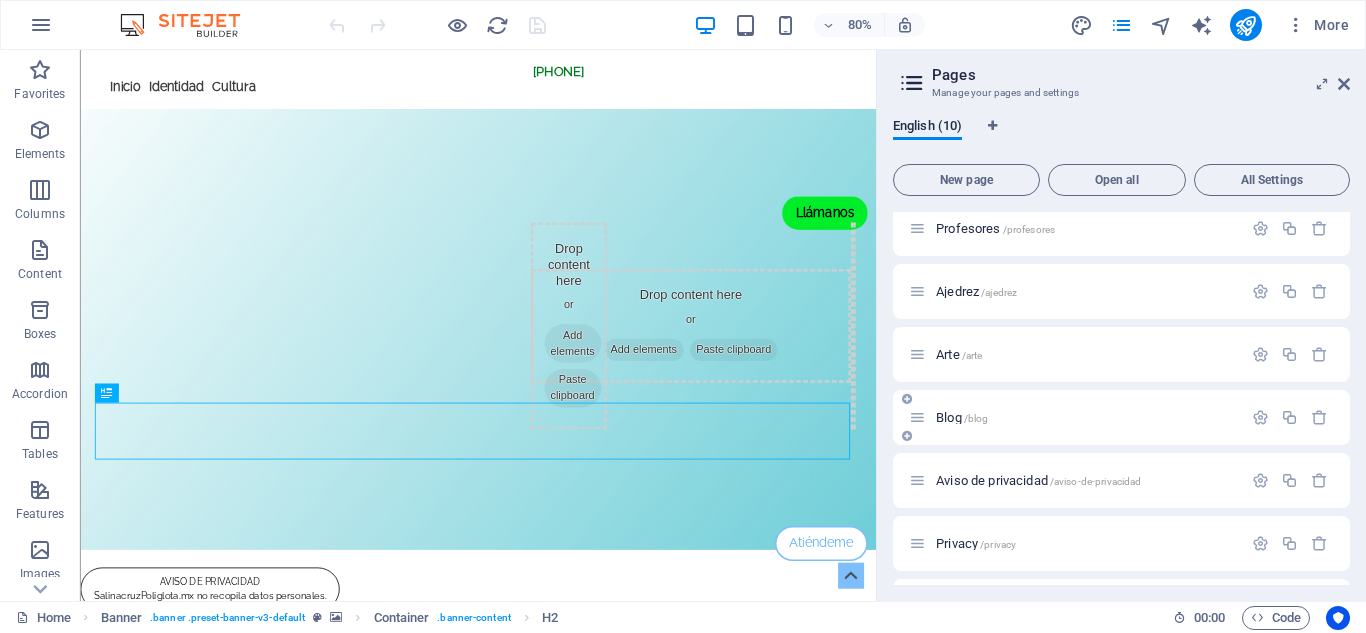 click on "Blog /blog" at bounding box center [962, 417] 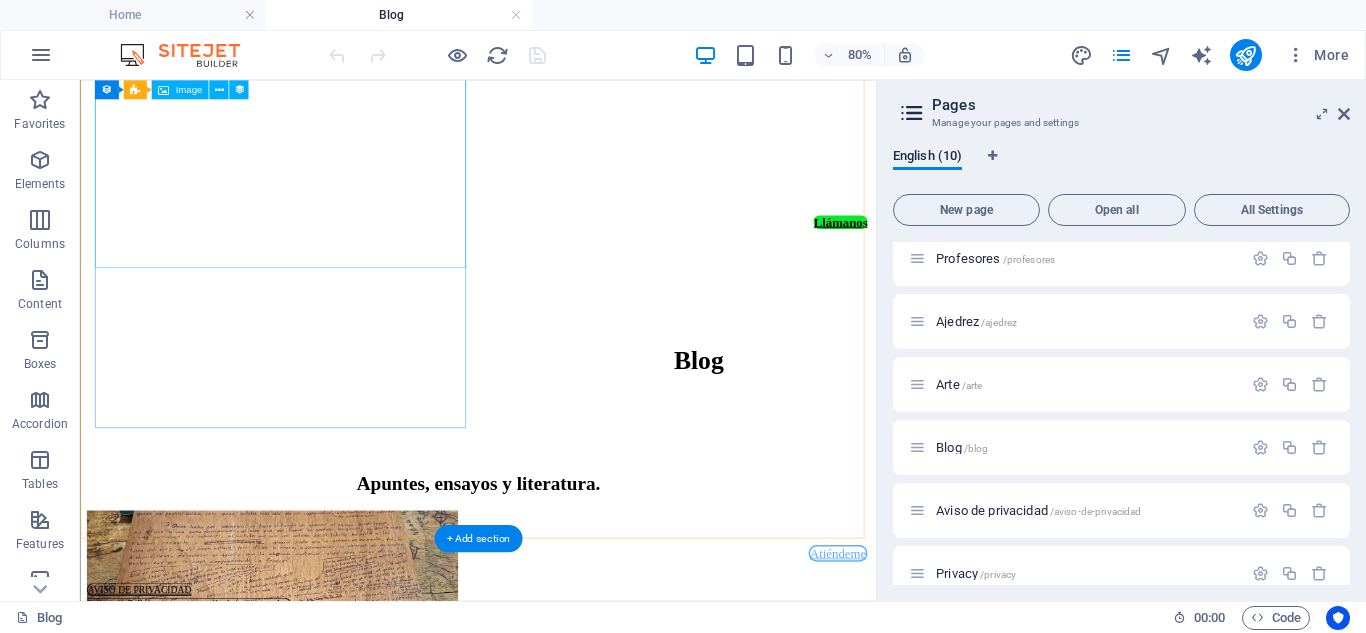 scroll, scrollTop: 1116, scrollLeft: 0, axis: vertical 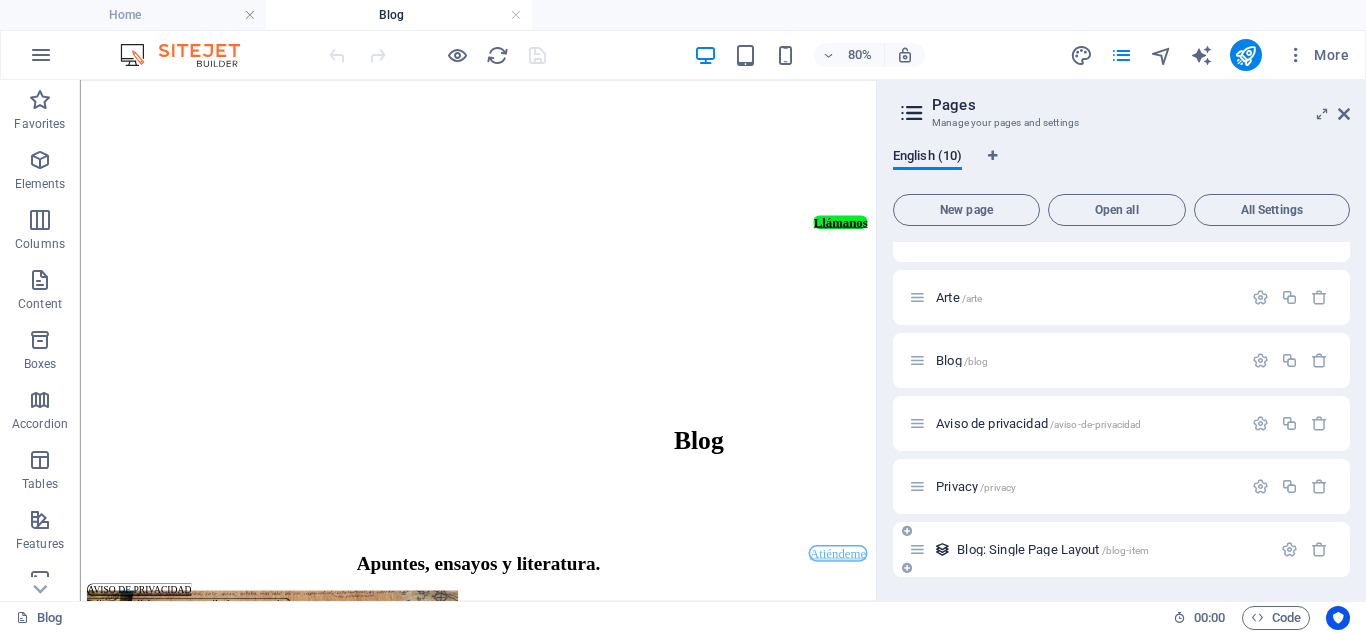 click on "Blog: Single Page Layout /blog-item" at bounding box center (1053, 549) 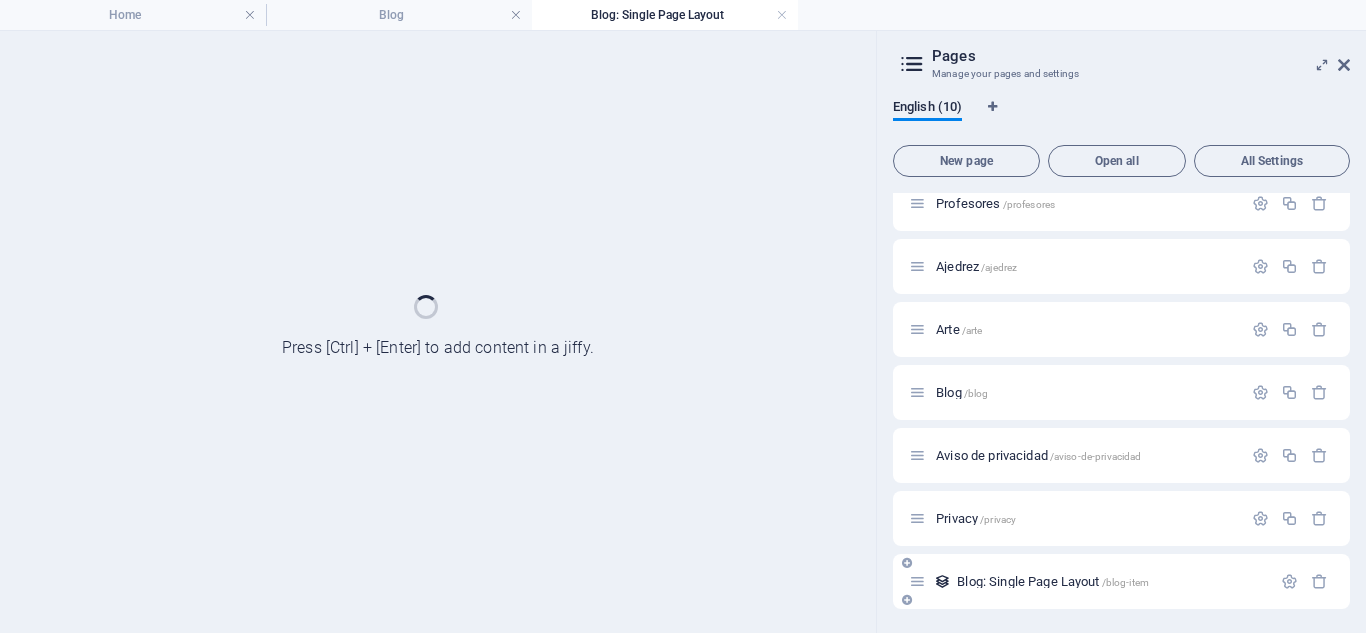 scroll, scrollTop: 206, scrollLeft: 0, axis: vertical 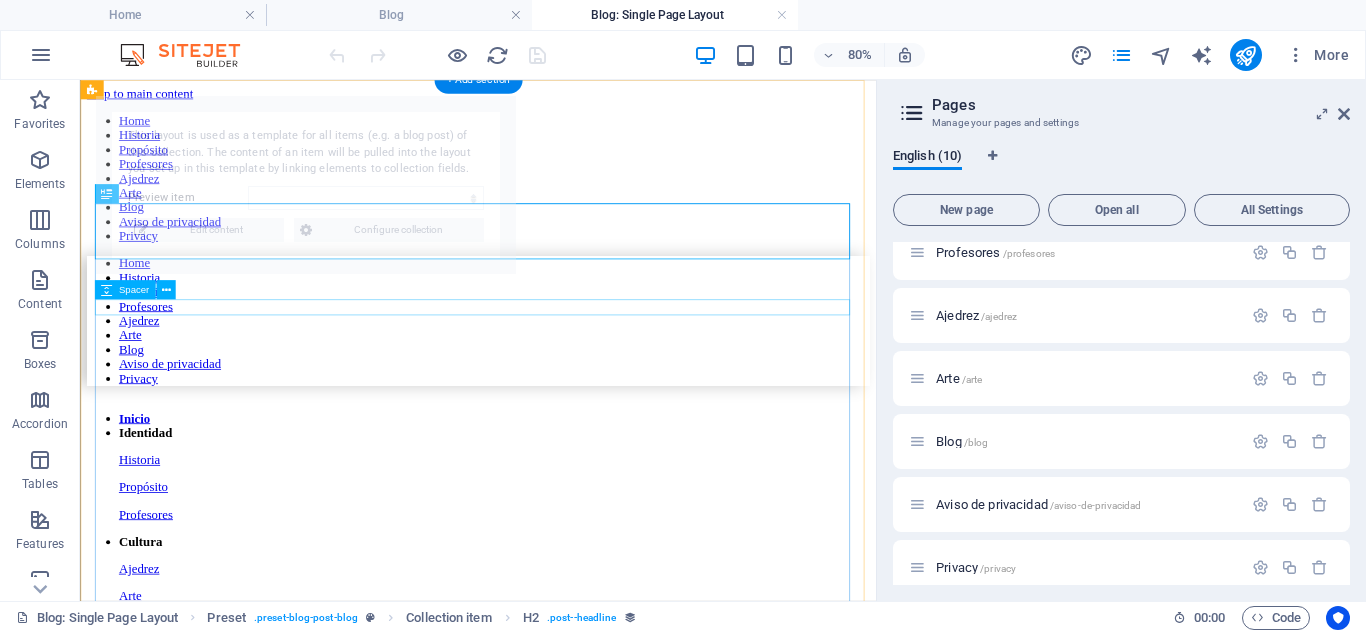 select on "688b03fa756f4ea4ef0d721e" 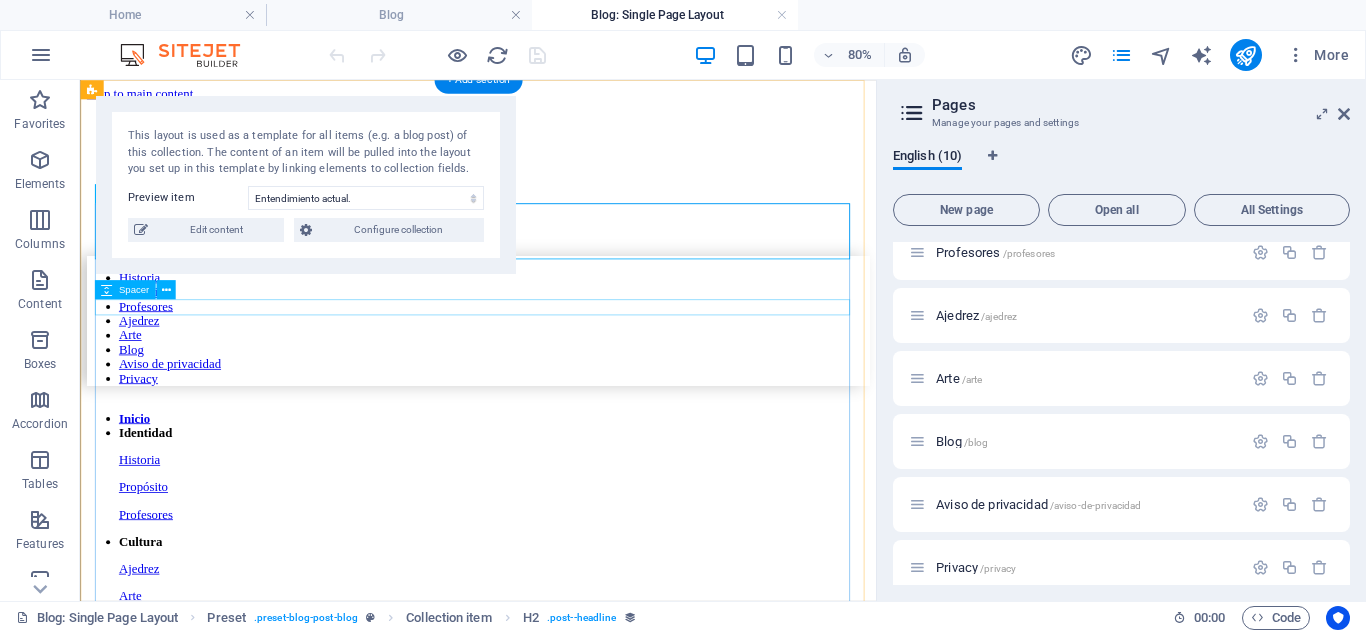 scroll, scrollTop: 0, scrollLeft: 0, axis: both 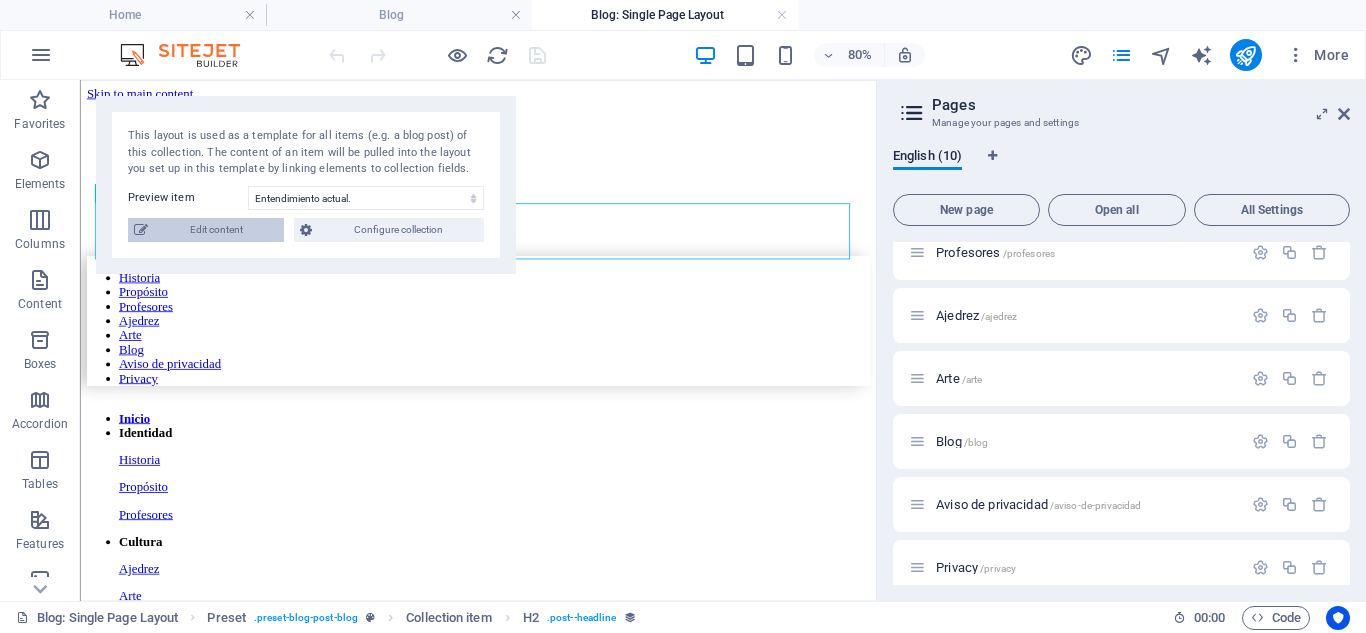 click on "Edit content" at bounding box center [216, 230] 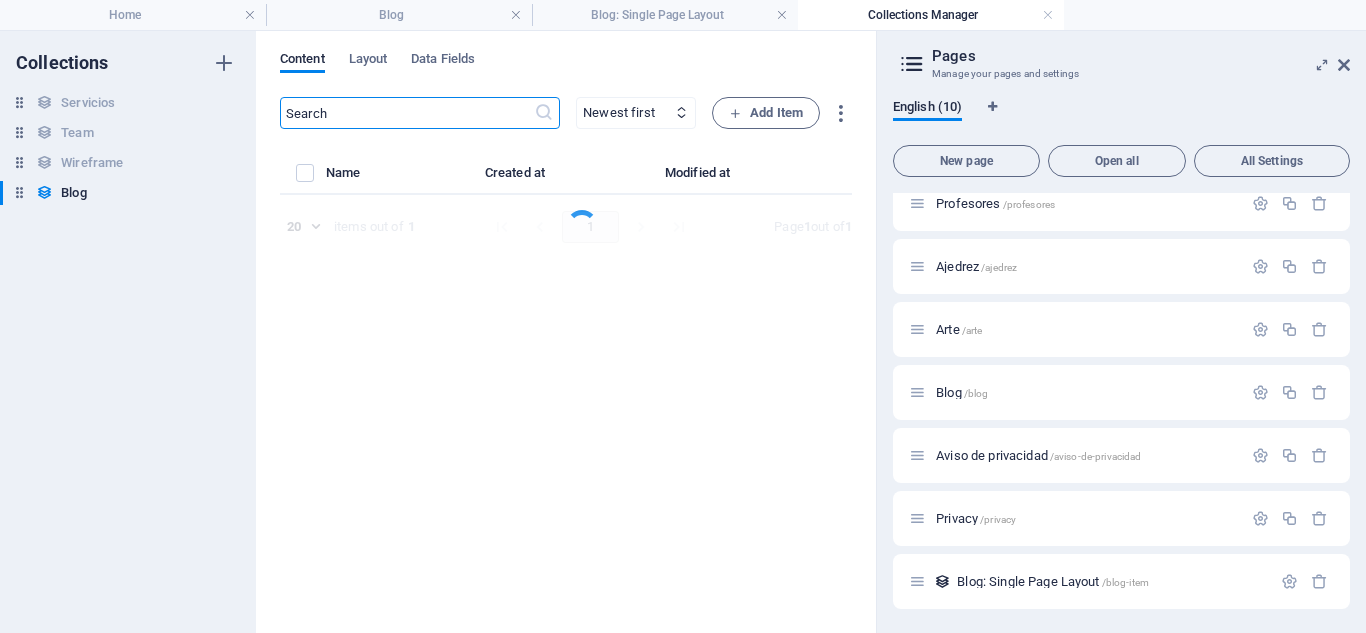 select on "Category 1" 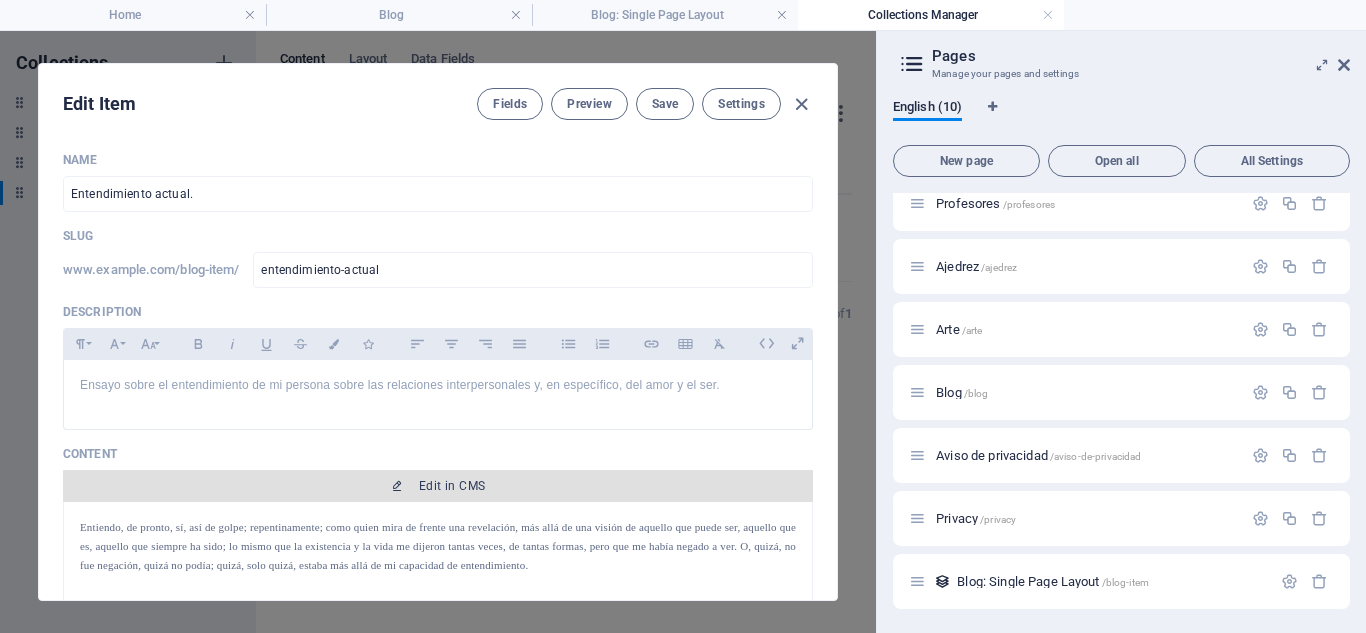 click on "Edit in CMS" at bounding box center (452, 486) 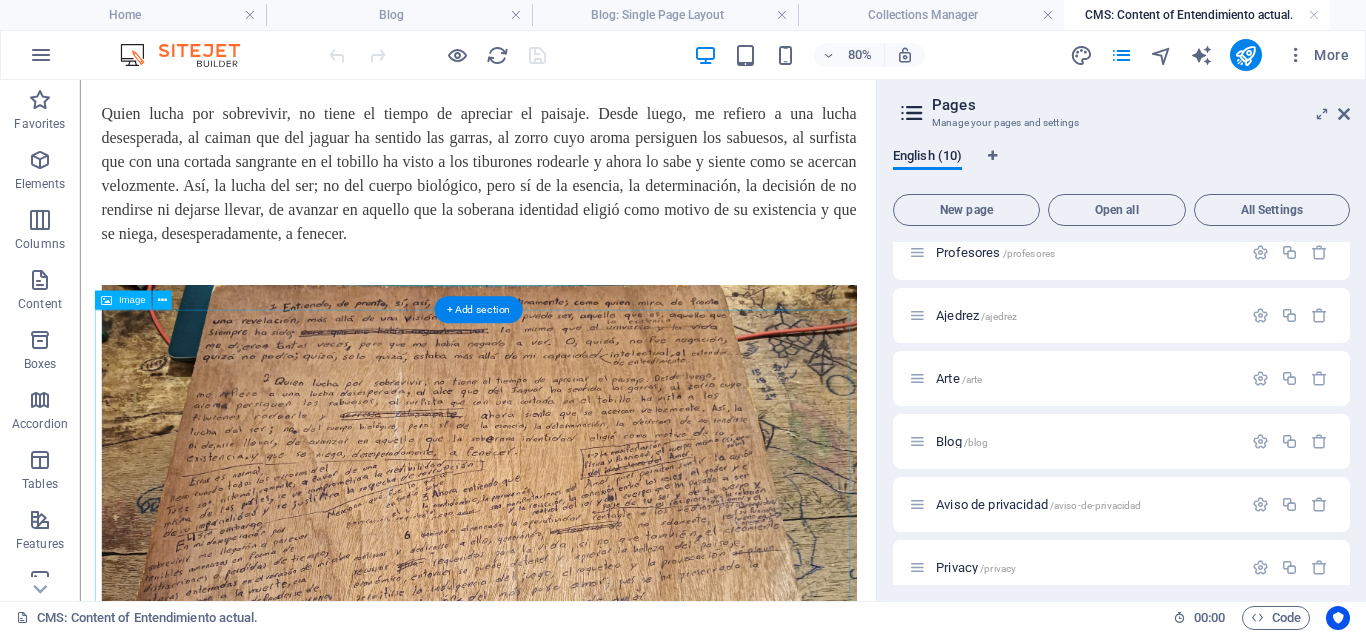 scroll, scrollTop: 400, scrollLeft: 0, axis: vertical 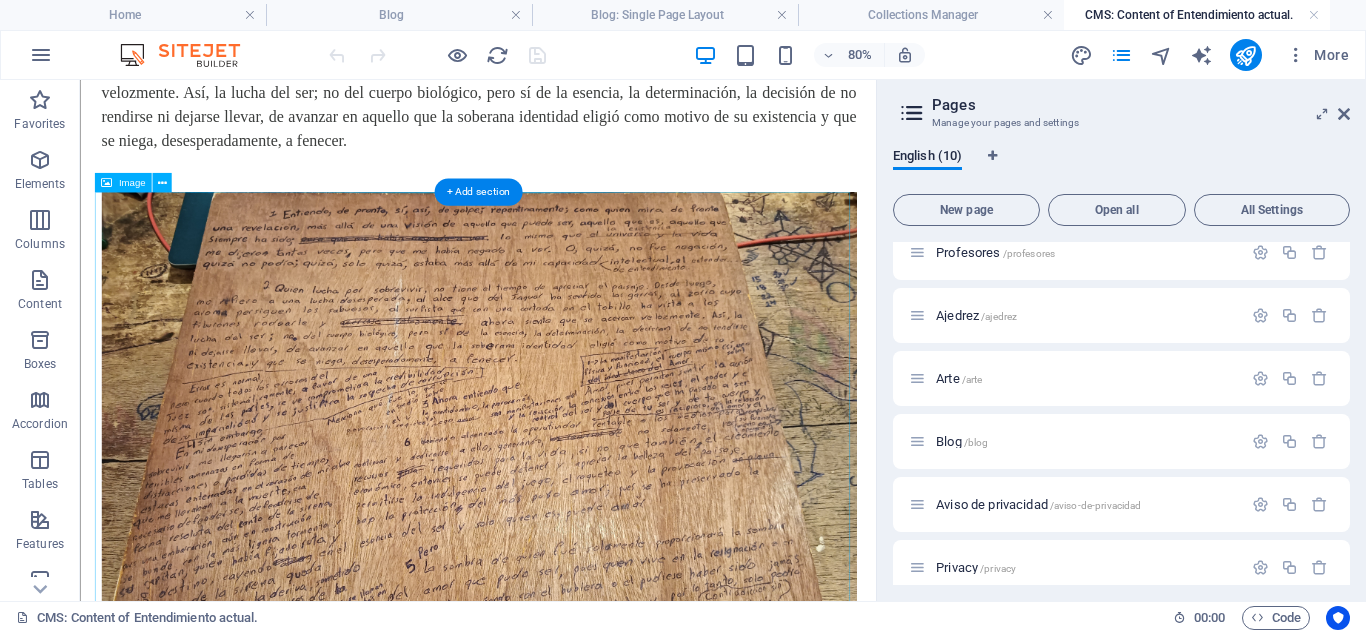 click at bounding box center [578, 575] 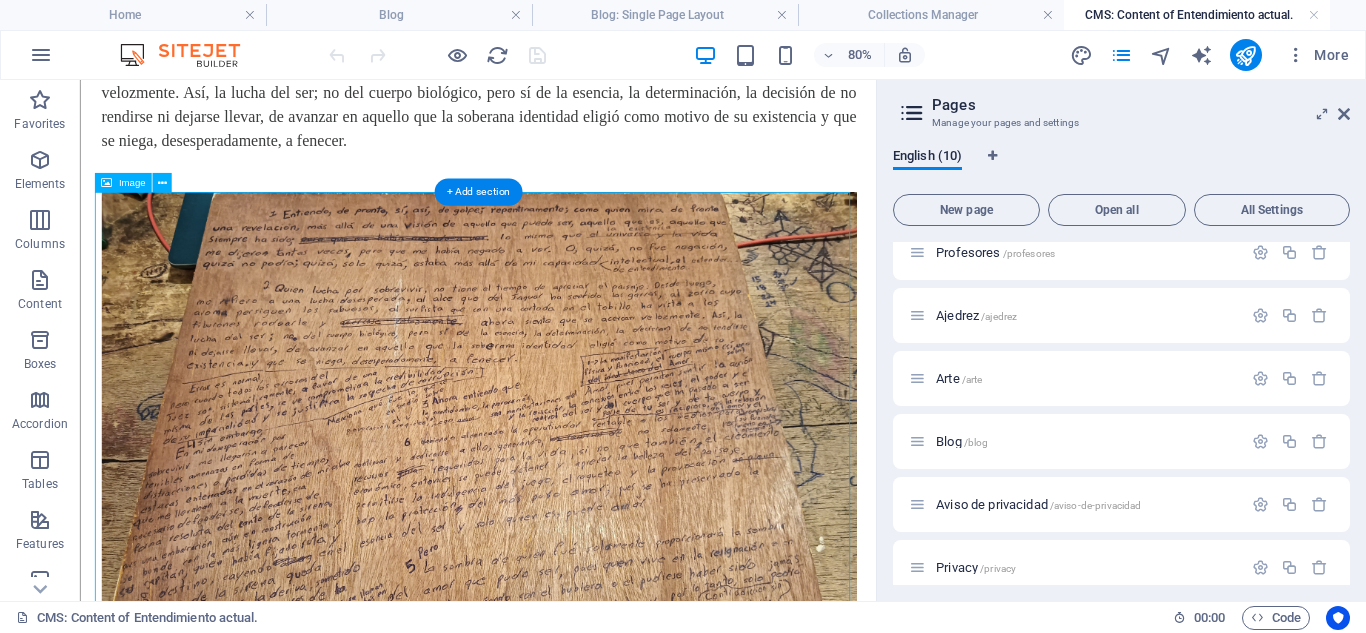 click at bounding box center [578, 575] 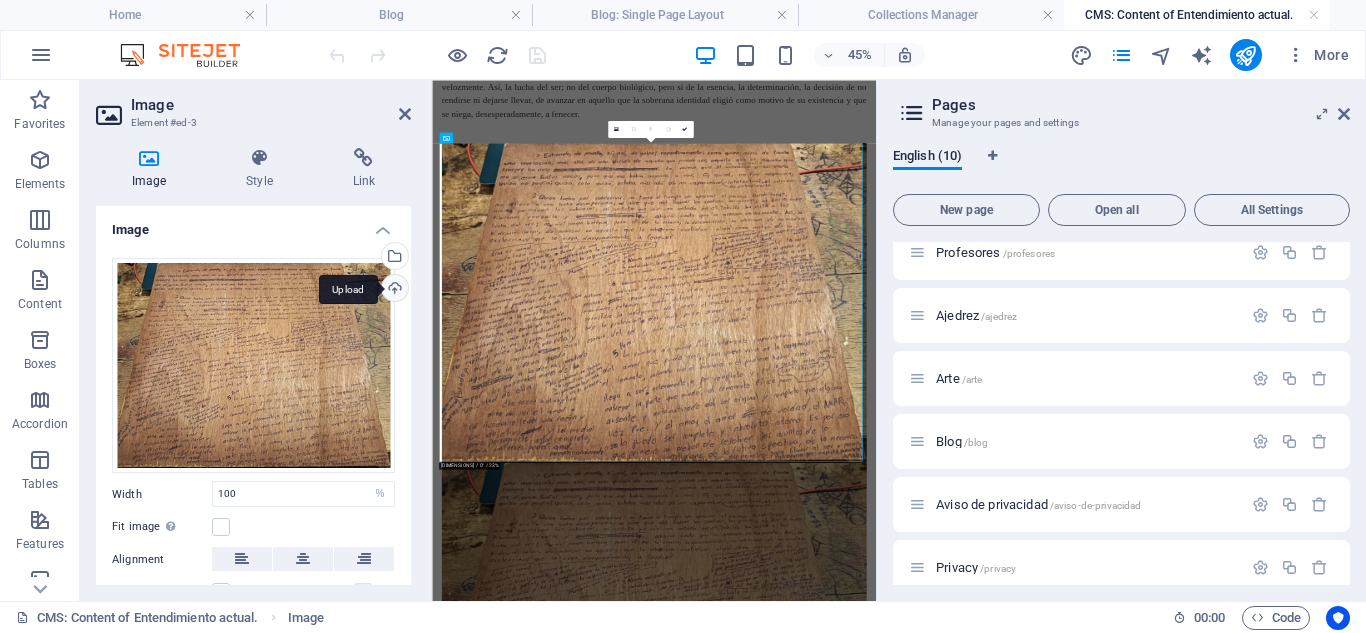 click on "Upload" at bounding box center [393, 290] 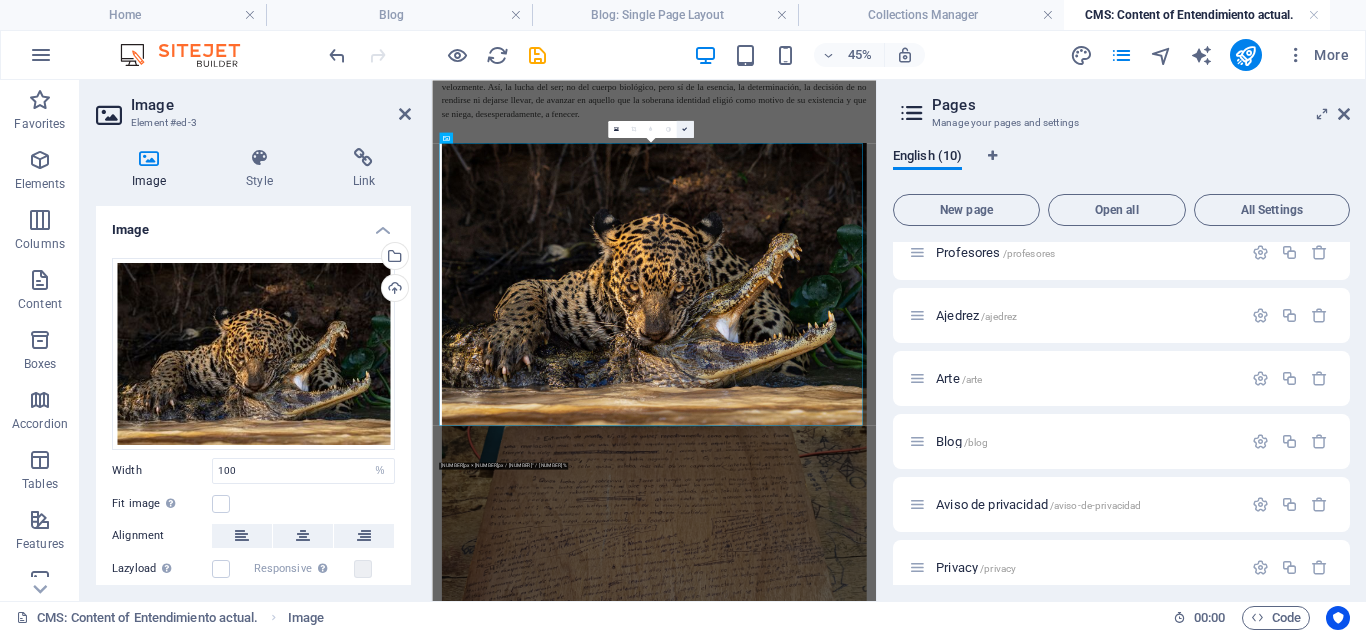 click at bounding box center (684, 128) 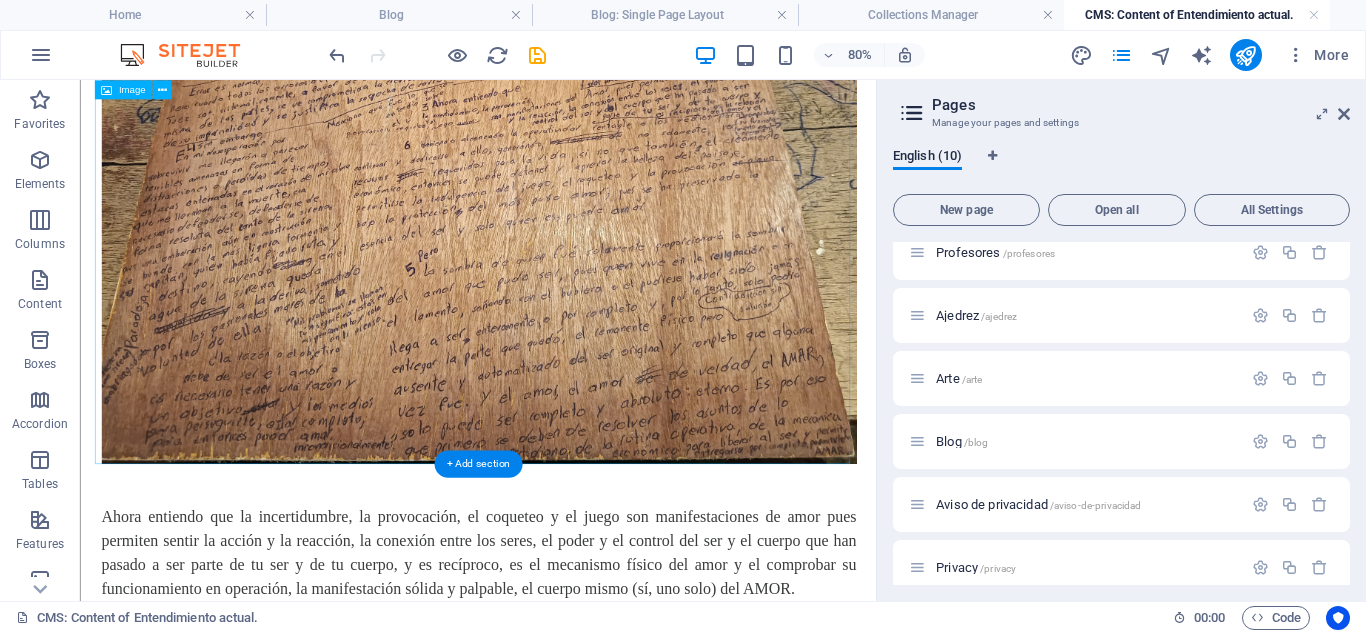 scroll, scrollTop: 1000, scrollLeft: 0, axis: vertical 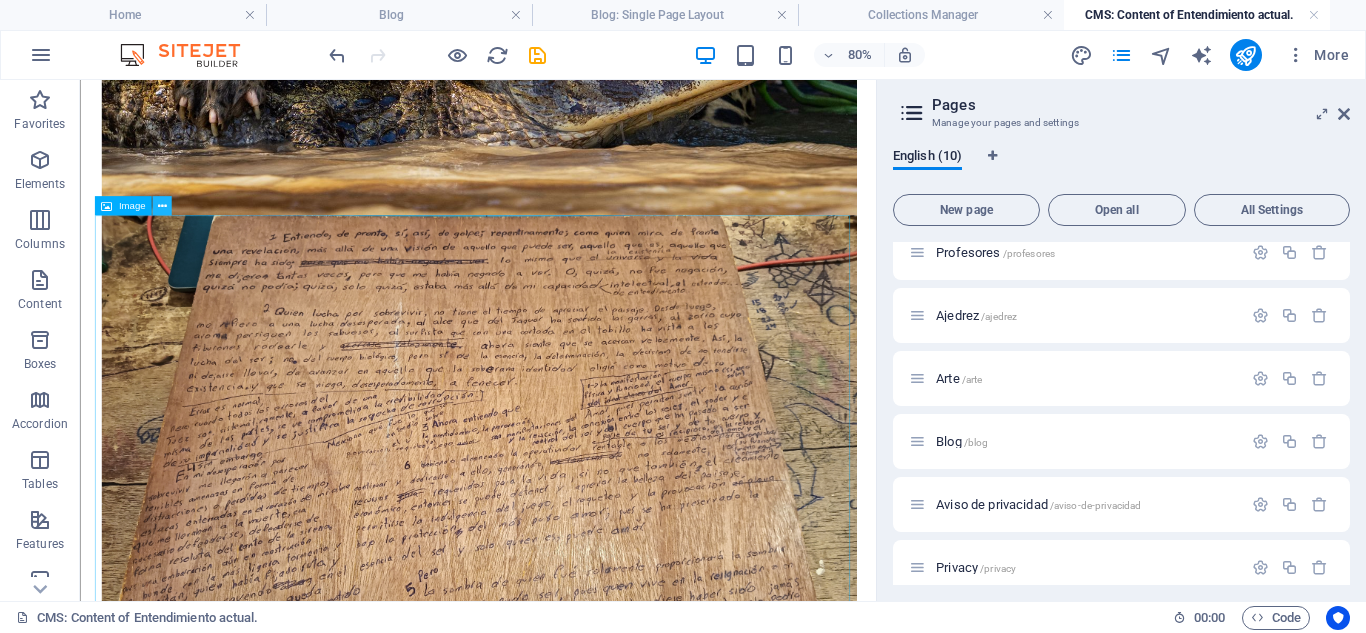 click at bounding box center (161, 205) 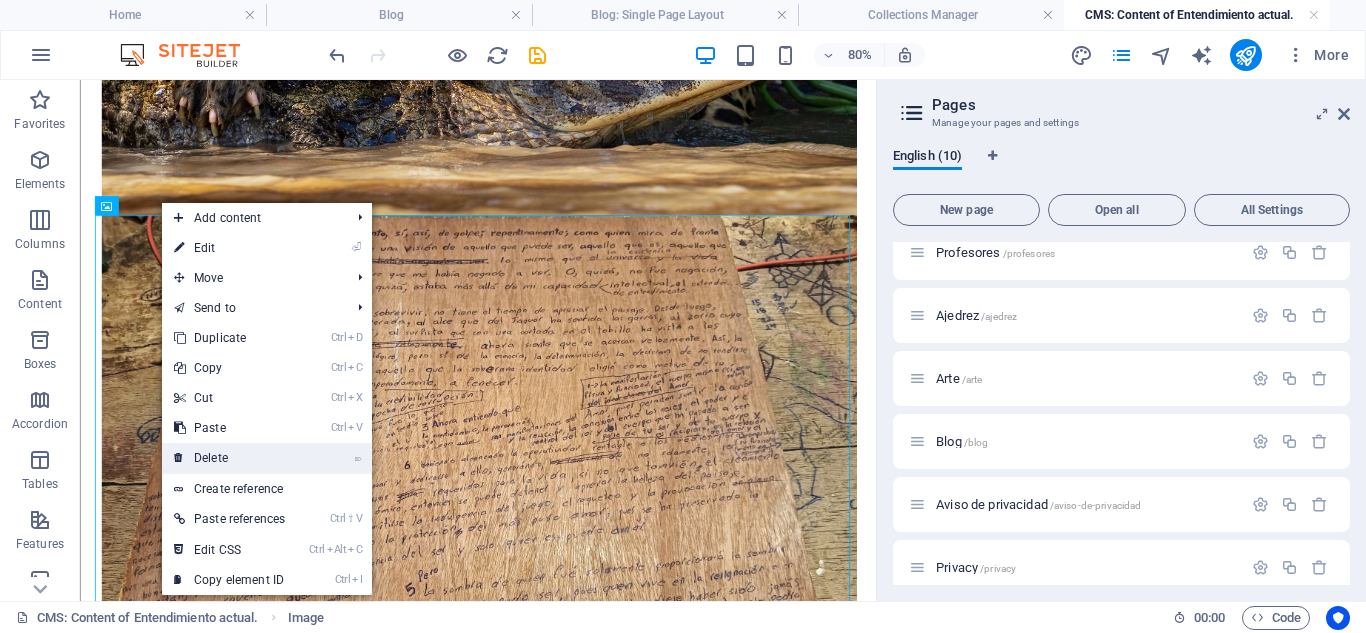 click on "⌦  Delete" at bounding box center [229, 458] 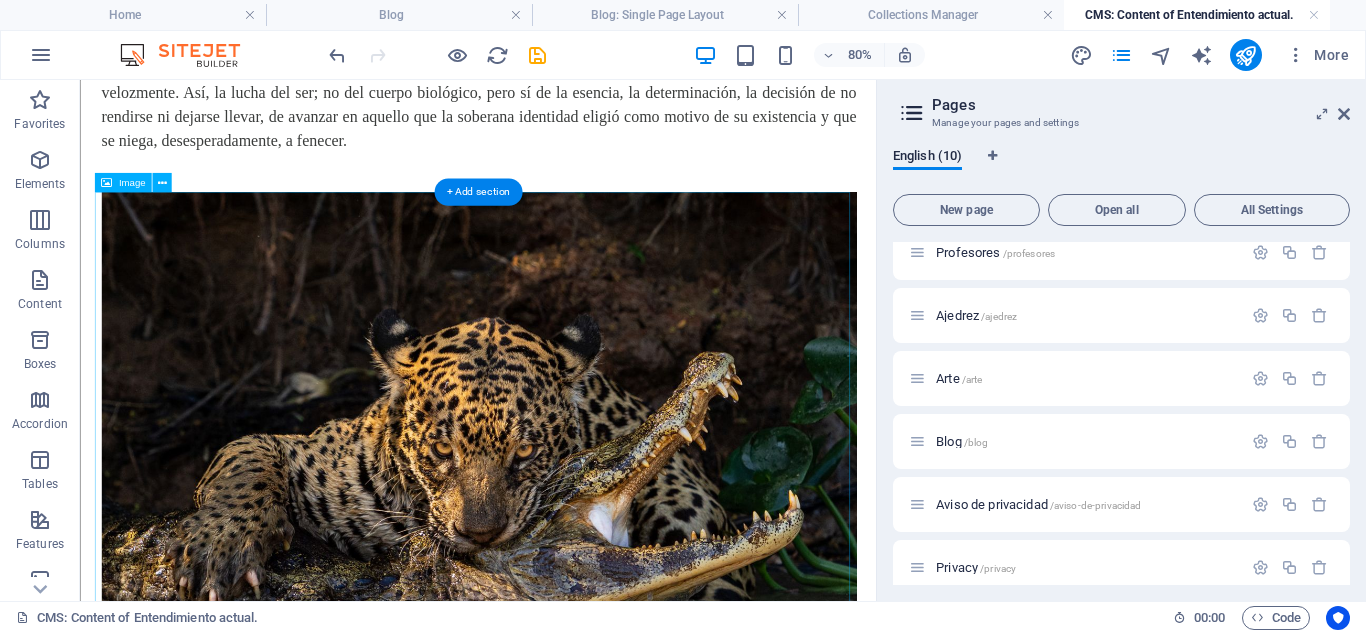scroll, scrollTop: 600, scrollLeft: 0, axis: vertical 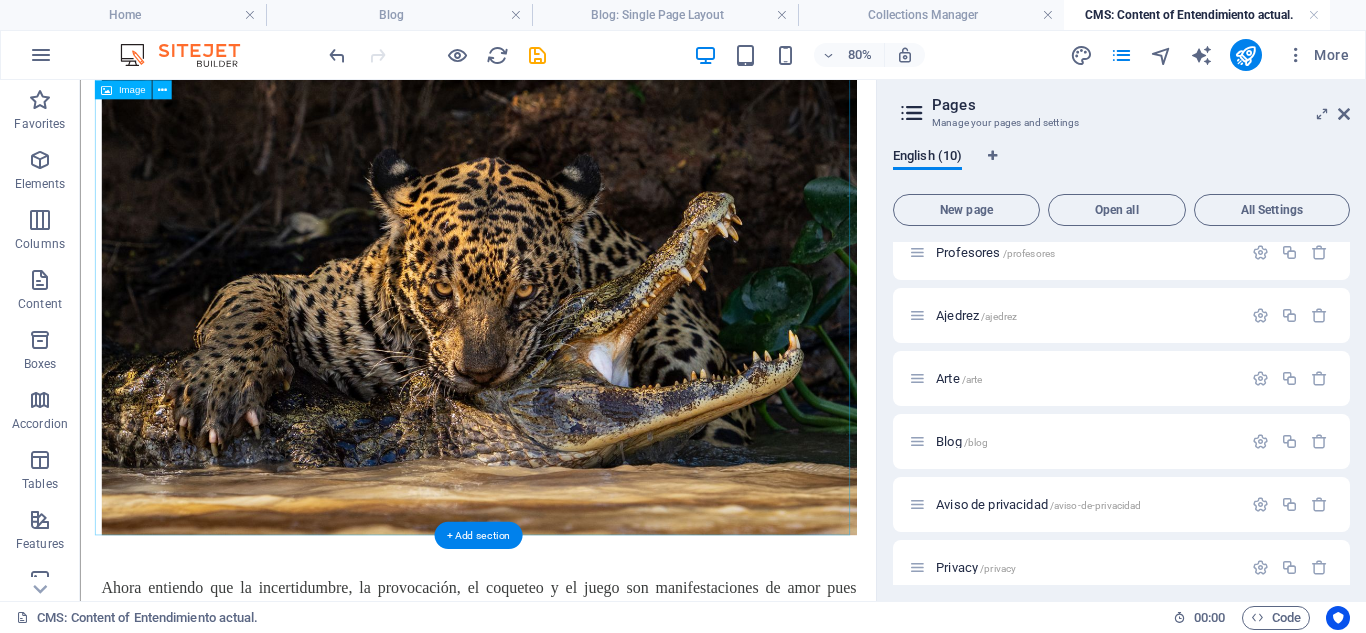 click at bounding box center (578, 334) 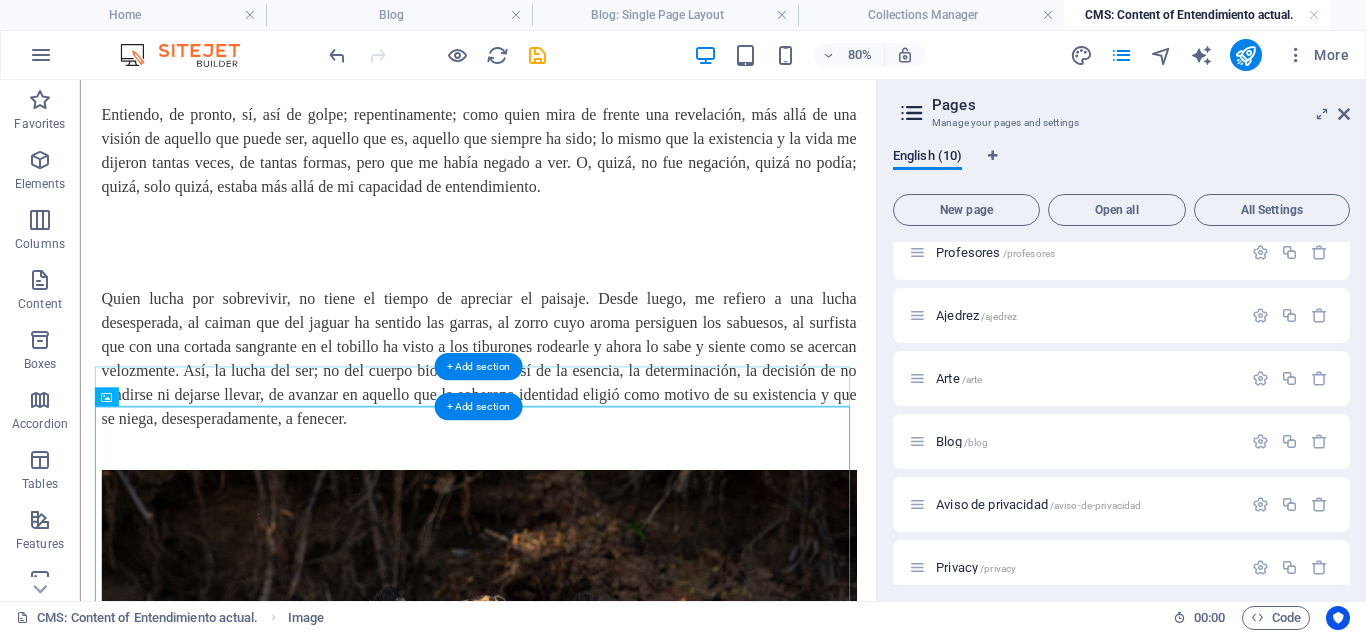 scroll, scrollTop: 200, scrollLeft: 0, axis: vertical 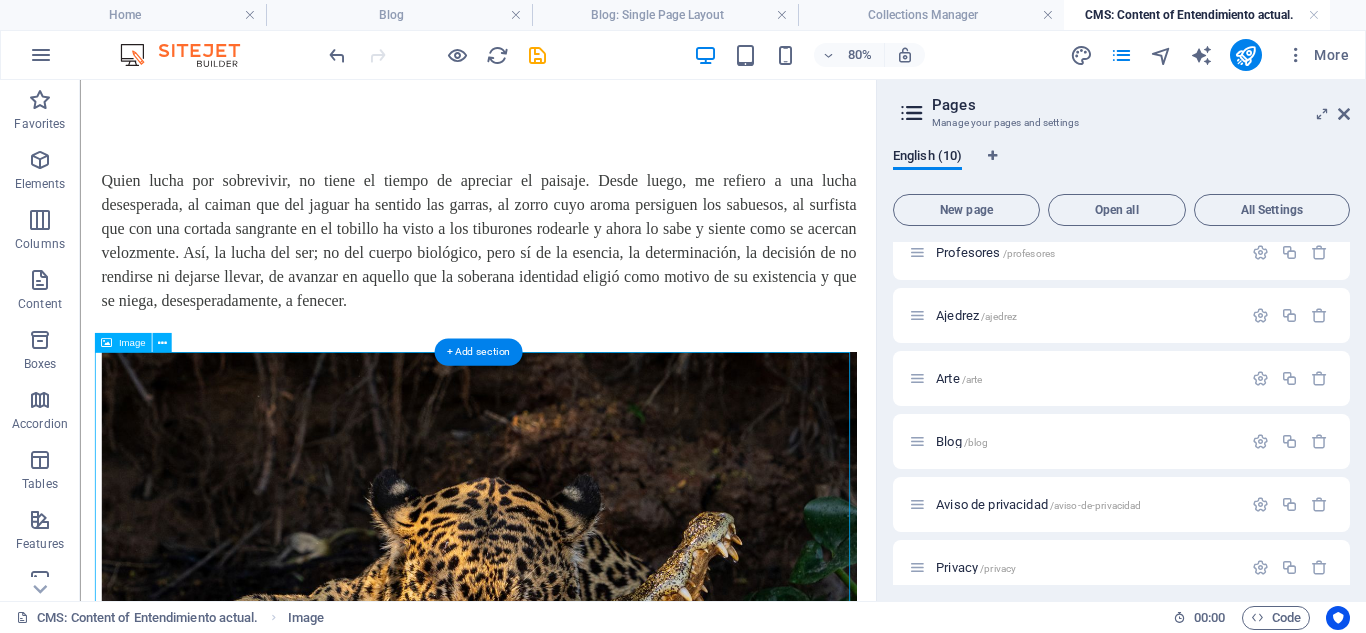 click at bounding box center [578, 734] 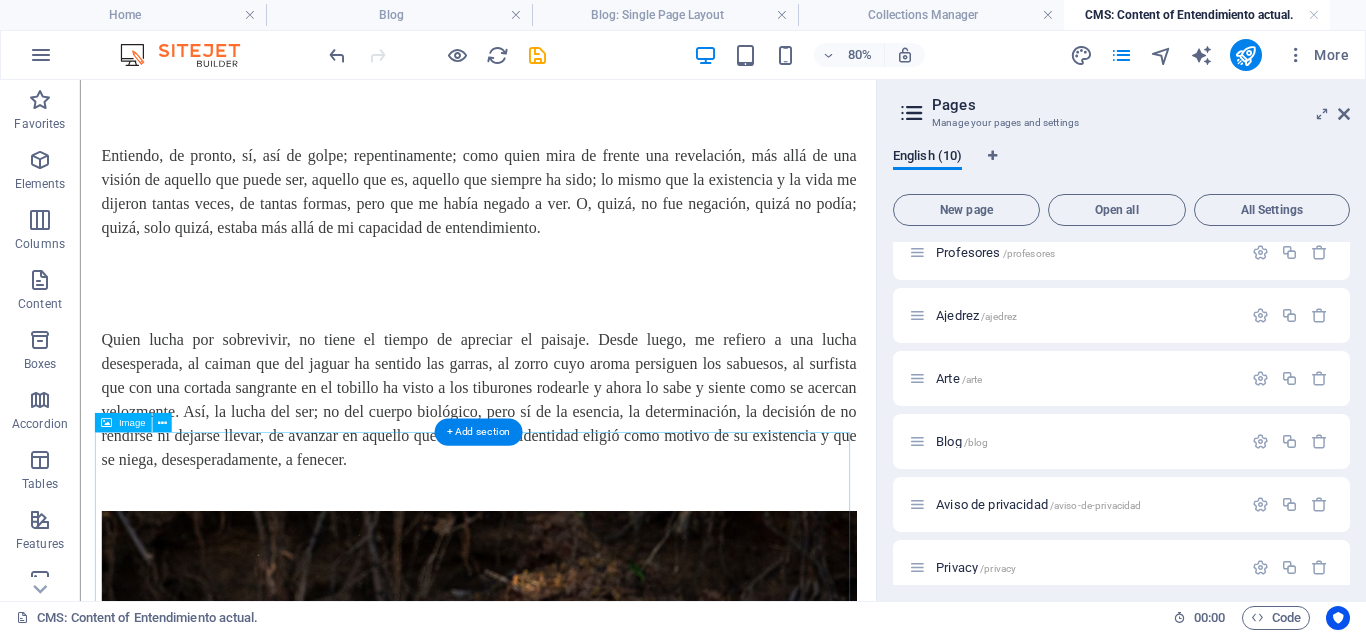 scroll, scrollTop: 100, scrollLeft: 0, axis: vertical 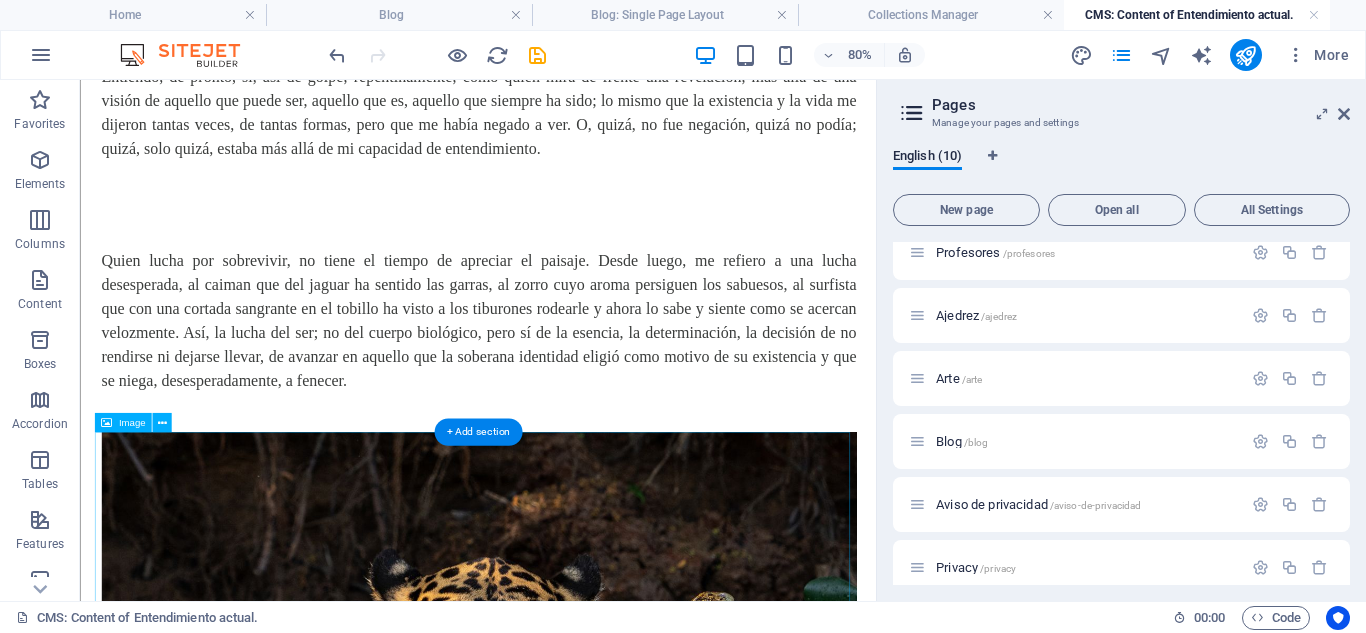 click at bounding box center [578, 834] 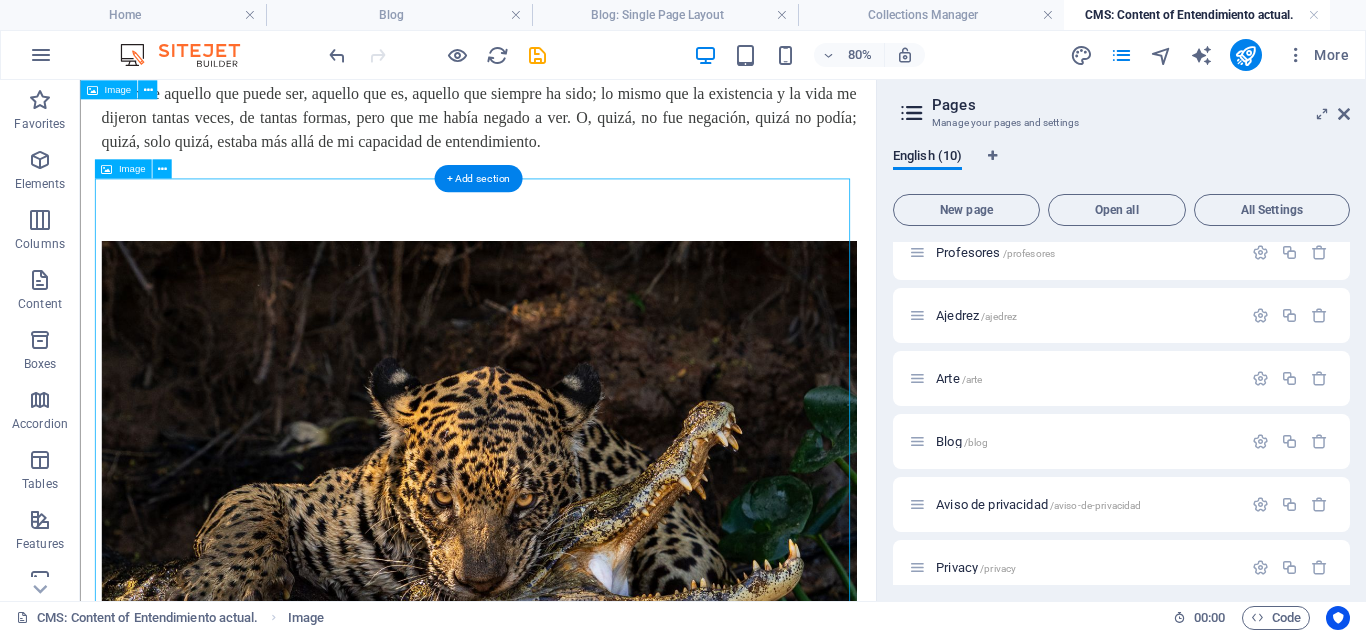 scroll, scrollTop: 100, scrollLeft: 0, axis: vertical 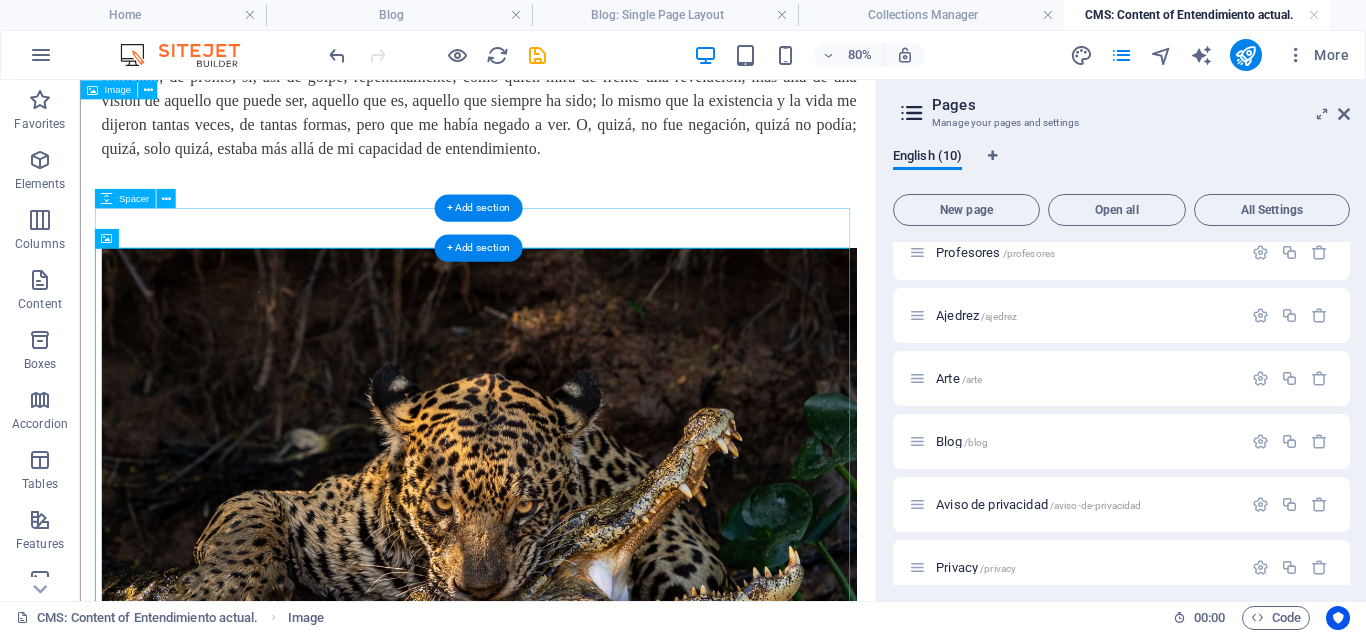 click at bounding box center [578, 265] 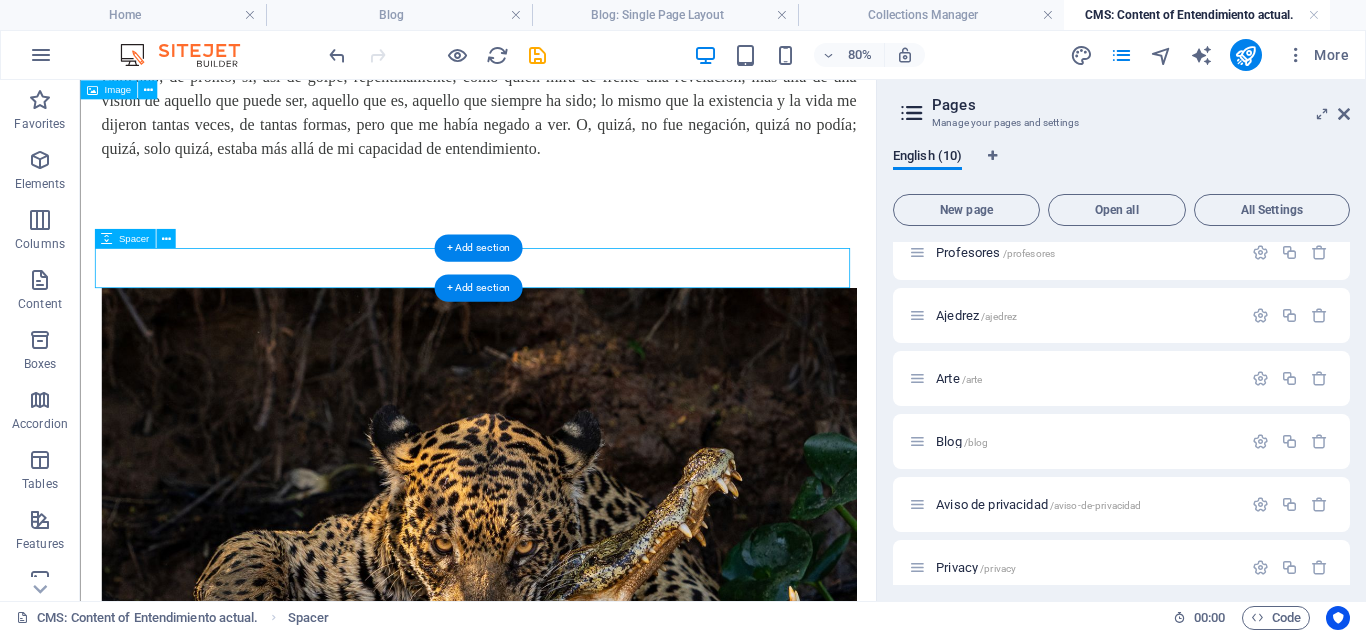 click at bounding box center [578, 315] 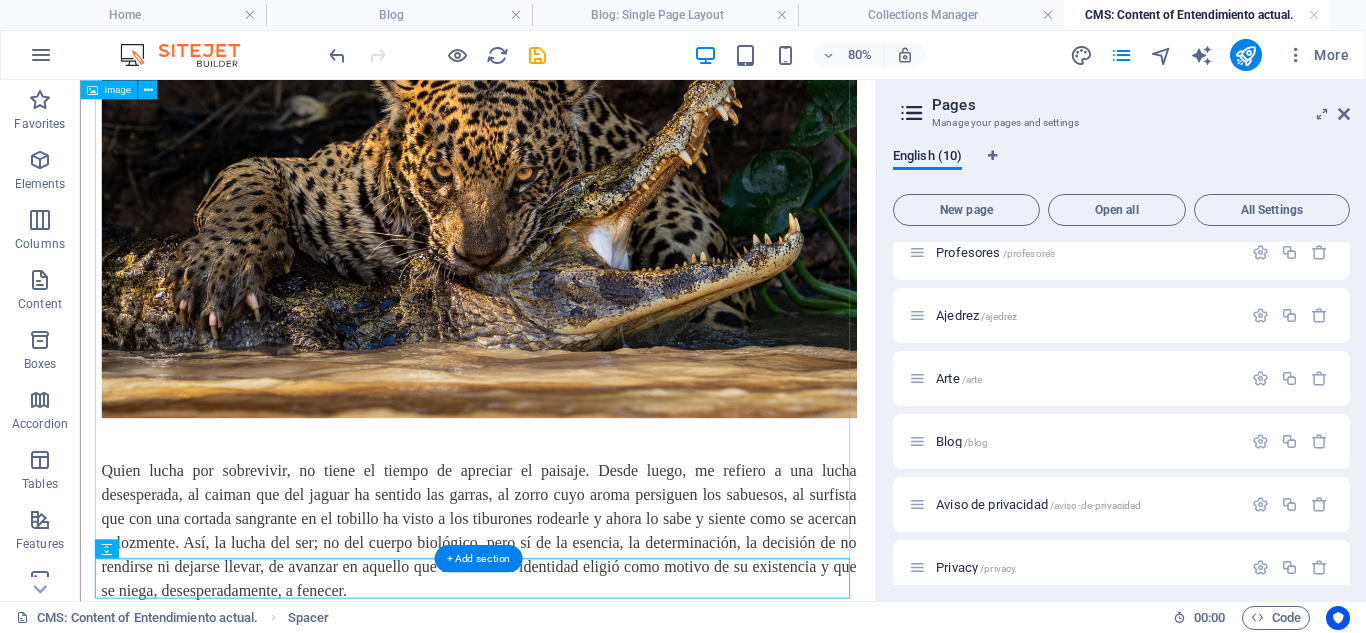 scroll, scrollTop: 639, scrollLeft: 0, axis: vertical 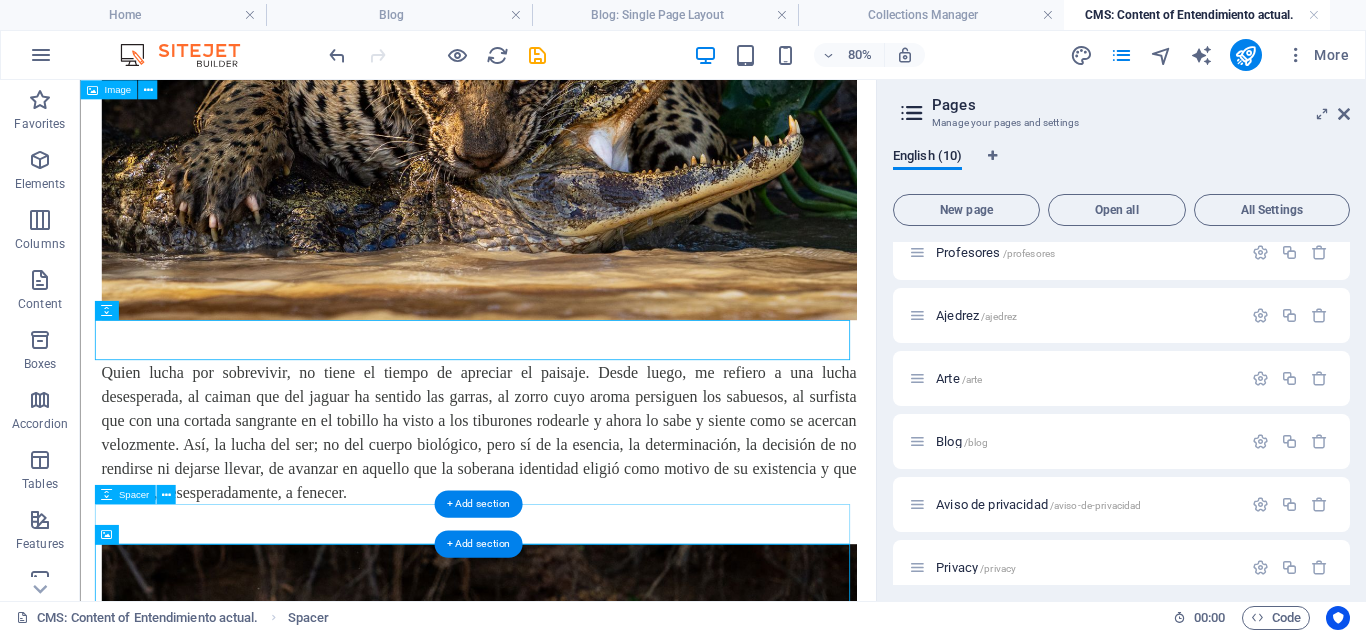 click at bounding box center [578, 635] 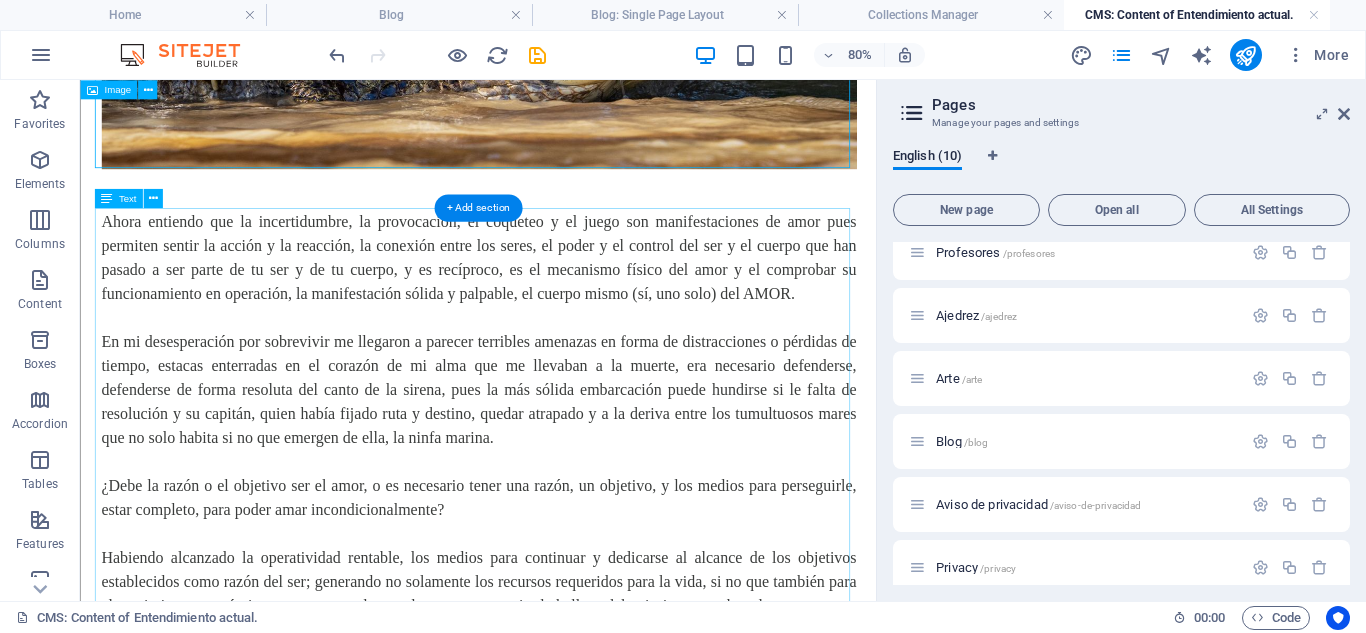 scroll, scrollTop: 1739, scrollLeft: 0, axis: vertical 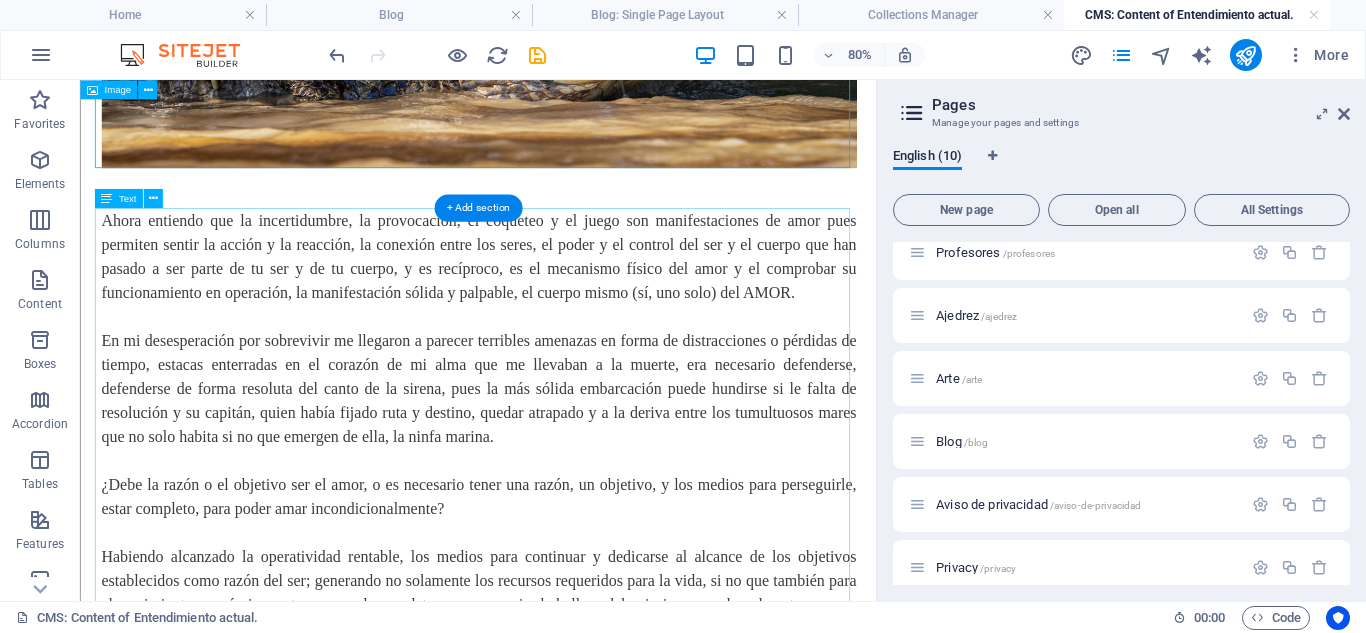click on "Ahora entiendo que la incertidumbre, la provocación, el coqueteo y el juego son manifestaciones de amor pues permiten sentir la acción y la reacción, la conexión entre los seres, el poder y el control del ser y el cuerpo que han pasado a ser parte de tu ser y de tu cuerpo, y es recíproco, es el mecanismo físico del amor y el comprobar su funcionamiento en operación, la manifestación sólida y palpable, el cuerpo mismo (sí, uno solo) del AMOR.   En mi desesperación por sobrevivir me llegaron a parecer terribles amenazas en forma de distracciones o pérdidas de tiempo, estacas enterradas en el corazón de mi alma que me llevaban a la muerte, era necesario defenderse, defenderse de forma resoluta del canto de la sirena, pues la más sólida embarcación puede hundirse si le falta de resolución y su capitán, quien había fijado ruta y destino, quedar atrapado y a la deriva entre los tumultuosos mares que no solo habita si no que emergen de ella, la ninfa marina." at bounding box center (578, 660) 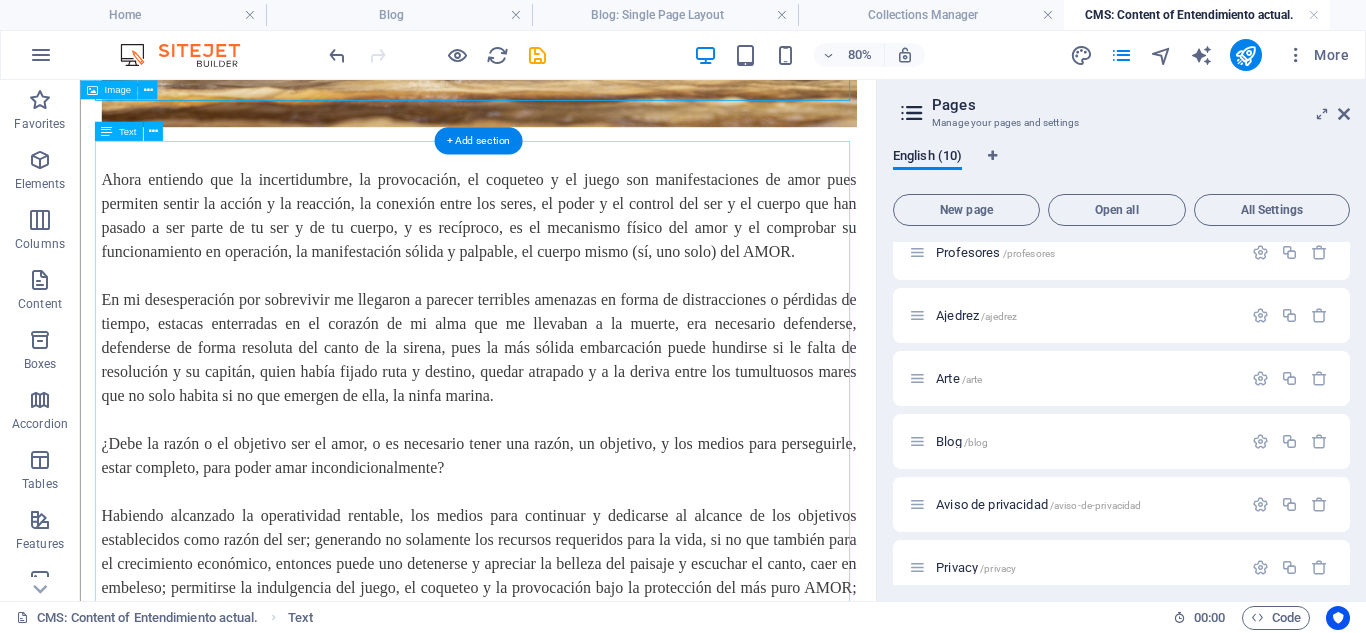 scroll, scrollTop: 1823, scrollLeft: 0, axis: vertical 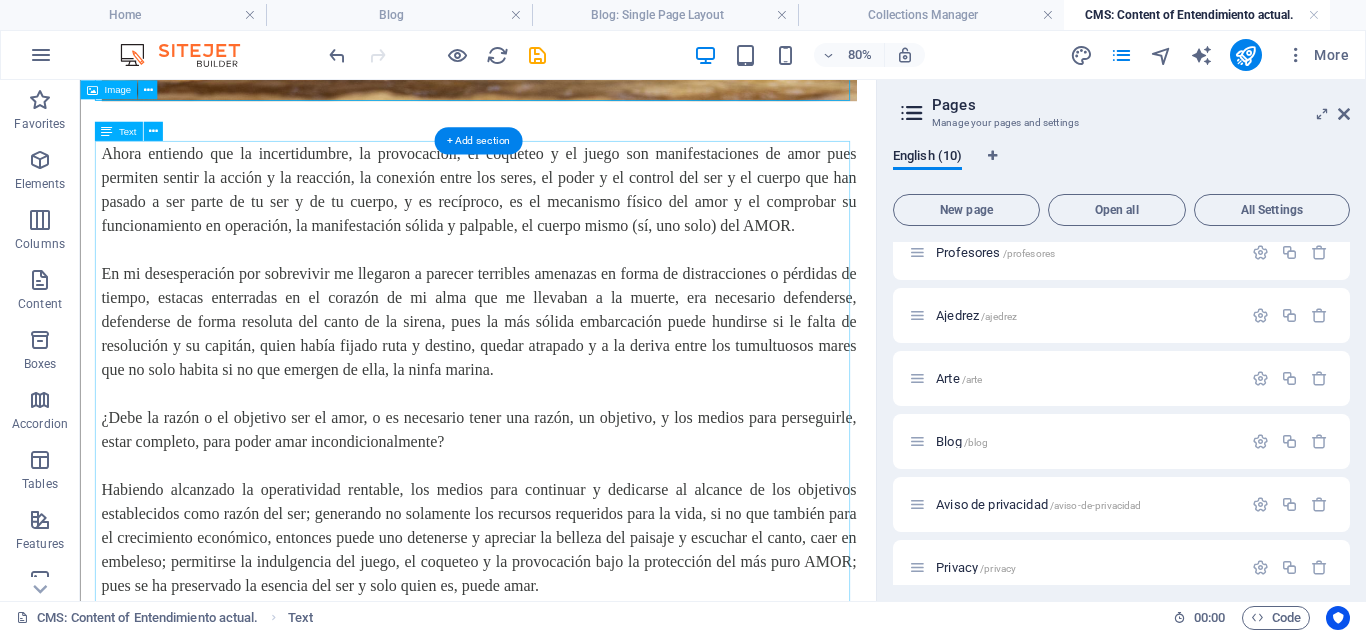 click on "Ahora entiendo que la incertidumbre, la provocación, el coqueteo y el juego son manifestaciones de amor pues permiten sentir la acción y la reacción, la conexión entre los seres, el poder y el control del ser y el cuerpo que han pasado a ser parte de tu ser y de tu cuerpo, y es recíproco, es el mecanismo físico del amor y el comprobar su funcionamiento en operación, la manifestación sólida y palpable, el cuerpo mismo (sí, uno solo) del AMOR.   En mi desesperación por sobrevivir me llegaron a parecer terribles amenazas en forma de distracciones o pérdidas de tiempo, estacas enterradas en el corazón de mi alma que me llevaban a la muerte, era necesario defenderse, defenderse de forma resoluta del canto de la sirena, pues la más sólida embarcación puede hundirse si le falta de resolución y su capitán, quien había fijado ruta y destino, quedar atrapado y a la deriva entre los tumultuosos mares que no solo habita si no que emergen de ella, la ninfa marina." at bounding box center (578, 576) 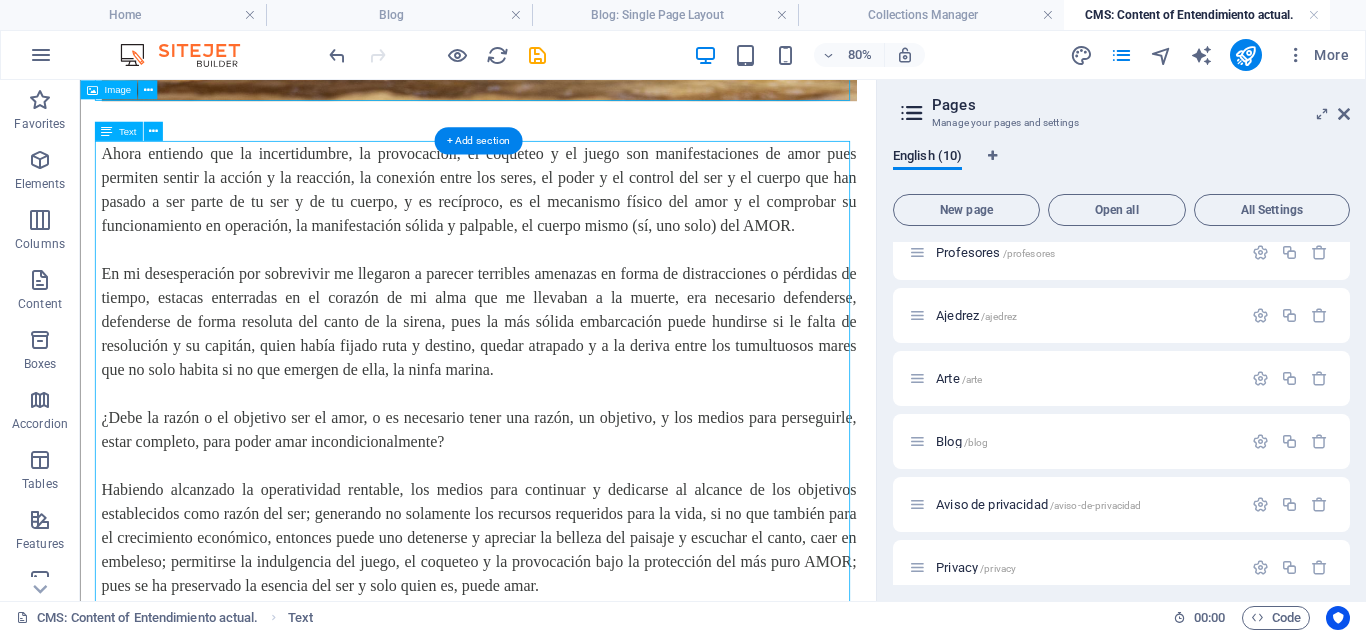click on "Ahora entiendo que la incertidumbre, la provocación, el coqueteo y el juego son manifestaciones de amor pues permiten sentir la acción y la reacción, la conexión entre los seres, el poder y el control del ser y el cuerpo que han pasado a ser parte de tu ser y de tu cuerpo, y es recíproco, es el mecanismo físico del amor y el comprobar su funcionamiento en operación, la manifestación sólida y palpable, el cuerpo mismo (sí, uno solo) del AMOR.   En mi desesperación por sobrevivir me llegaron a parecer terribles amenazas en forma de distracciones o pérdidas de tiempo, estacas enterradas en el corazón de mi alma que me llevaban a la muerte, era necesario defenderse, defenderse de forma resoluta del canto de la sirena, pues la más sólida embarcación puede hundirse si le falta de resolución y su capitán, quien había fijado ruta y destino, quedar atrapado y a la deriva entre los tumultuosos mares que no solo habita si no que emergen de ella, la ninfa marina." at bounding box center [578, 576] 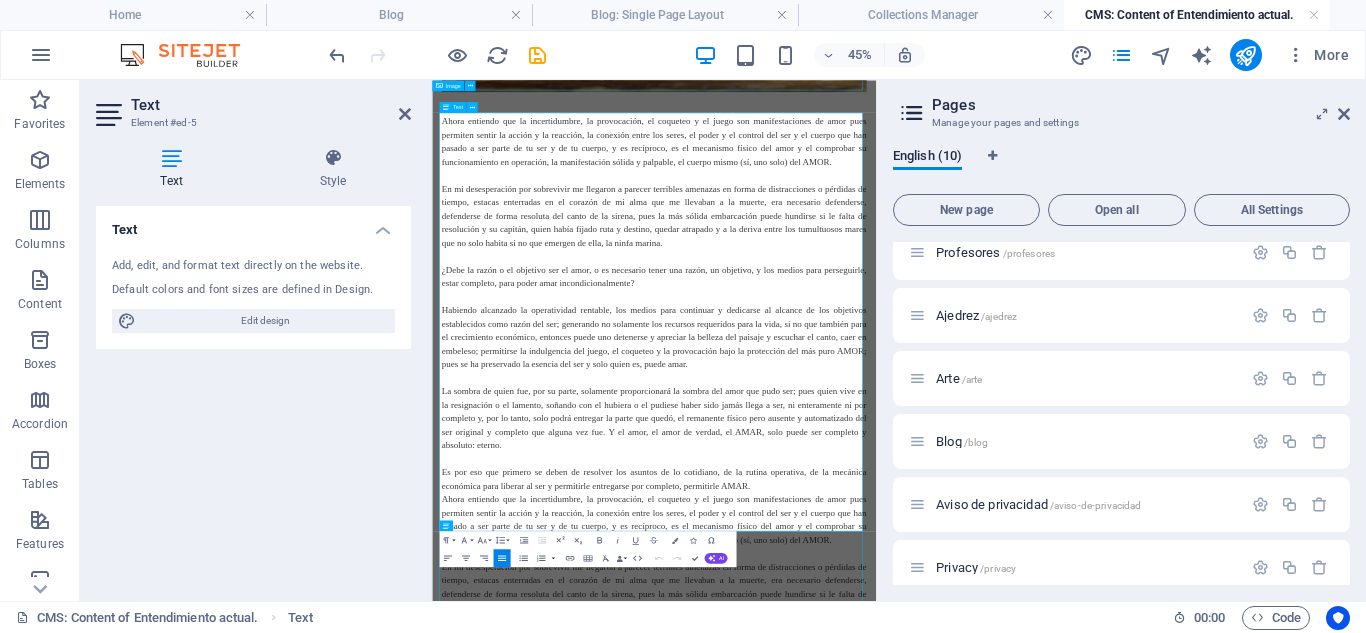 scroll, scrollTop: 1821, scrollLeft: 0, axis: vertical 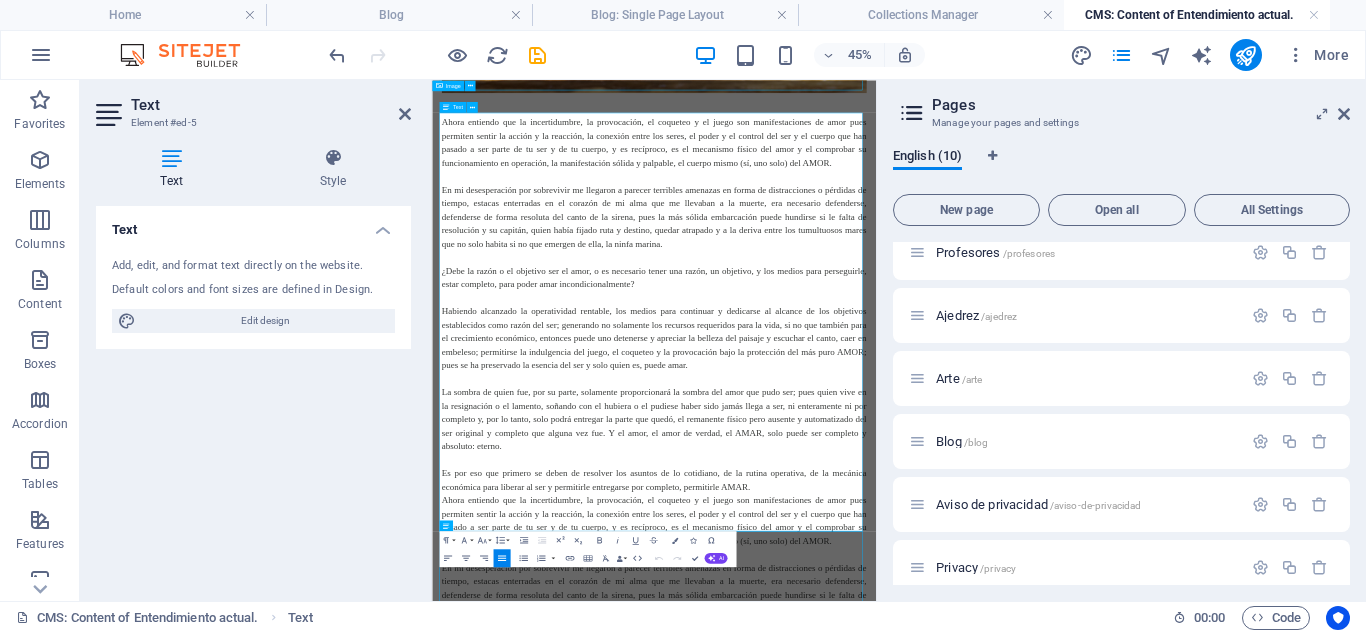 drag, startPoint x: 449, startPoint y: 344, endPoint x: 1358, endPoint y: 1062, distance: 1158.363 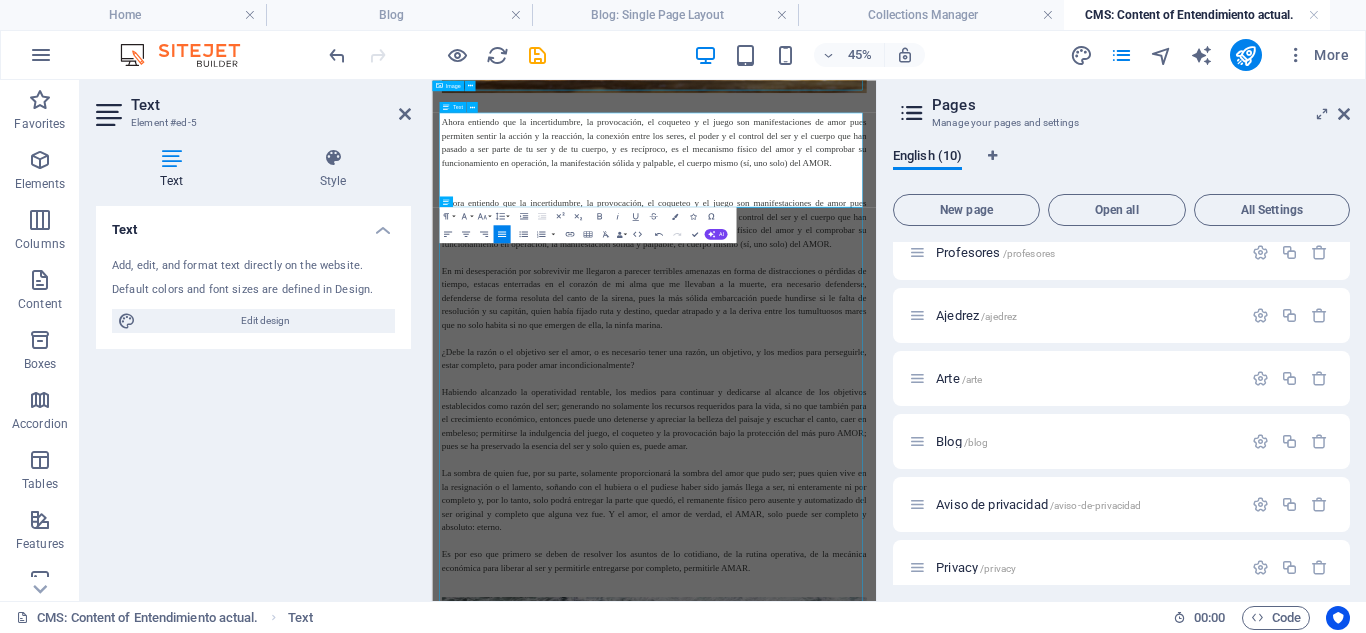 click at bounding box center (926, 323) 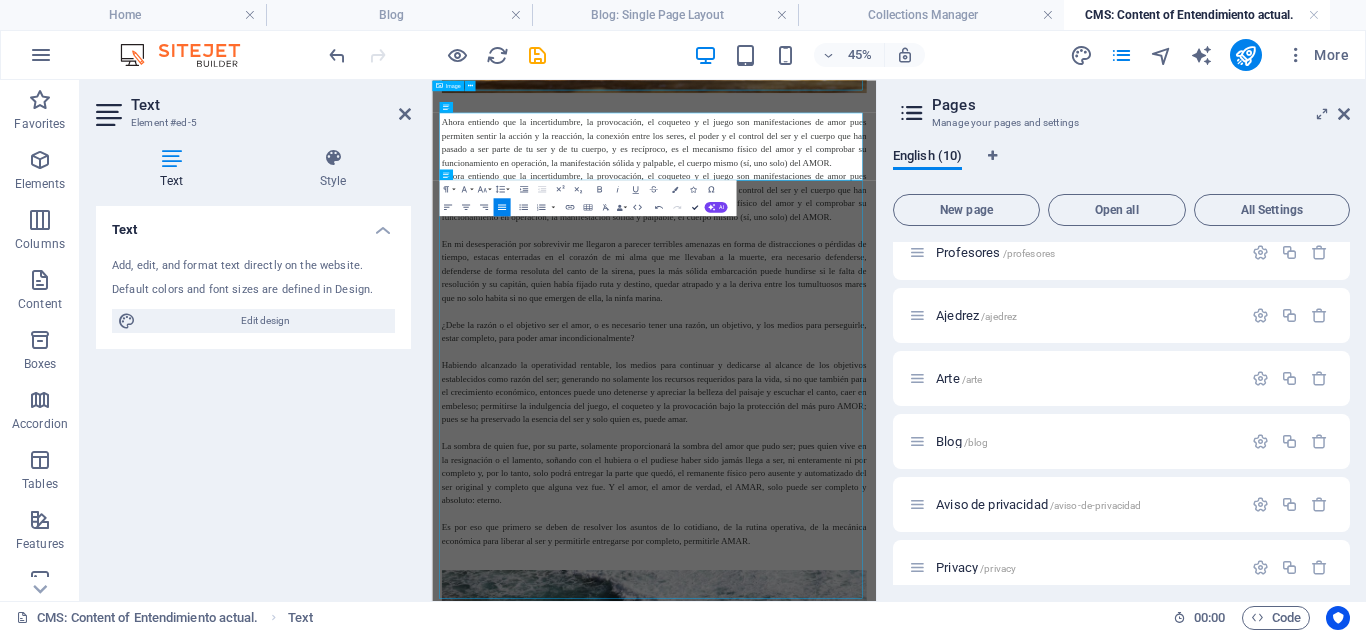 drag, startPoint x: 693, startPoint y: 204, endPoint x: 760, endPoint y: 192, distance: 68.06615 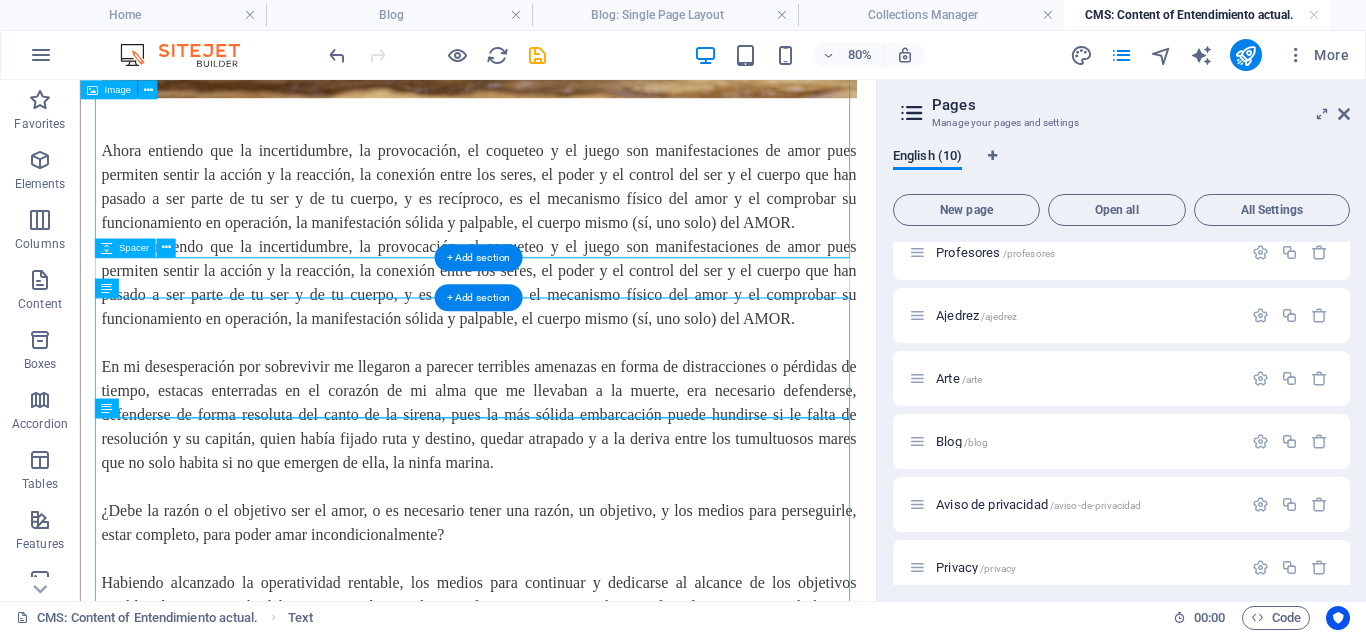 scroll, scrollTop: 1627, scrollLeft: 0, axis: vertical 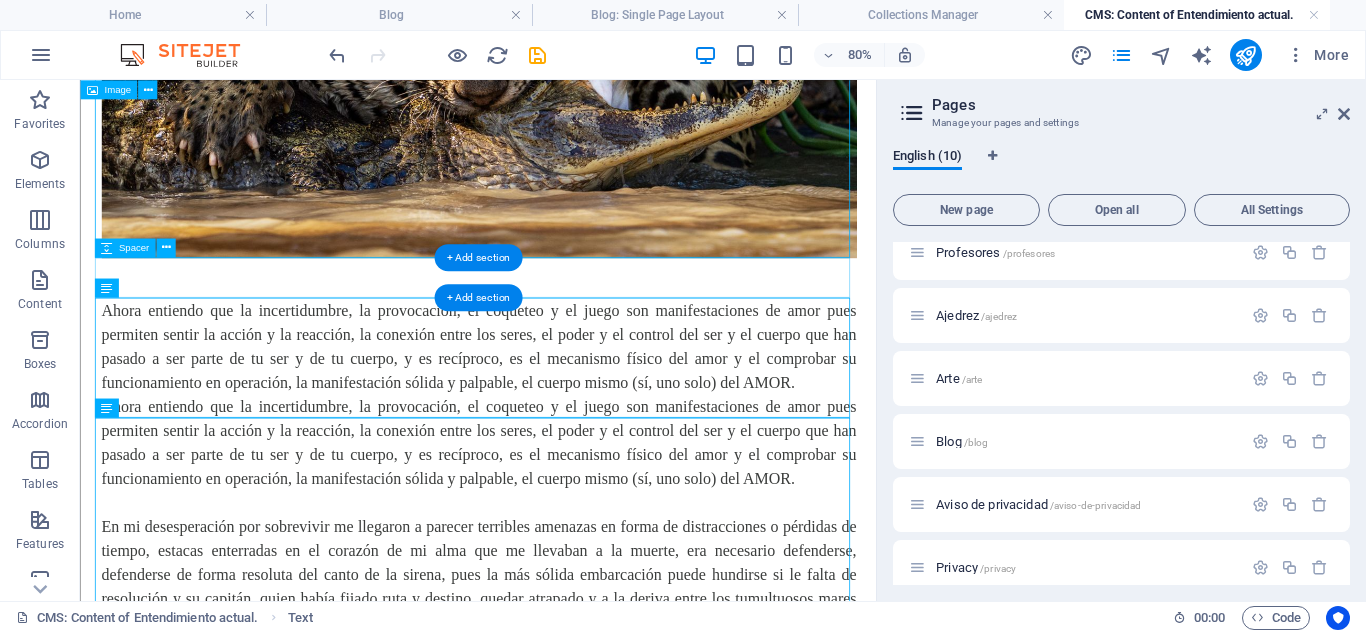 click at bounding box center [578, 327] 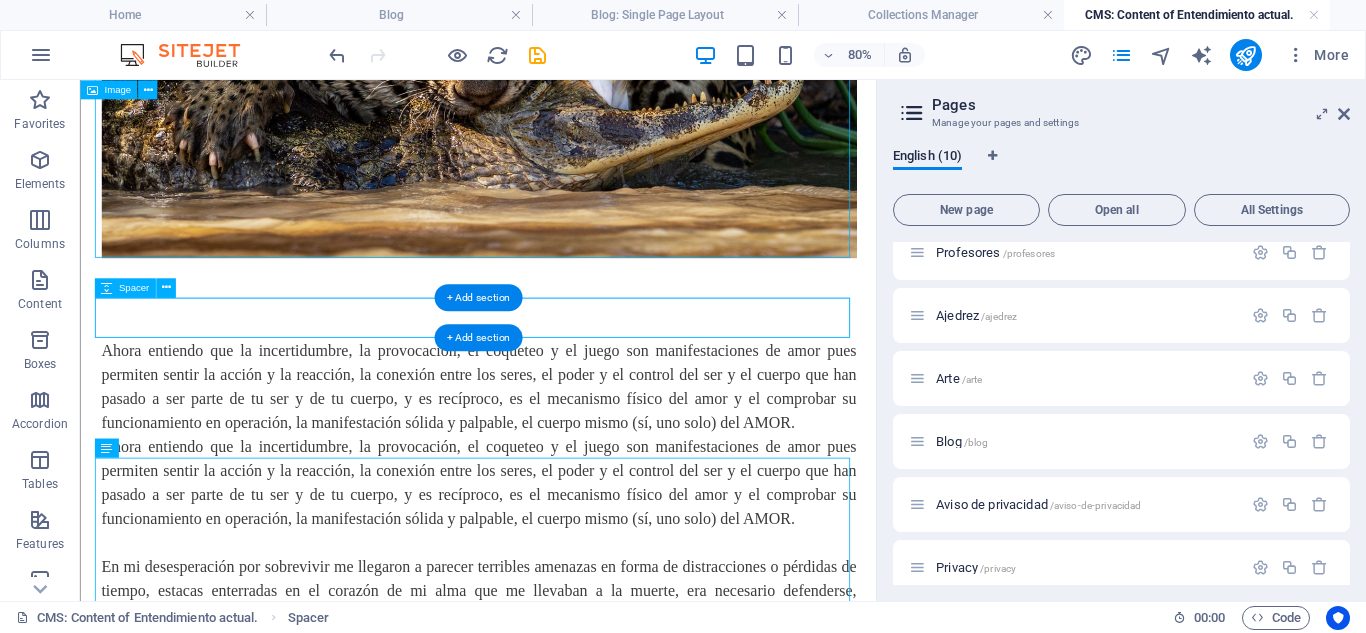 click at bounding box center (578, 377) 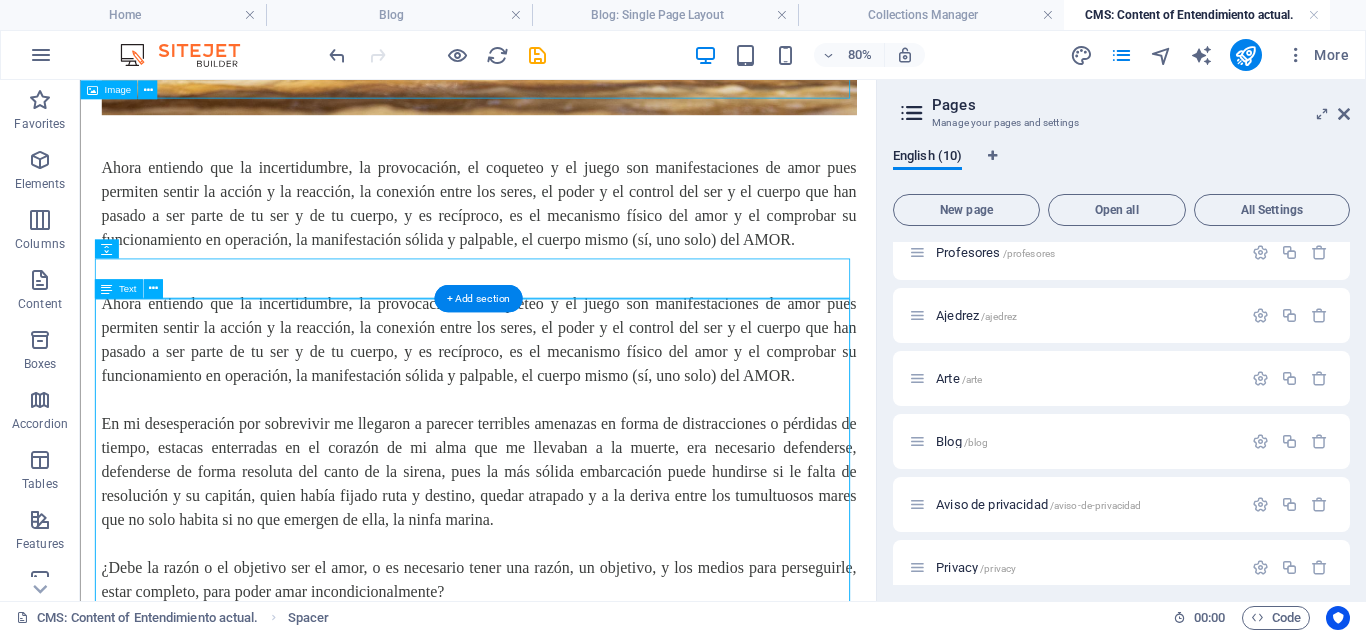 scroll, scrollTop: 1927, scrollLeft: 0, axis: vertical 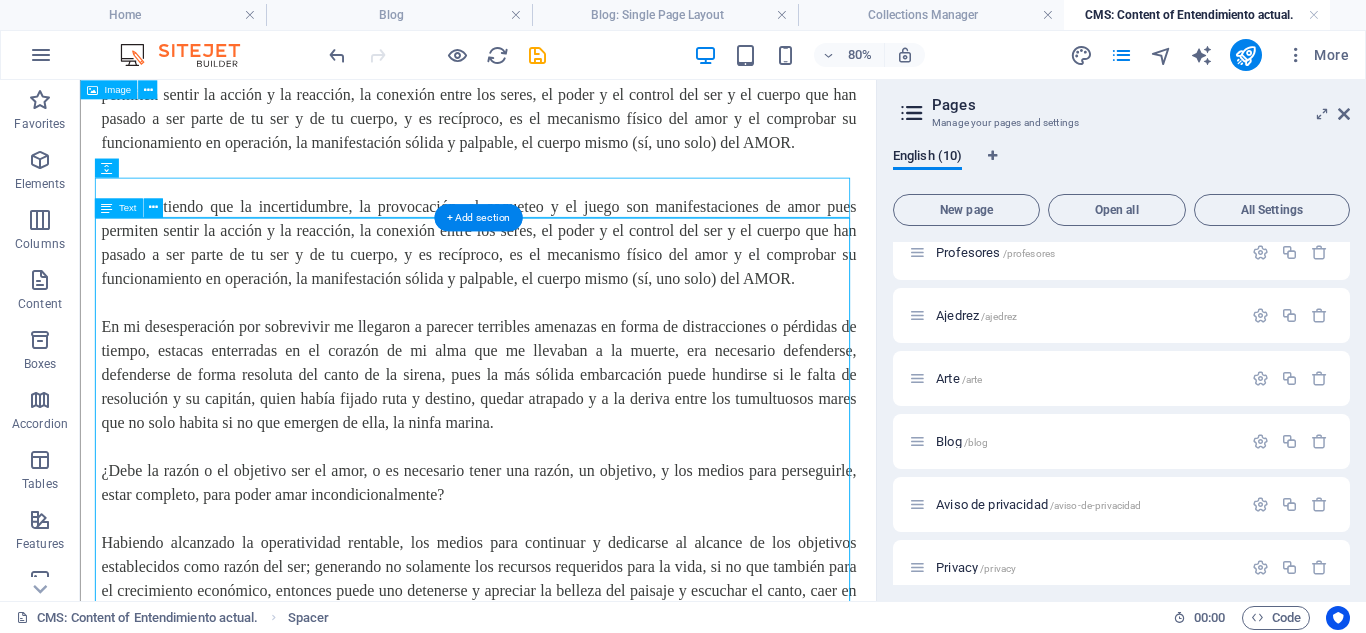 click on "Ahora entiendo que la incertidumbre, la provocación, el coqueteo y el juego son manifestaciones de amor pues permiten sentir la acción y la reacción, la conexión entre los seres, el poder y el control del ser y el cuerpo que han pasado a ser parte de tu ser y de tu cuerpo, y es recíproco, es el mecanismo físico del amor y el comprobar su funcionamiento en operación, la manifestación sólida y palpable, el cuerpo mismo (sí, uno solo) del AMOR.   En mi desesperación por sobrevivir me llegaron a parecer terribles amenazas en forma de distracciones o pérdidas de tiempo, estacas enterradas en el corazón de mi alma que me llevaban a la muerte, era necesario defenderse, defenderse de forma resoluta del canto de la sirena, pues la más sólida embarcación puede hundirse si le falta de resolución y su capitán, quien había fijado ruta y destino, quedar atrapado y a la deriva entre los tumultuosos mares que no solo habita si no que emergen de ella, la ninfa marina." at bounding box center (578, 642) 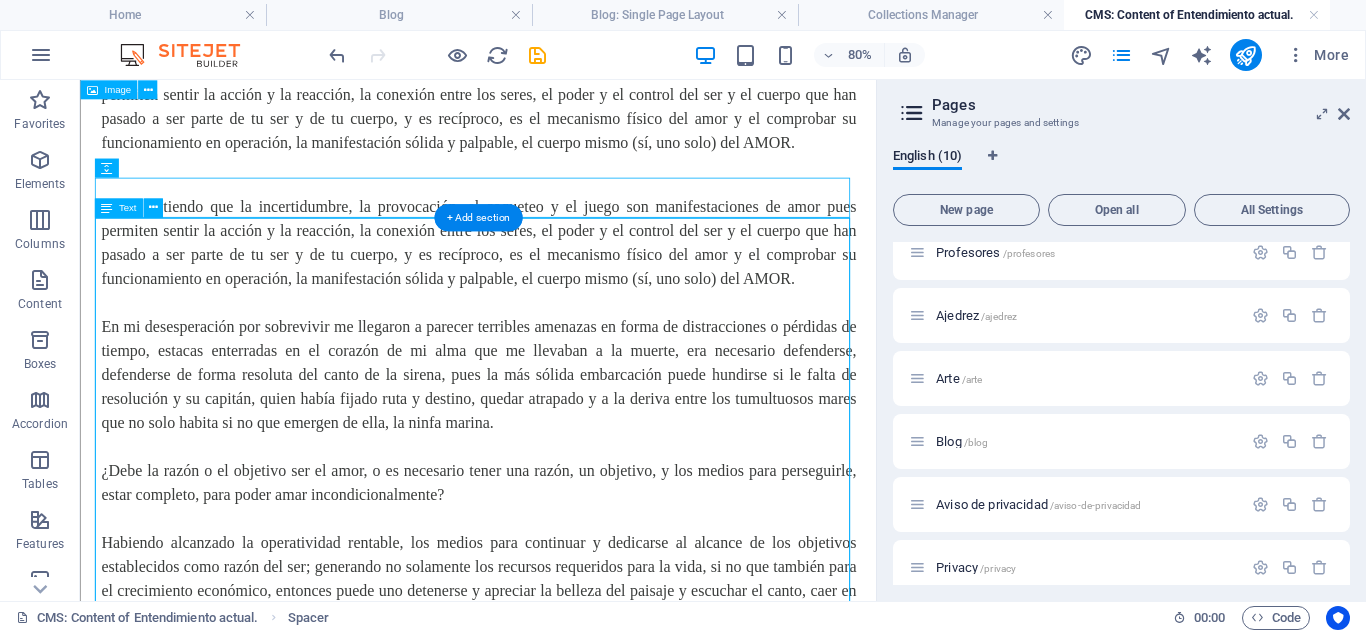 click on "Ahora entiendo que la incertidumbre, la provocación, el coqueteo y el juego son manifestaciones de amor pues permiten sentir la acción y la reacción, la conexión entre los seres, el poder y el control del ser y el cuerpo que han pasado a ser parte de tu ser y de tu cuerpo, y es recíproco, es el mecanismo físico del amor y el comprobar su funcionamiento en operación, la manifestación sólida y palpable, el cuerpo mismo (sí, uno solo) del AMOR.   En mi desesperación por sobrevivir me llegaron a parecer terribles amenazas en forma de distracciones o pérdidas de tiempo, estacas enterradas en el corazón de mi alma que me llevaban a la muerte, era necesario defenderse, defenderse de forma resoluta del canto de la sirena, pues la más sólida embarcación puede hundirse si le falta de resolución y su capitán, quien había fijado ruta y destino, quedar atrapado y a la deriva entre los tumultuosos mares que no solo habita si no que emergen de ella, la ninfa marina." at bounding box center (578, 642) 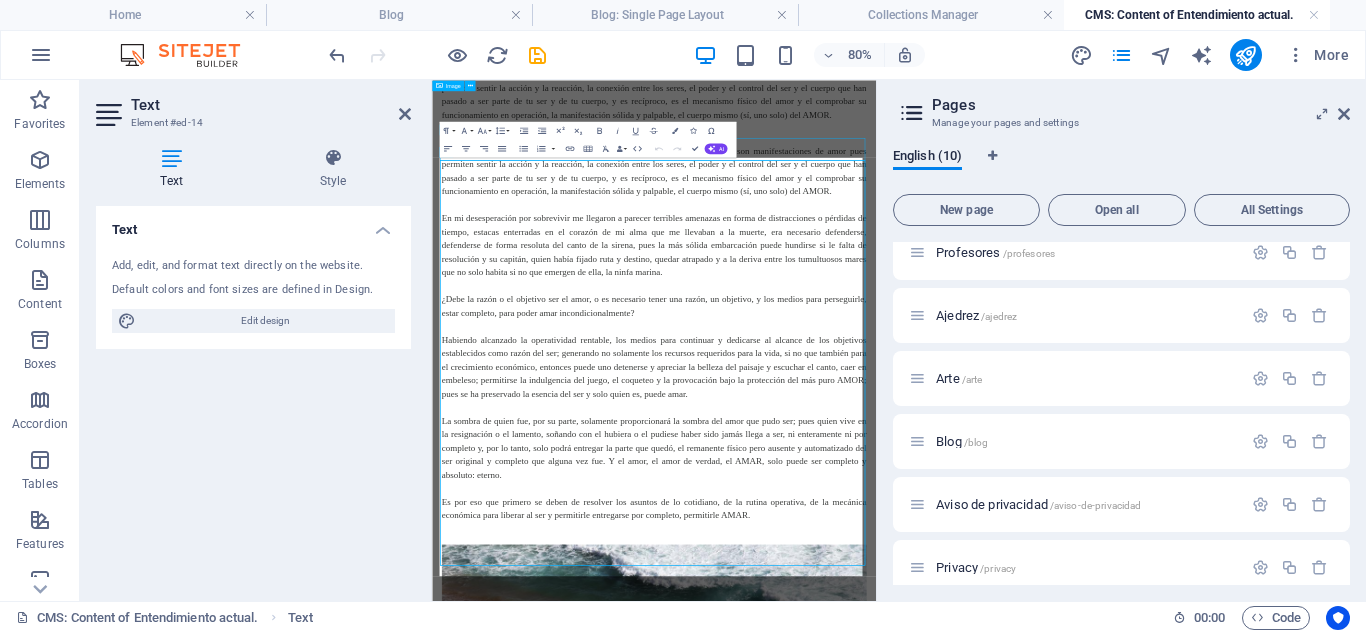 scroll, scrollTop: 1921, scrollLeft: 0, axis: vertical 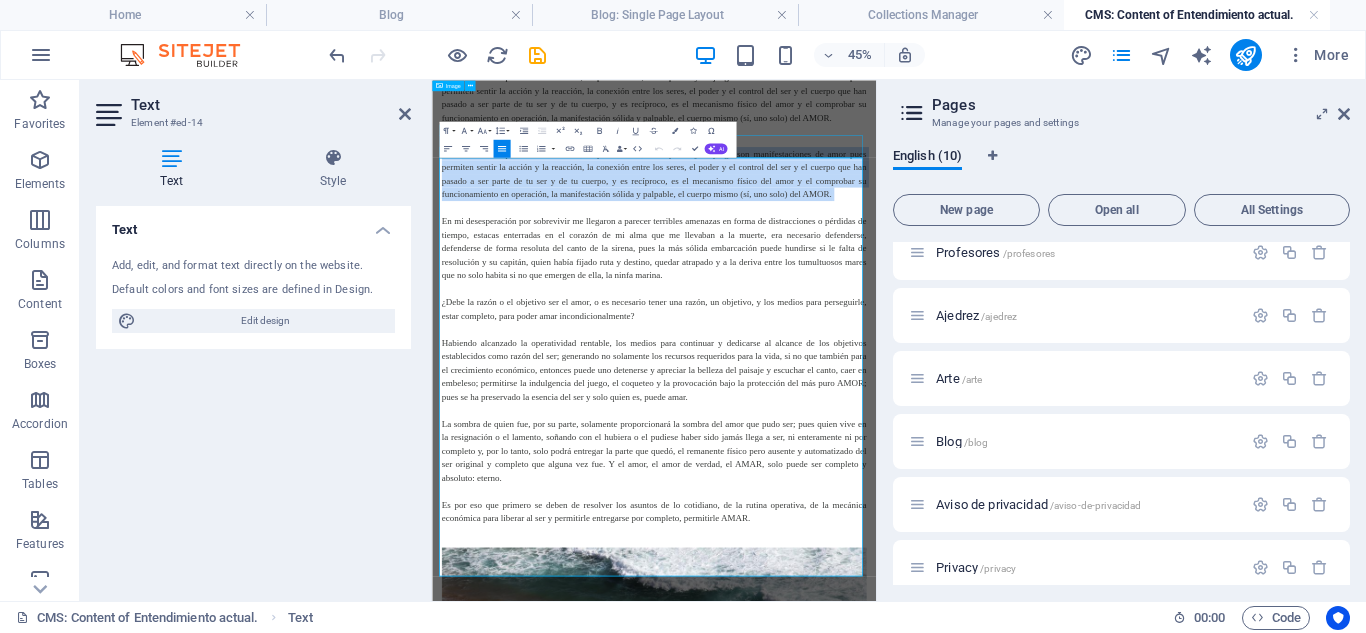 drag, startPoint x: 783, startPoint y: 393, endPoint x: 418, endPoint y: 264, distance: 387.1253 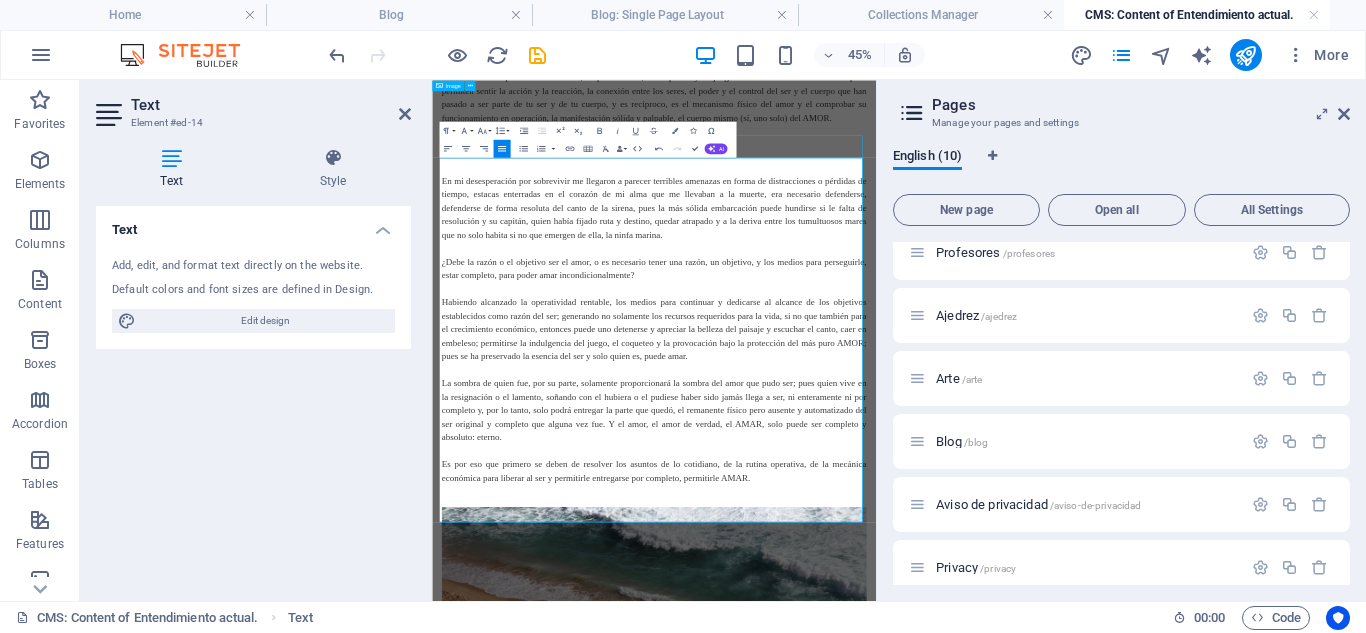 click on "En mi desesperación por sobrevivir me llegaron a parecer terribles amenazas en forma de distracciones o pérdidas de tiempo, estacas enterradas en el corazón de mi alma que me llevaban a la muerte, era necesario defenderse, defenderse de forma resoluta del canto de la sirena, pues la más sólida embarcación puede hundirse si le falta de resolución y su capitán, quien había fijado ruta y destino, quedar atrapado y a la deriva entre los tumultuosos mares que no solo habita si no que emergen de ella, la ninfa marina." at bounding box center (926, 363) 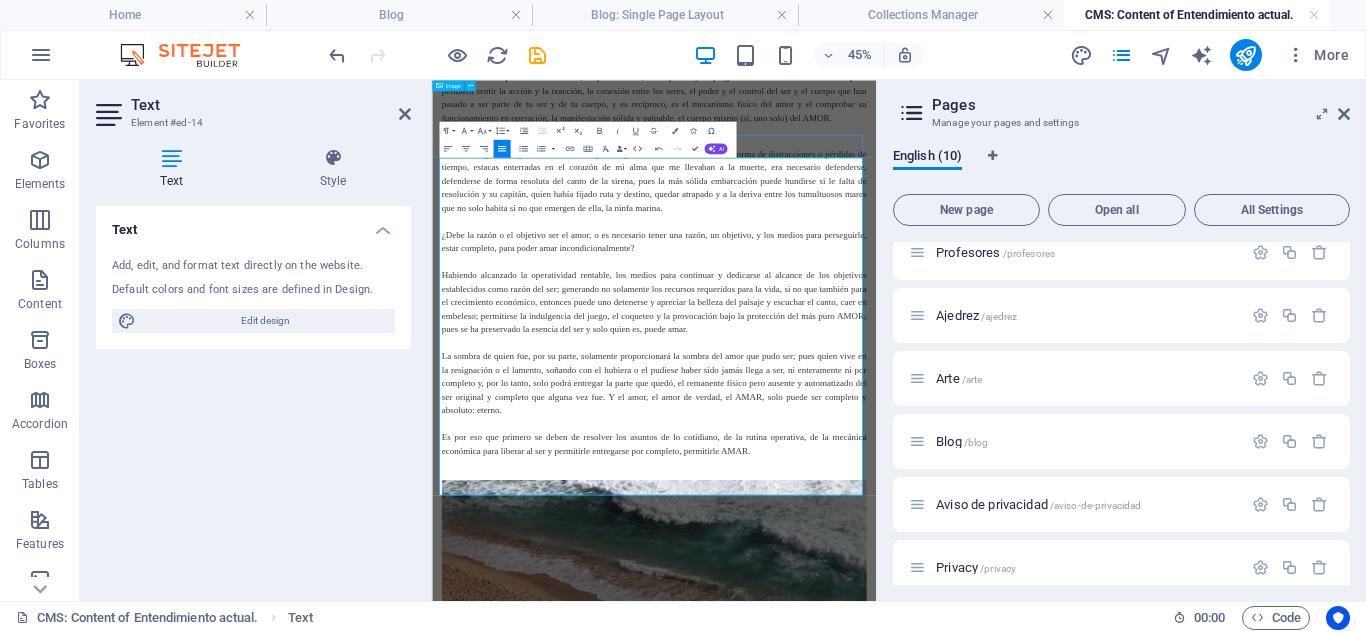 click on "En mi desesperación por sobrevivir me llegaron a parecer terribles amenazas en forma de distracciones o pérdidas de tiempo, estacas enterradas en el corazón de mi alma que me llevaban a la muerte, era necesario defenderse, defenderse de forma resoluta del canto de la sirena, pues la más sólida embarcación puede hundirse si le falta de resolución y su capitán, quien había fijado ruta y destino, quedar atrapado y a la deriva entre los tumultuosos mares que no solo habita si no que emergen de ella, la ninfa marina." at bounding box center (926, 303) 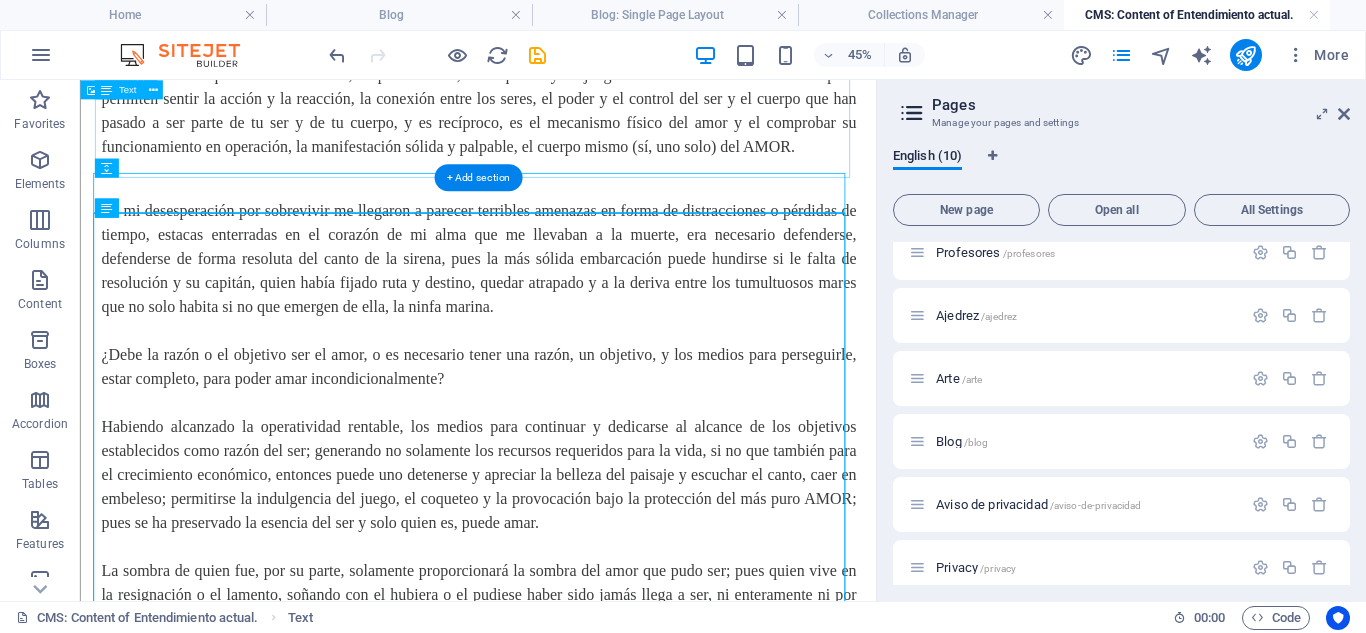 scroll, scrollTop: 1927, scrollLeft: 0, axis: vertical 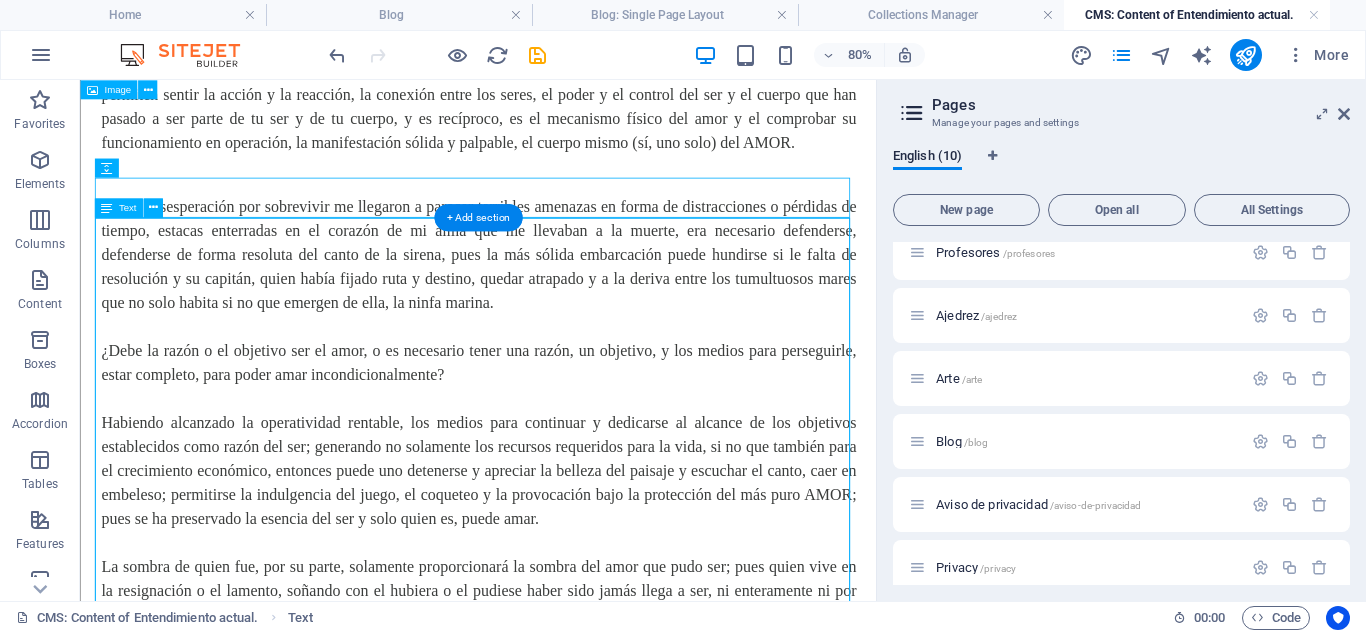 click on "En mi desesperación por sobrevivir me llegaron a parecer terribles amenazas en forma de distracciones o pérdidas de tiempo, estacas enterradas en el corazón de mi alma que me llevaban a la muerte, era necesario defenderse, defenderse de forma resoluta del canto de la sirena, pues la más sólida embarcación puede hundirse si le falta de resolución y su capitán, quien había fijado ruta y destino, quedar atrapado y a la deriva entre los tumultuosos mares que no solo habita si no que emergen de ella, la ninfa marina. ¿Debe la razón o el objetivo ser el amor, o es necesario tener una razón, un objetivo, y los medios para perseguirle, estar completo, para poder amar incondicionalmente? Es por eso que primero se deben de resolver los asuntos de lo cotidiano, de la rutina operativa, de la mecánica económica para liberar al ser y permitirle entregarse por completo, permitirle AMAR." at bounding box center [578, 567] 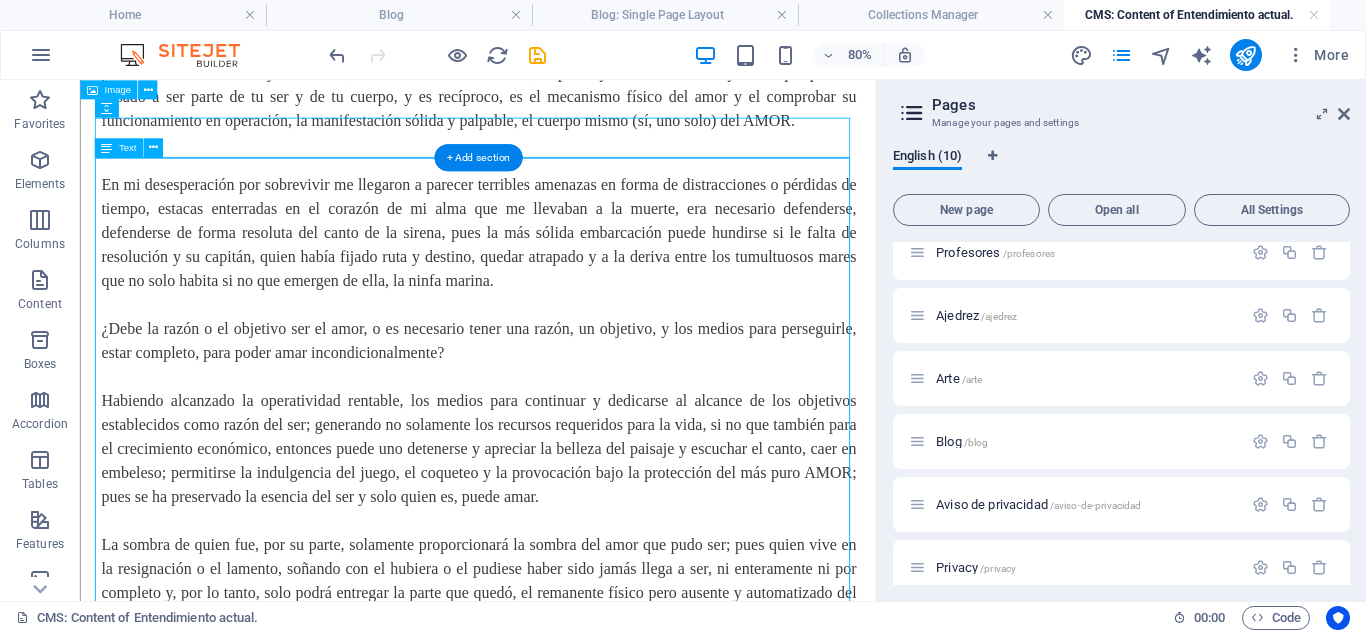 scroll, scrollTop: 1853, scrollLeft: 0, axis: vertical 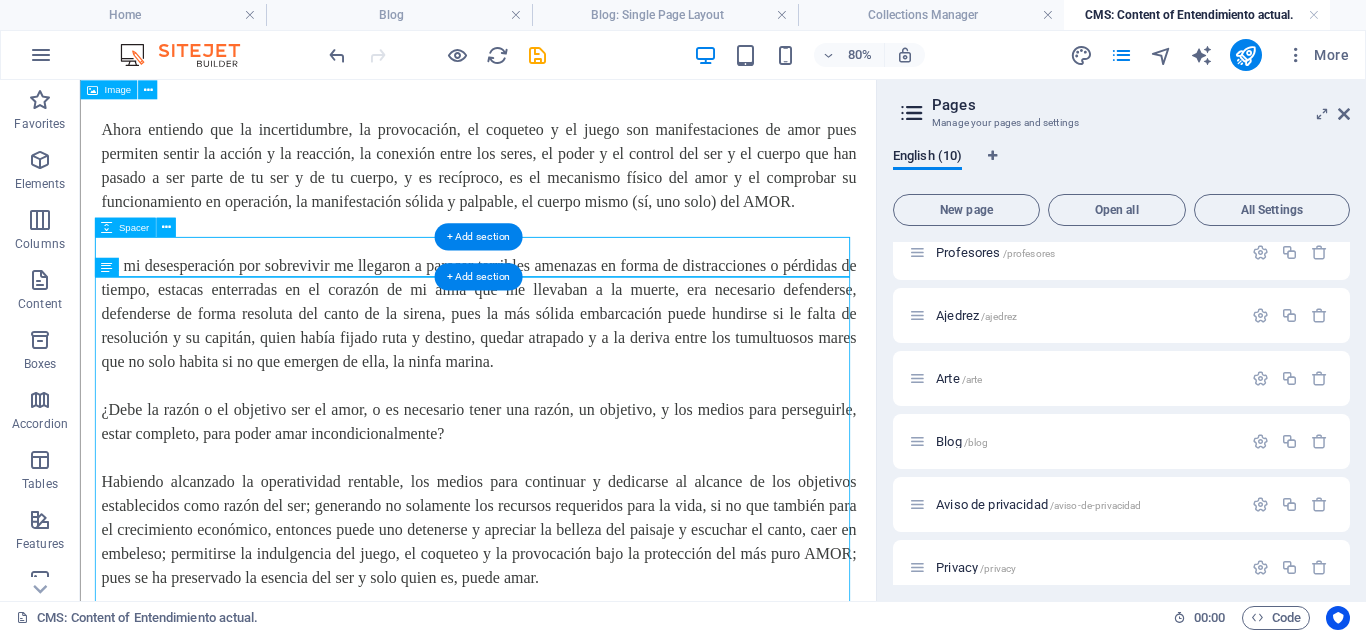 click at bounding box center (578, 271) 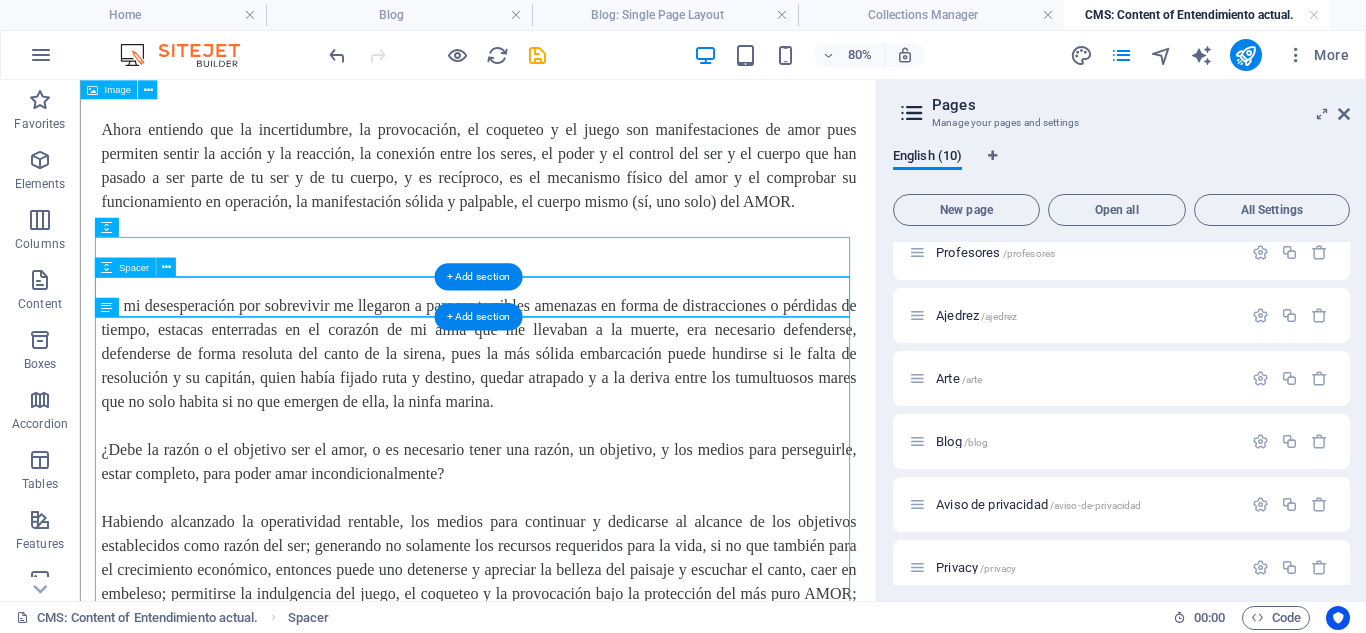 click at bounding box center (578, 321) 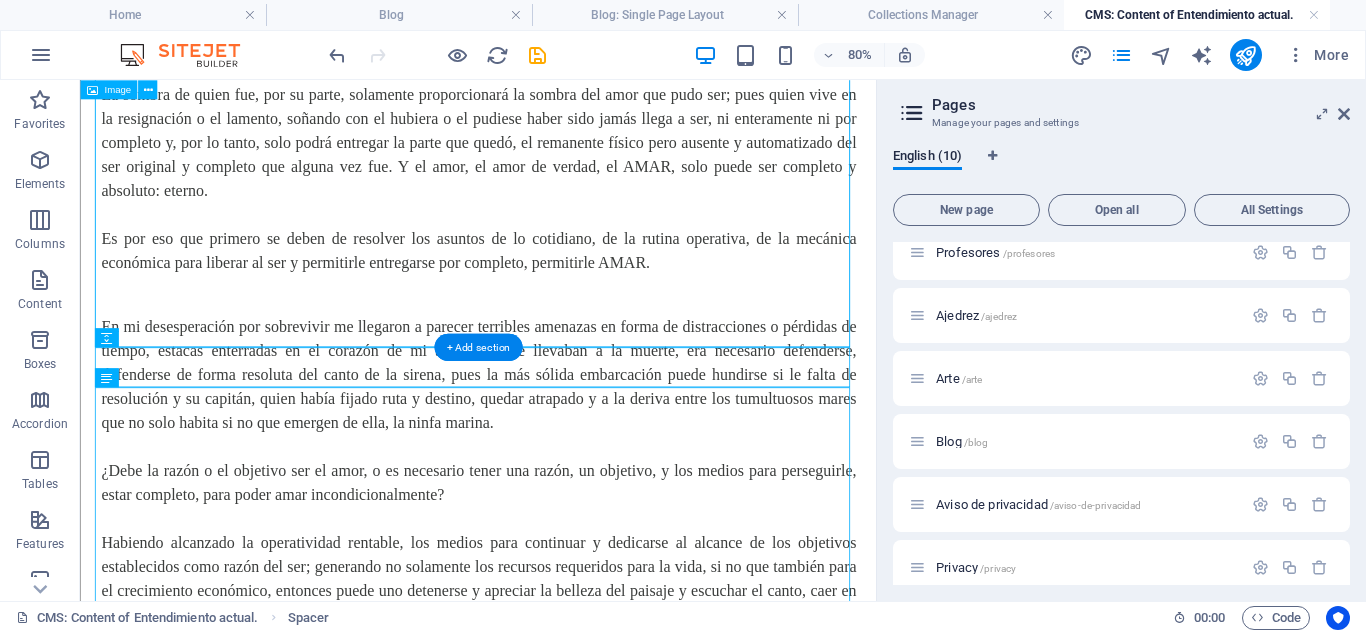 scroll, scrollTop: 2518, scrollLeft: 0, axis: vertical 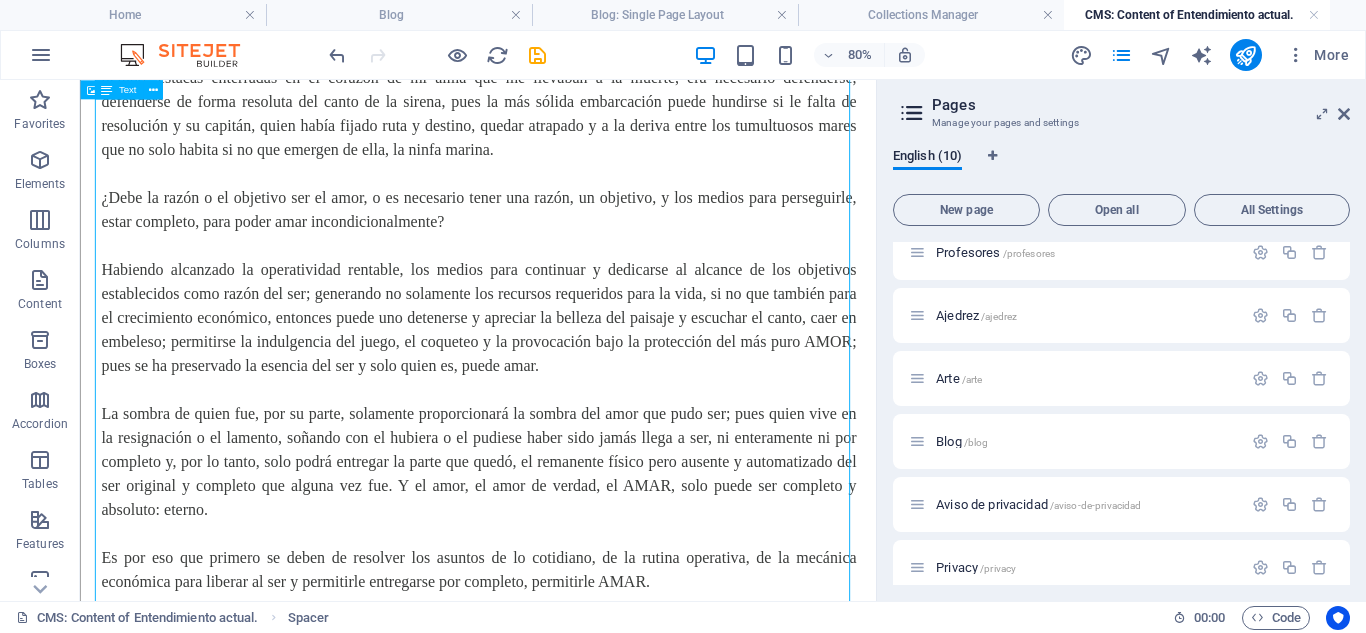 click on "En mi desesperación por sobrevivir me llegaron a parecer terribles amenazas en forma de distracciones o pérdidas de tiempo, estacas enterradas en el corazón de mi alma que me llevaban a la muerte, era necesario defenderse, defenderse de forma resoluta del canto de la sirena, pues la más sólida embarcación puede hundirse si le falta de resolución y su capitán, quien había fijado ruta y destino, quedar atrapado y a la deriva entre los tumultuosos mares que no solo habita si no que emergen de ella, la ninfa marina. ¿Debe la razón o el objetivo ser el amor, o es necesario tener una razón, un objetivo, y los medios para perseguirle, estar completo, para poder amar incondicionalmente? Es por eso que primero se deben de resolver los asuntos de lo cotidiano, de la rutina operativa, de la mecánica económica para liberar al ser y permitirle entregarse por completo, permitirle AMAR." at bounding box center (578, 376) 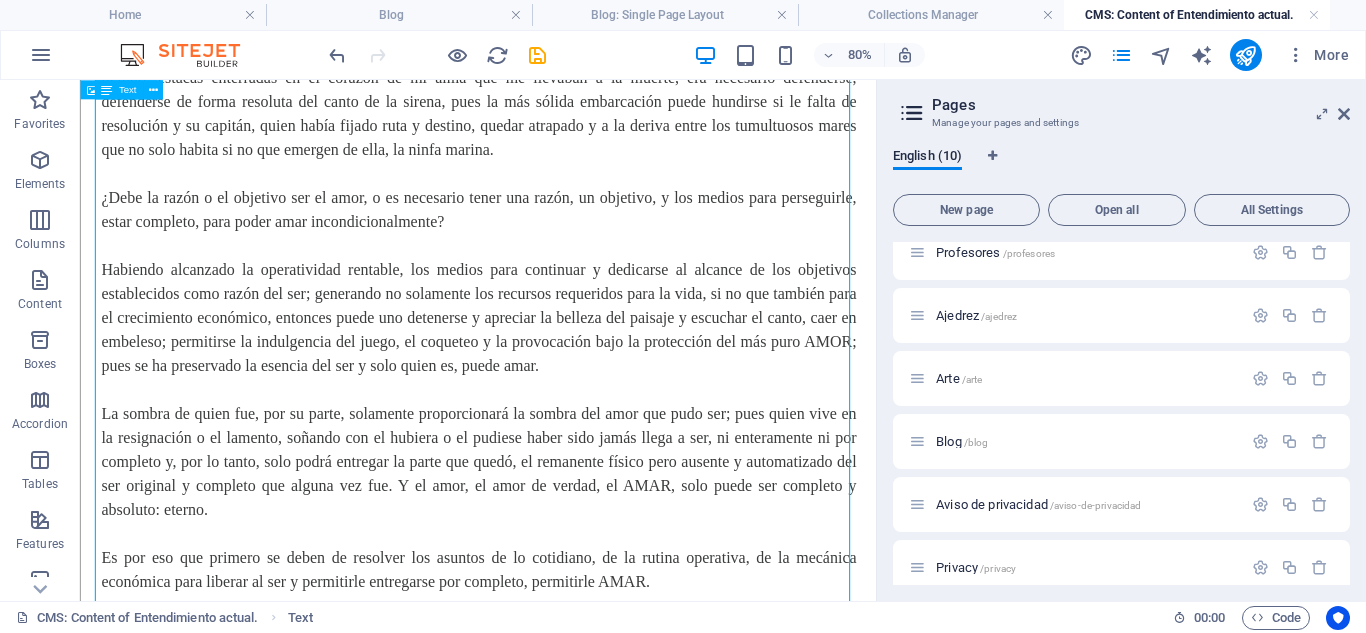 click on "En mi desesperación por sobrevivir me llegaron a parecer terribles amenazas en forma de distracciones o pérdidas de tiempo, estacas enterradas en el corazón de mi alma que me llevaban a la muerte, era necesario defenderse, defenderse de forma resoluta del canto de la sirena, pues la más sólida embarcación puede hundirse si le falta de resolución y su capitán, quien había fijado ruta y destino, quedar atrapado y a la deriva entre los tumultuosos mares que no solo habita si no que emergen de ella, la ninfa marina. ¿Debe la razón o el objetivo ser el amor, o es necesario tener una razón, un objetivo, y los medios para perseguirle, estar completo, para poder amar incondicionalmente? Es por eso que primero se deben de resolver los asuntos de lo cotidiano, de la rutina operativa, de la mecánica económica para liberar al ser y permitirle entregarse por completo, permitirle AMAR." at bounding box center (578, 376) 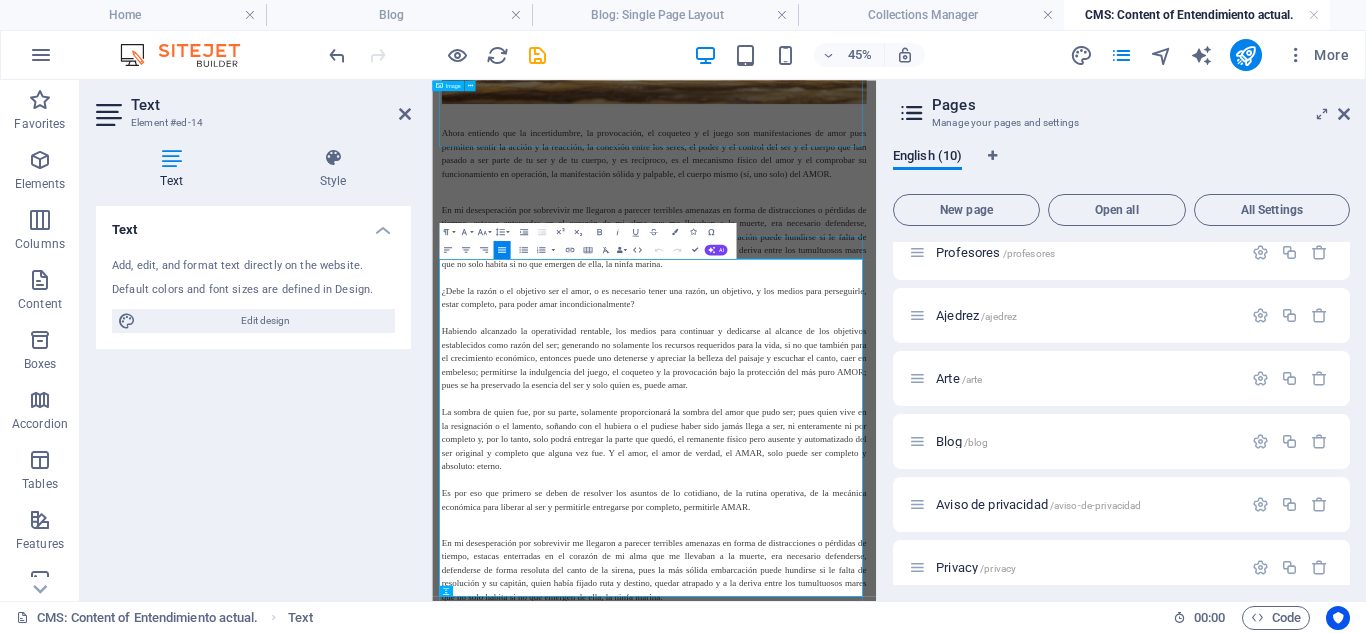 scroll, scrollTop: 1696, scrollLeft: 0, axis: vertical 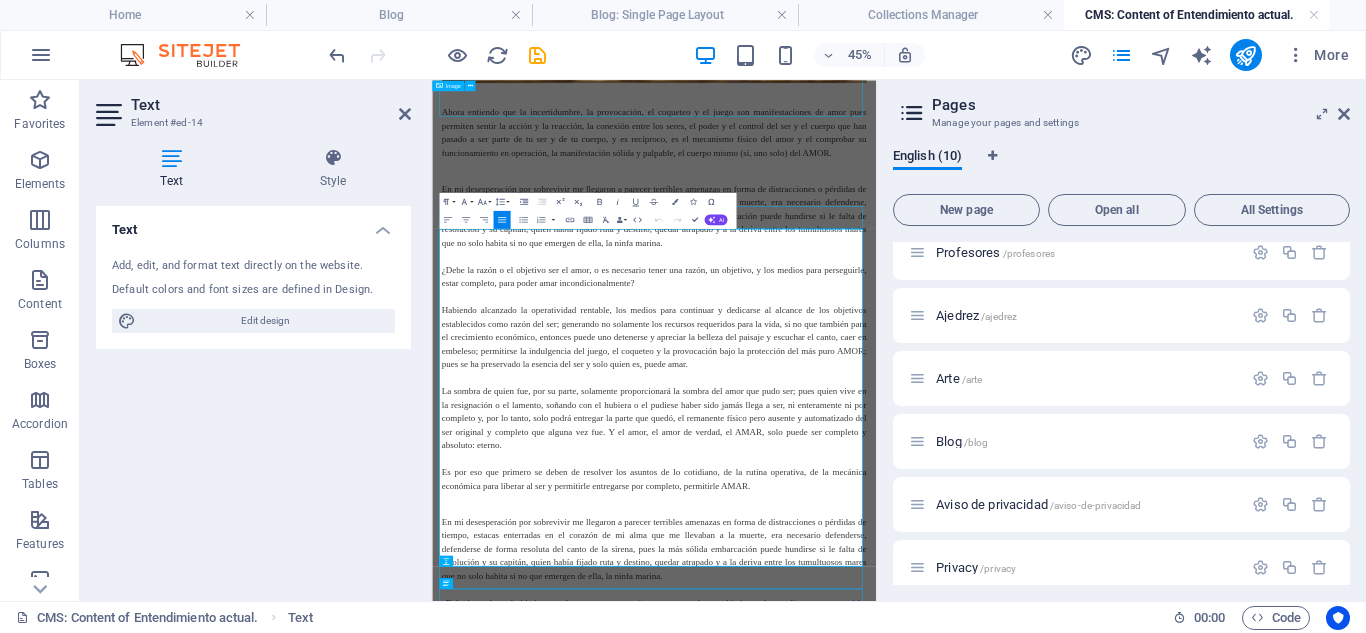drag, startPoint x: 589, startPoint y: 639, endPoint x: 1286, endPoint y: 693, distance: 699.0887 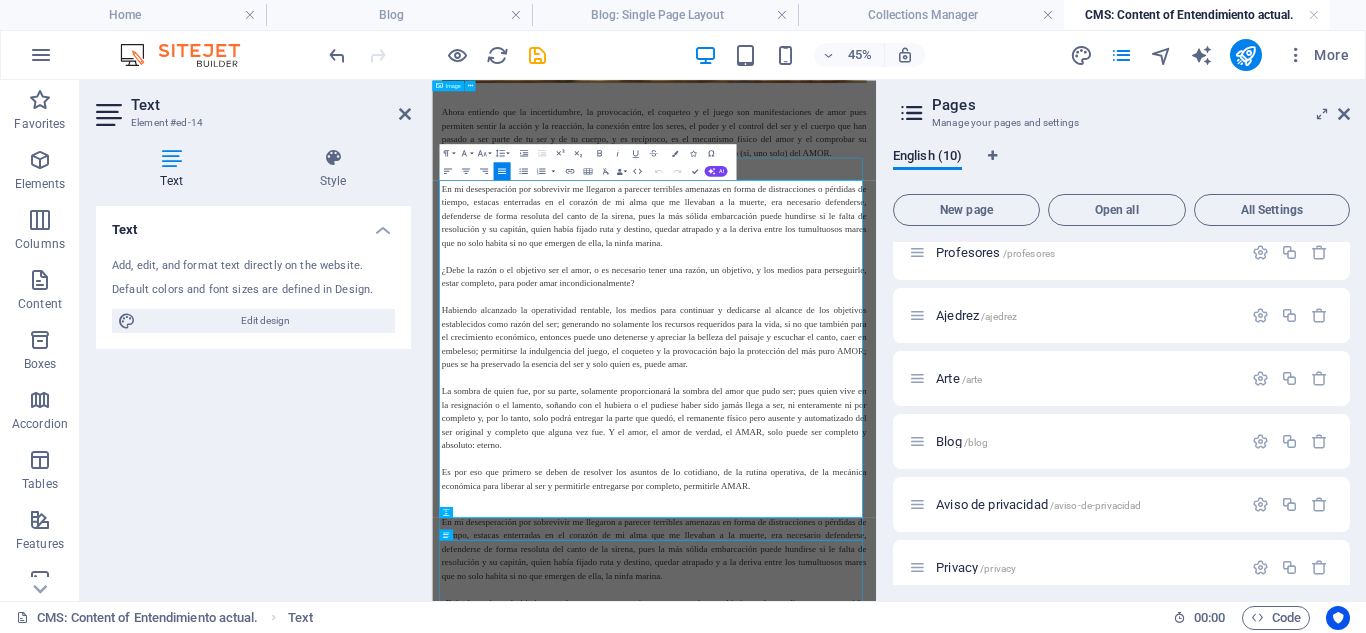 scroll, scrollTop: 1871, scrollLeft: 0, axis: vertical 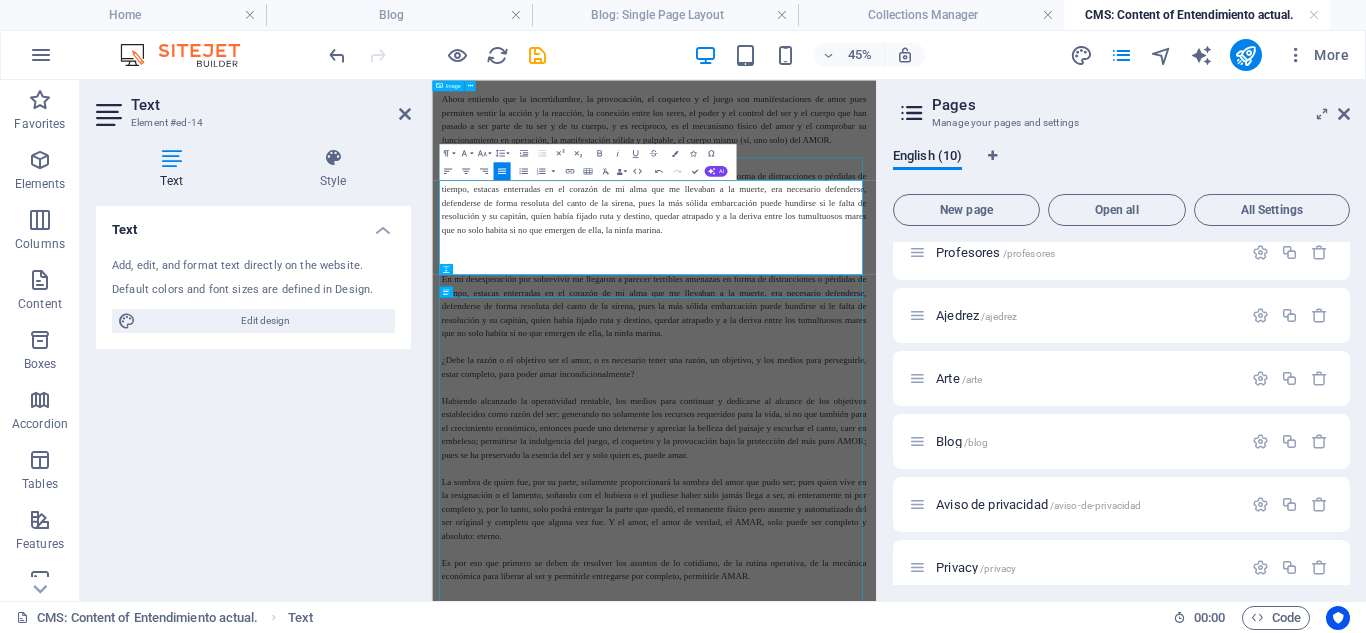 click on "En mi desesperación por sobrevivir me llegaron a parecer terribles amenazas en forma de distracciones o pérdidas de tiempo, estacas enterradas en el corazón de mi alma que me llevaban a la muerte, era necesario defenderse, defenderse de forma resoluta del canto de la sirena, pues la más sólida embarcación puede hundirse si le falta de resolución y su capitán, quien había fijado ruta y destino, quedar atrapado y a la deriva entre los tumultuosos mares que no solo habita si no que emergen de ella, la ninfa marina." at bounding box center [926, 353] 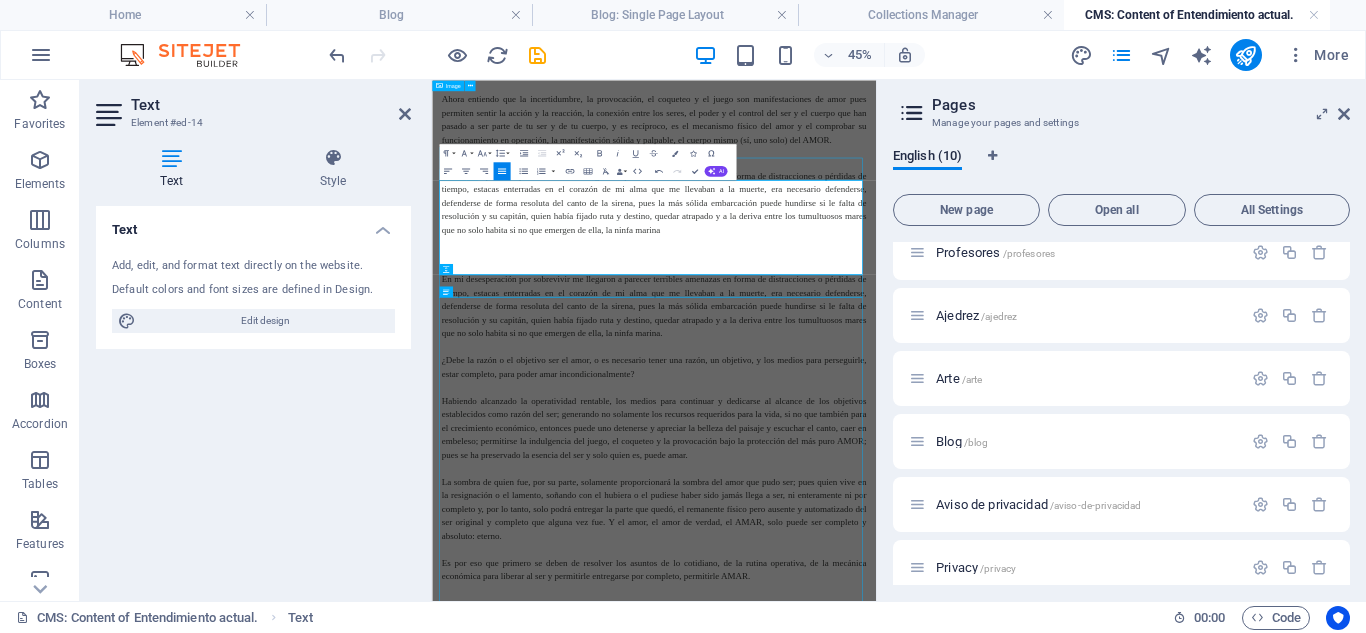 type 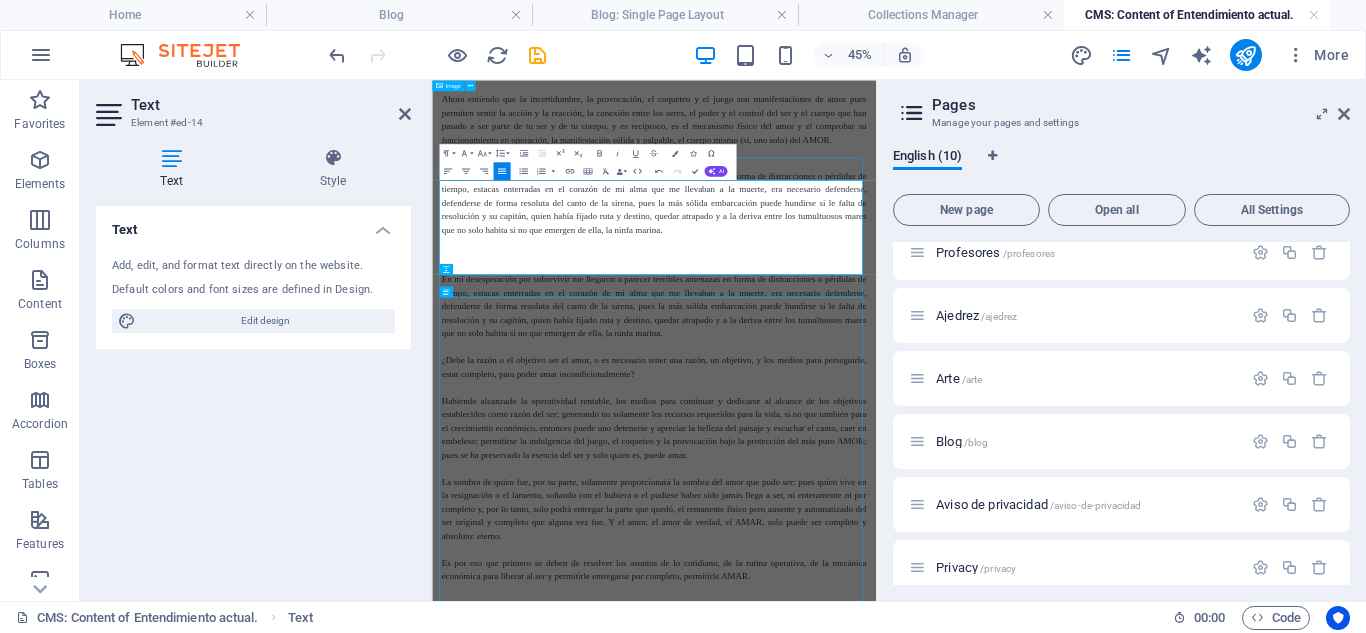 click at bounding box center [926, 443] 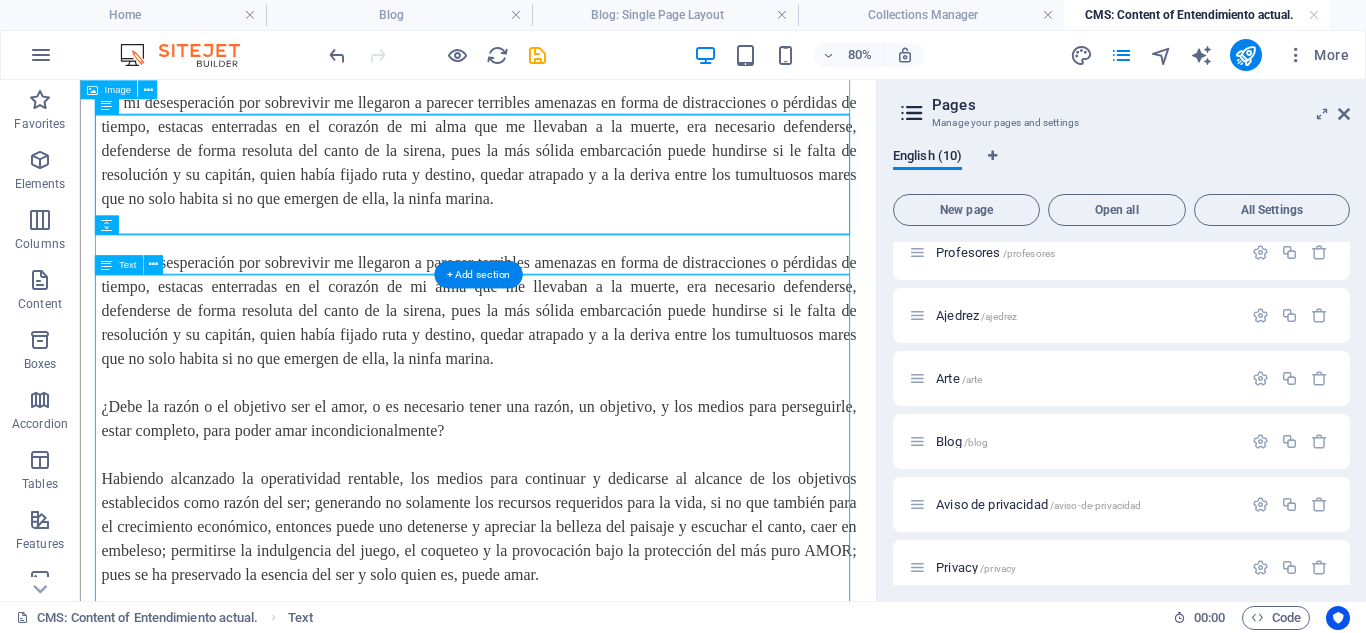 scroll, scrollTop: 2077, scrollLeft: 0, axis: vertical 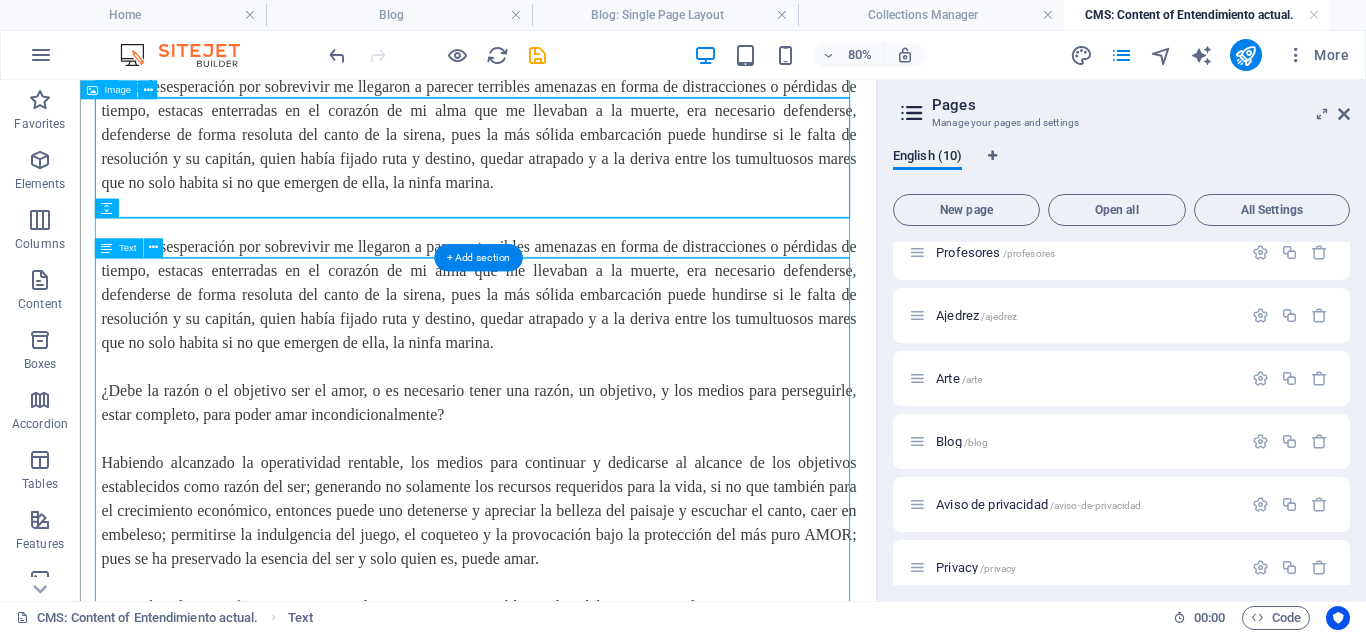 click on "En mi desesperación por sobrevivir me llegaron a parecer terribles amenazas en forma de distracciones o pérdidas de tiempo, estacas enterradas en el corazón de mi alma que me llevaban a la muerte, era necesario defenderse, defenderse de forma resoluta del canto de la sirena, pues la más sólida embarcación puede hundirse si le falta de resolución y su capitán, quien había fijado ruta y destino, quedar atrapado y a la deriva entre los tumultuosos mares que no solo habita si no que emergen de ella, la ninfa marina. ¿Debe la razón o el objetivo ser el amor, o es necesario tener una razón, un objetivo, y los medios para perseguirle, estar completo, para poder amar incondicionalmente? Es por eso que primero se deben de resolver los asuntos de lo cotidiano, de la rutina operativa, de la mecánica económica para liberar al ser y permitirle entregarse por completo, permitirle AMAR." at bounding box center [578, 617] 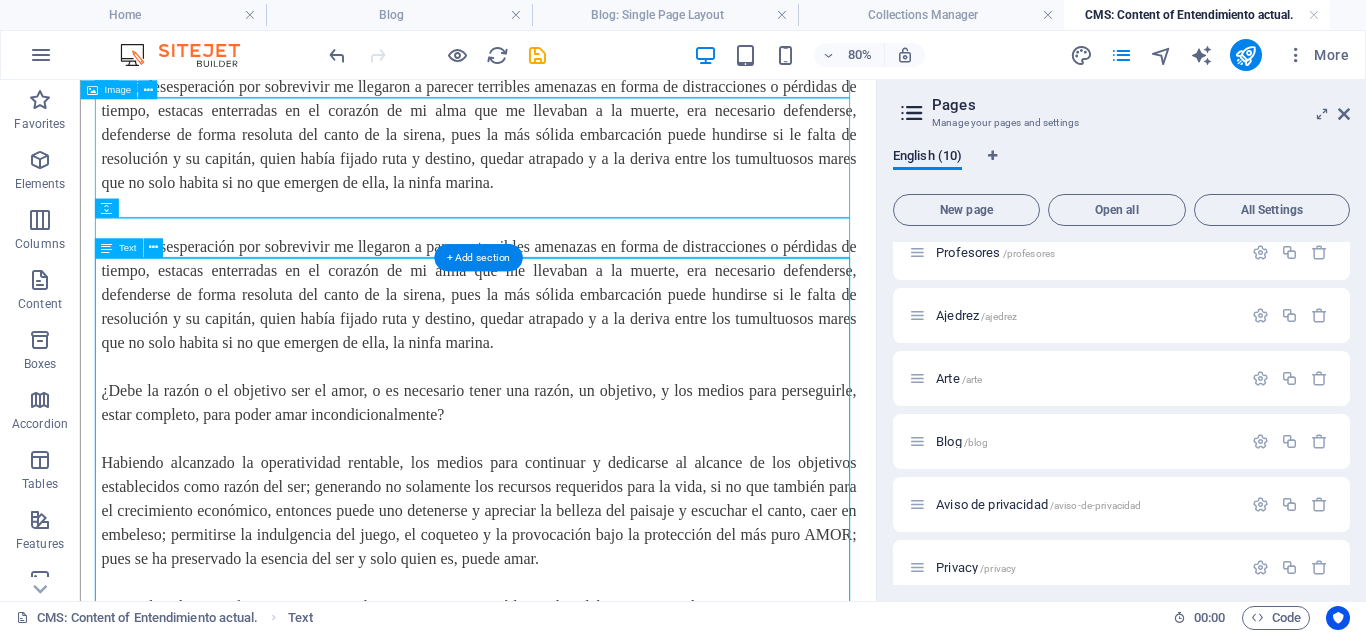 click on "En mi desesperación por sobrevivir me llegaron a parecer terribles amenazas en forma de distracciones o pérdidas de tiempo, estacas enterradas en el corazón de mi alma que me llevaban a la muerte, era necesario defenderse, defenderse de forma resoluta del canto de la sirena, pues la más sólida embarcación puede hundirse si le falta de resolución y su capitán, quien había fijado ruta y destino, quedar atrapado y a la deriva entre los tumultuosos mares que no solo habita si no que emergen de ella, la ninfa marina. ¿Debe la razón o el objetivo ser el amor, o es necesario tener una razón, un objetivo, y los medios para perseguirle, estar completo, para poder amar incondicionalmente? Es por eso que primero se deben de resolver los asuntos de lo cotidiano, de la rutina operativa, de la mecánica económica para liberar al ser y permitirle entregarse por completo, permitirle AMAR." at bounding box center (578, 617) 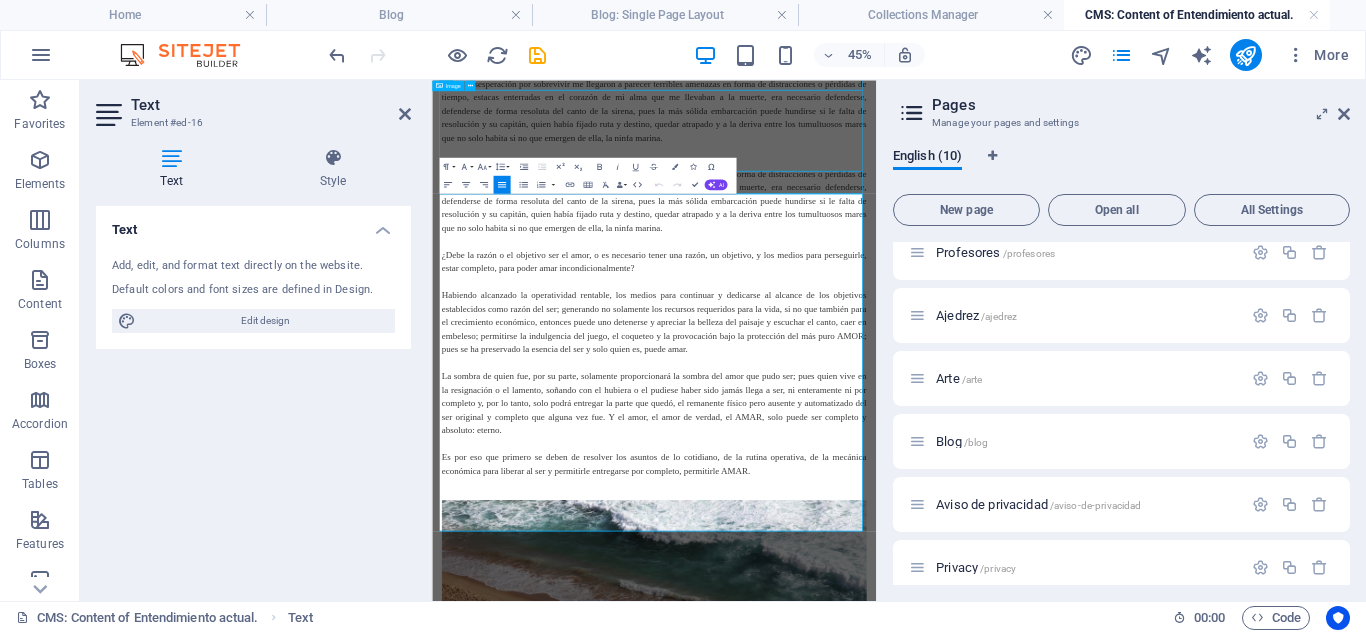 scroll, scrollTop: 2071, scrollLeft: 0, axis: vertical 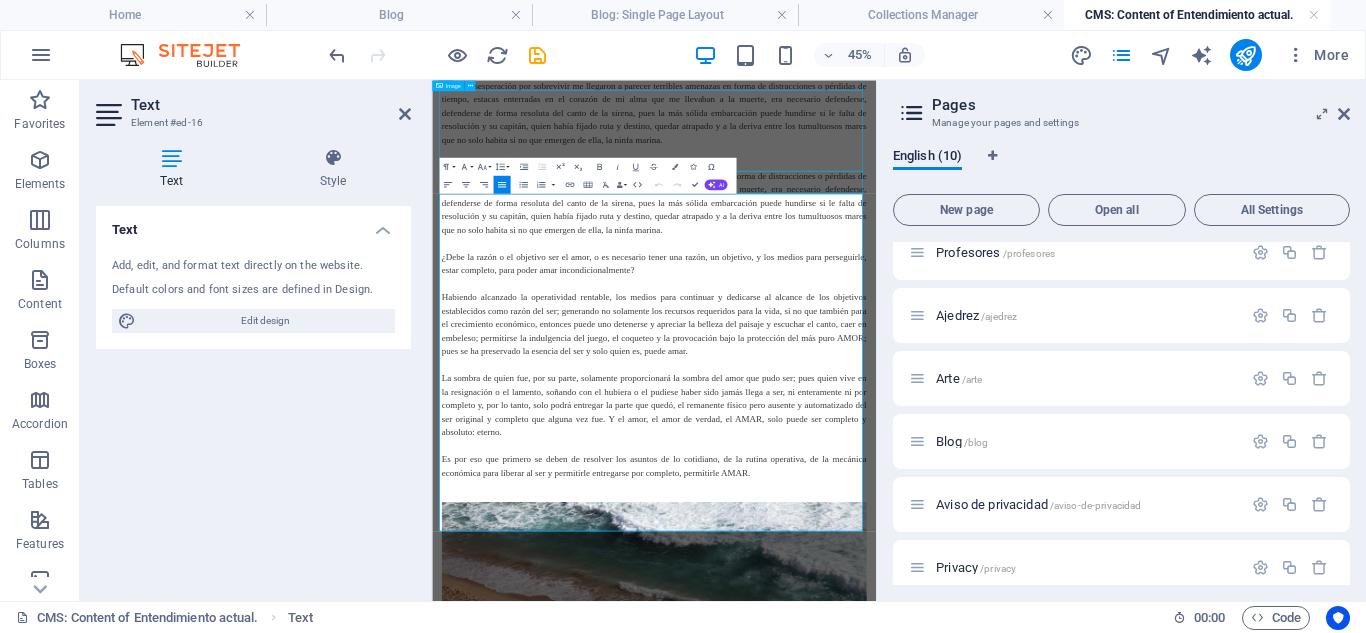 click at bounding box center (926, 443) 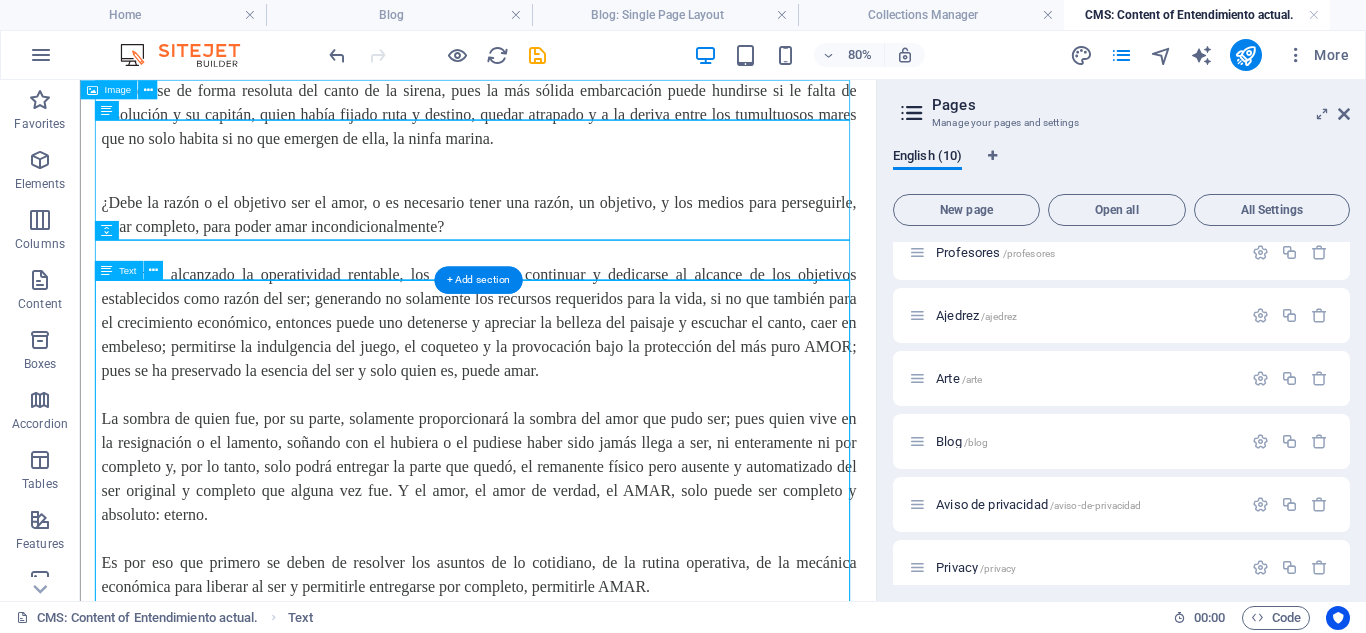 scroll, scrollTop: 2147, scrollLeft: 0, axis: vertical 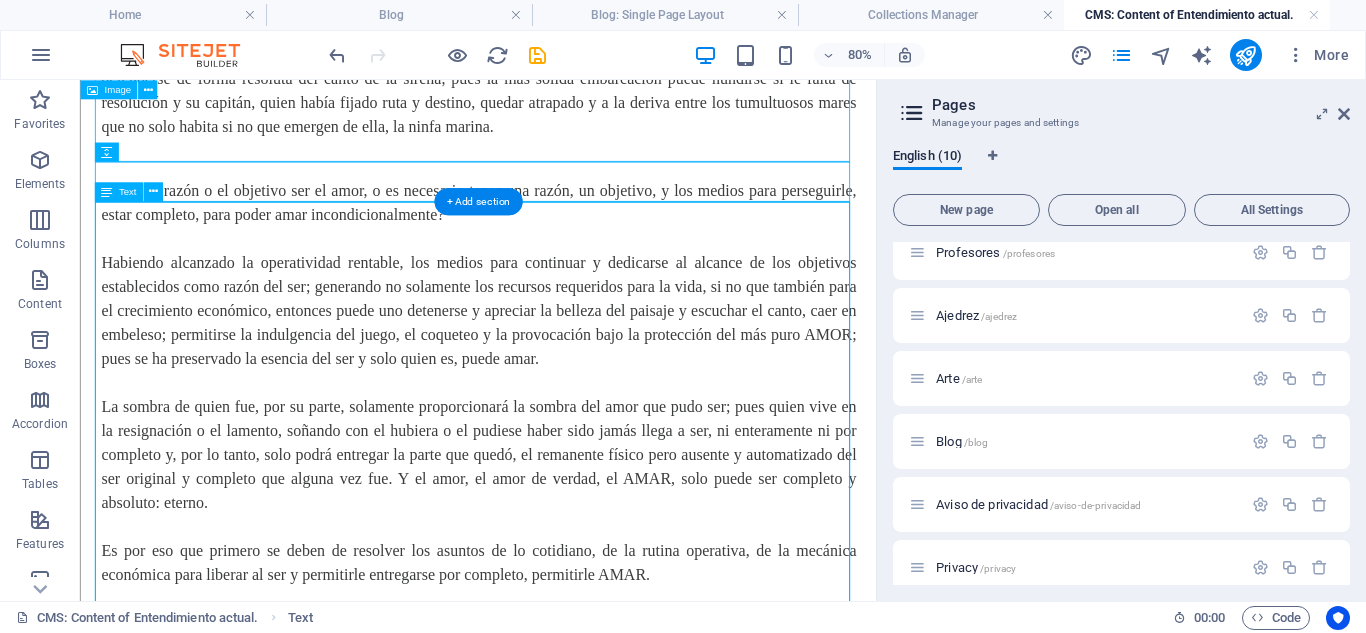 click on "¿Debe la razón o el objetivo ser el amor, o es necesario tener una razón, un objetivo, y los medios para perseguirle, estar completo, para poder amar incondicionalmente? Habiendo alcanzado la operatividad rentable, los medios para continuar y dedicarse al alcance de los objetivos establecidos como razón del ser; generando no solamente los recursos requeridos para la vida, si no que también para el crecimiento económico, entonces puede uno detenerse y apreciar la belleza del paisaje y escuchar el canto, caer en embeleso; permitirse la indulgencia del juego, el coqueteo y la provocación bajo la protección del más puro AMOR; pues se ha preservado la esencia del ser y solo quien es, puede amar.      Es por eso que primero se deben de resolver los asuntos de lo cotidiano, de la rutina operativa, de la mecánica económica para liberar al ser y permitirle entregarse por completo, permitirle AMAR." at bounding box center [578, 457] 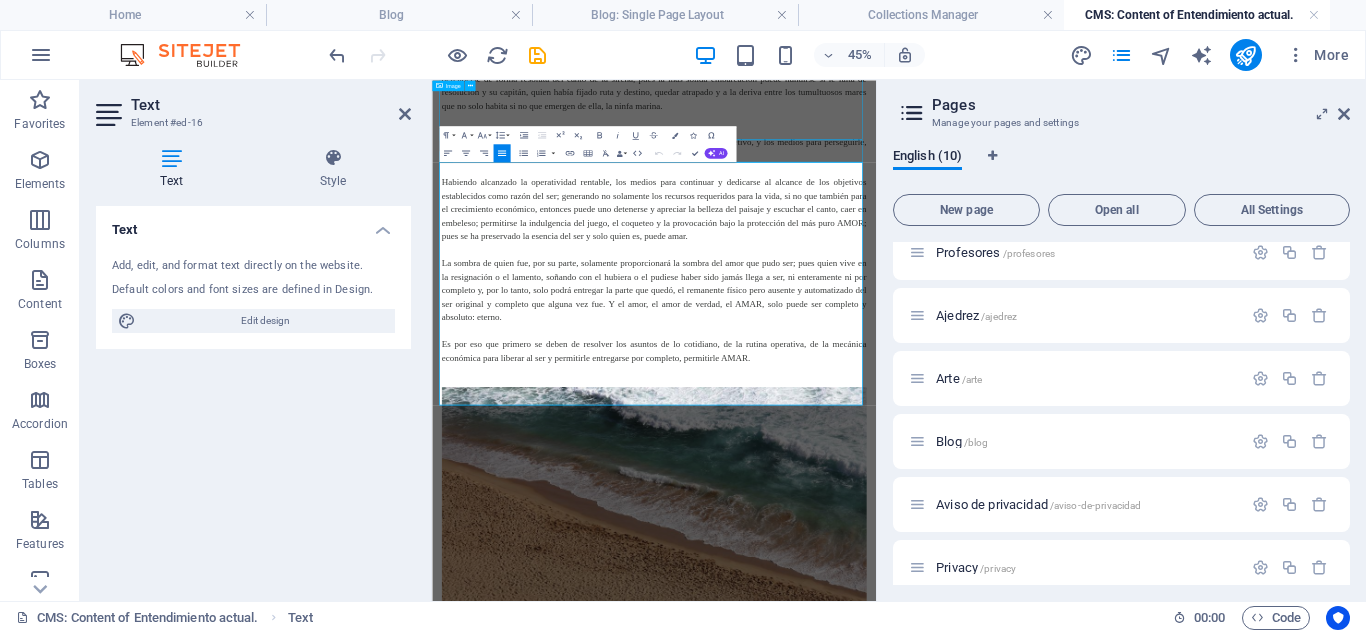 scroll, scrollTop: 2141, scrollLeft: 0, axis: vertical 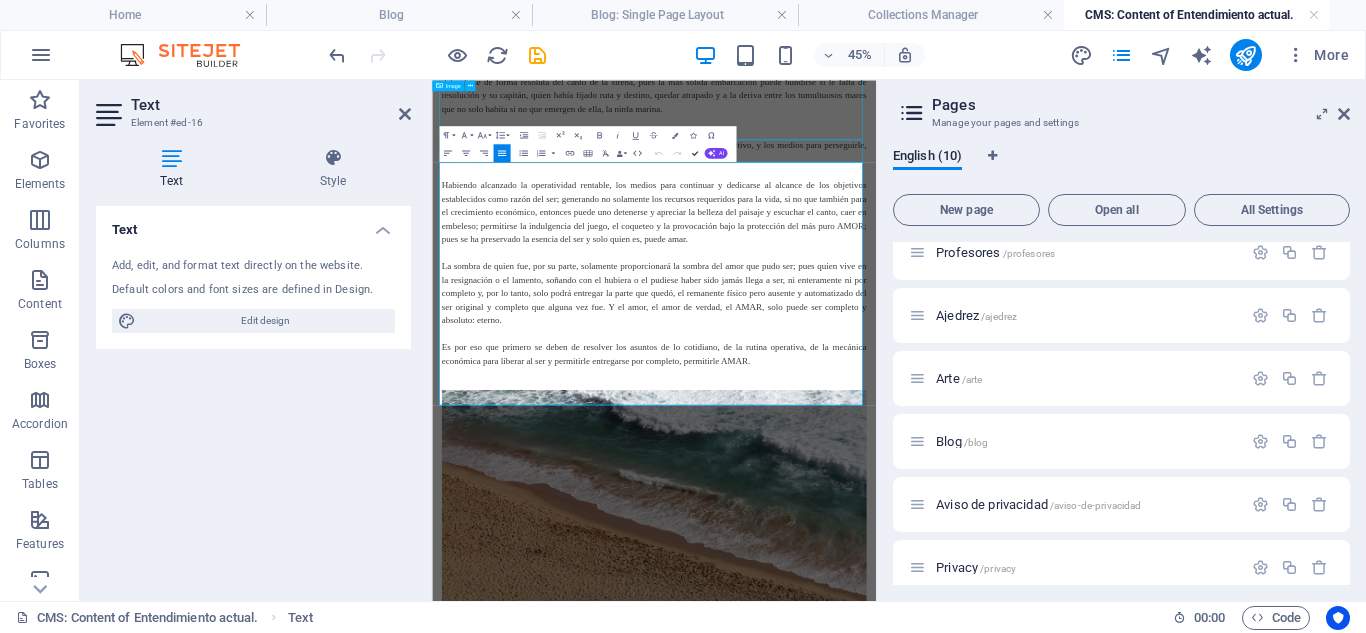 drag, startPoint x: 573, startPoint y: 186, endPoint x: 694, endPoint y: 157, distance: 124.42668 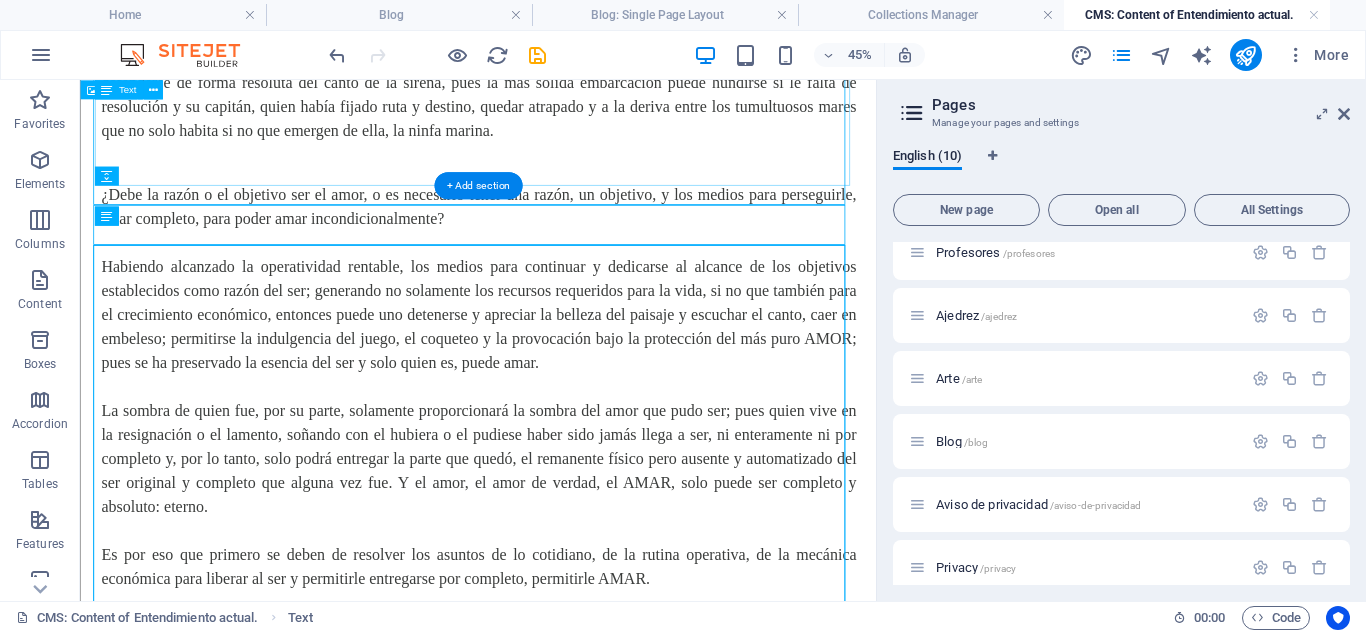 scroll, scrollTop: 2117, scrollLeft: 0, axis: vertical 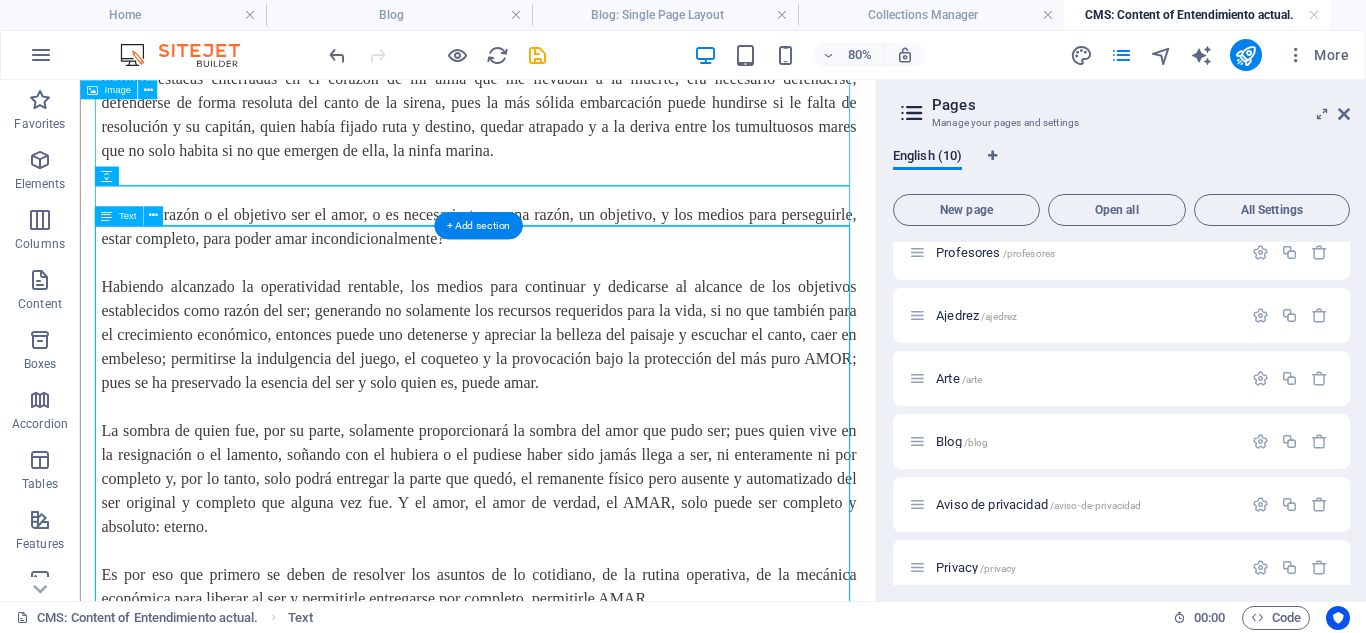 click on "¿Debe la razón o el objetivo ser el amor, o es necesario tener una razón, un objetivo, y los medios para perseguirle, estar completo, para poder amar incondicionalmente? Habiendo alcanzado la operatividad rentable, los medios para continuar y dedicarse al alcance de los objetivos establecidos como razón del ser; generando no solamente los recursos requeridos para la vida, si no que también para el crecimiento económico, entonces puede uno detenerse y apreciar la belleza del paisaje y escuchar el canto, caer en embeleso; permitirse la indulgencia del juego, el coqueteo y la provocación bajo la protección del más puro AMOR; pues se ha preservado la esencia del ser y solo quien es, puede amar.      Es por eso que primero se deben de resolver los asuntos de lo cotidiano, de la rutina operativa, de la mecánica económica para liberar al ser y permitirle entregarse por completo, permitirle AMAR." at bounding box center (578, 487) 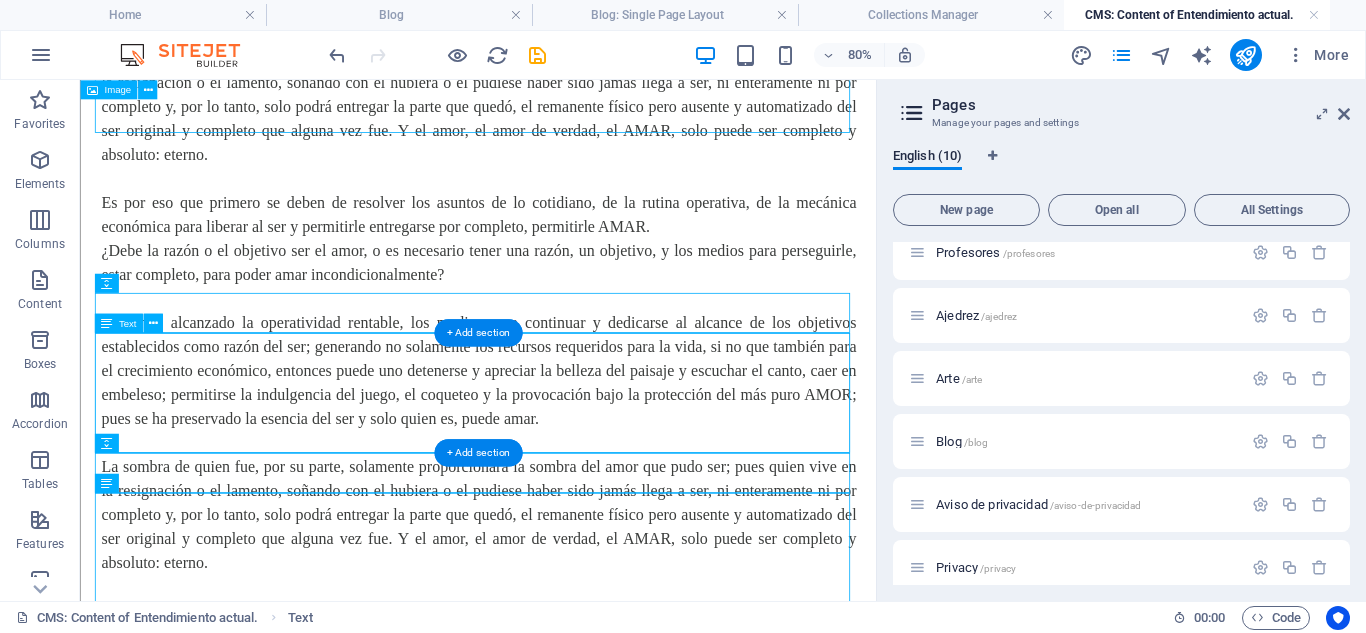 scroll, scrollTop: 1783, scrollLeft: 0, axis: vertical 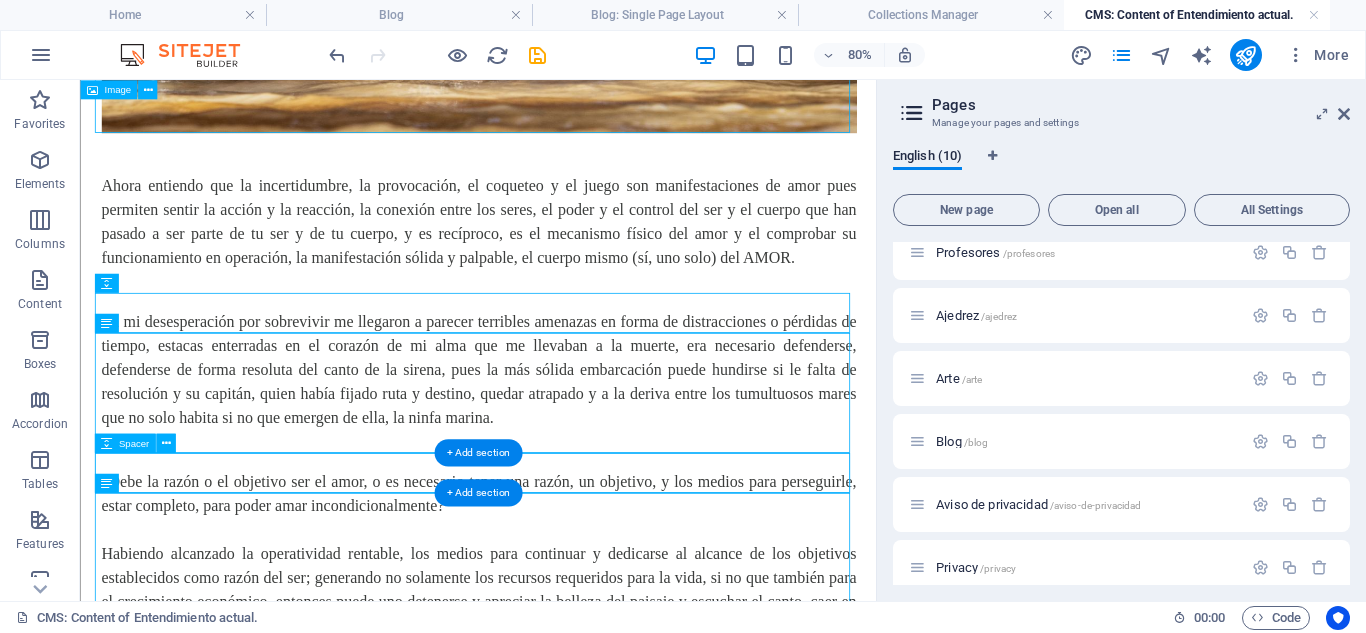 click at bounding box center (578, 541) 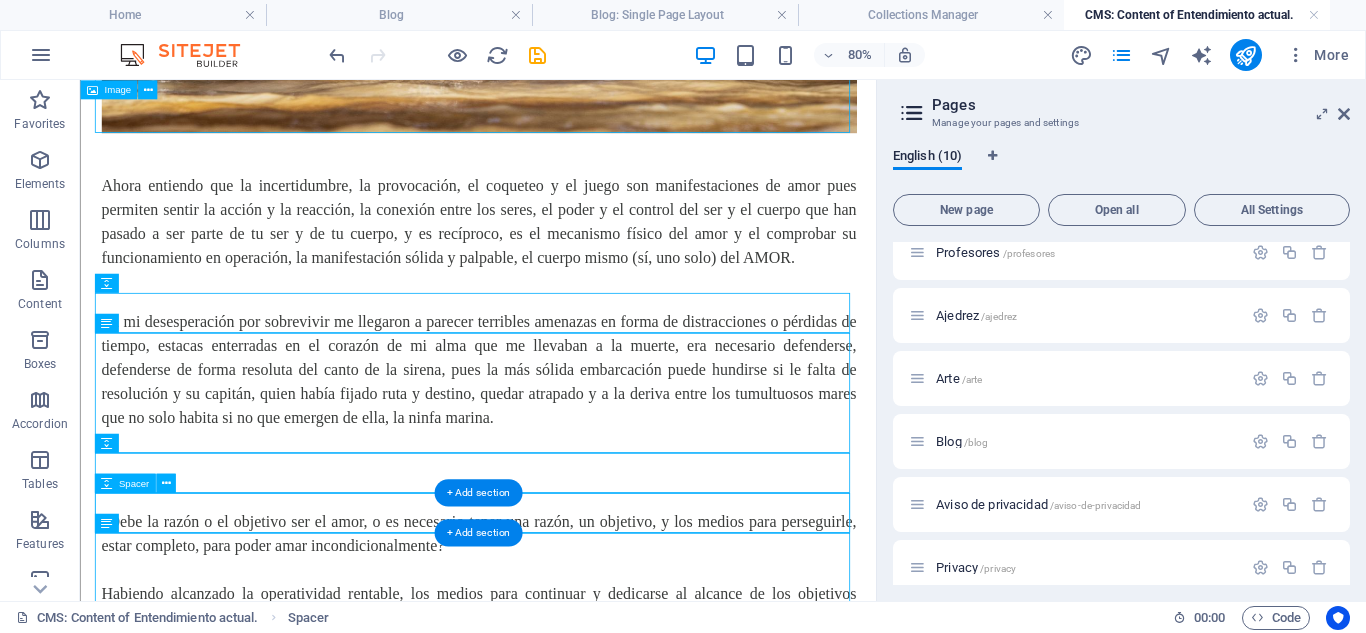 click at bounding box center [578, 591] 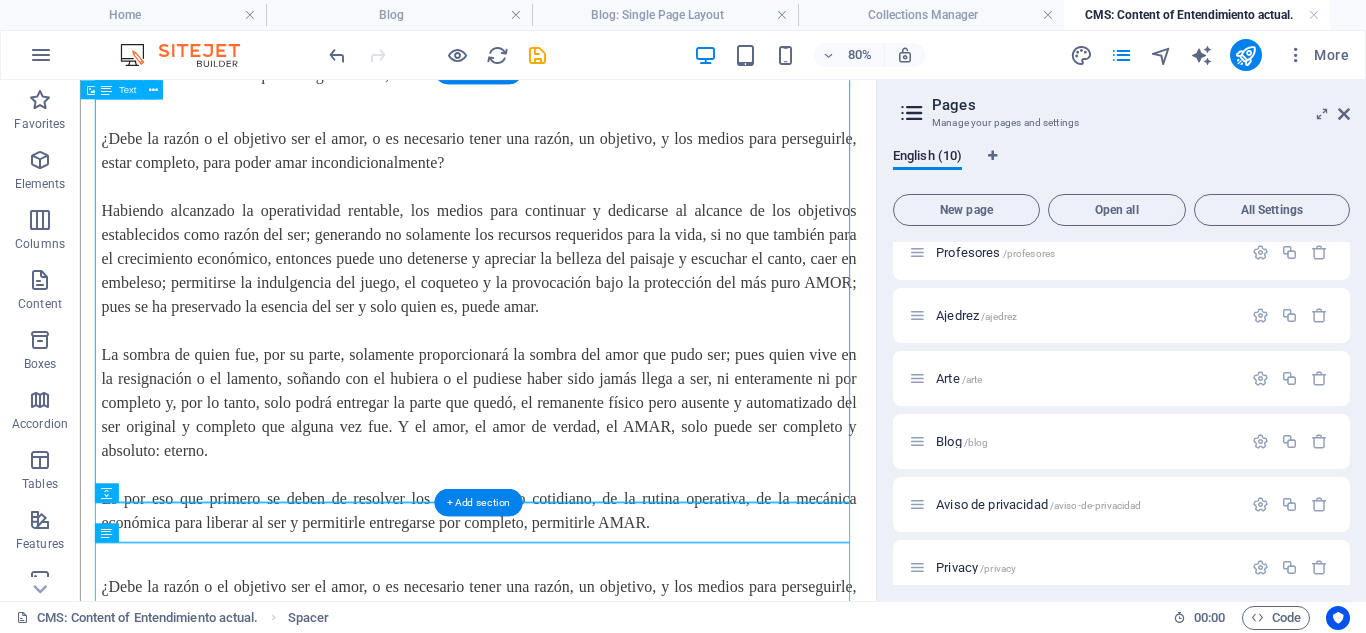 scroll, scrollTop: 2138, scrollLeft: 0, axis: vertical 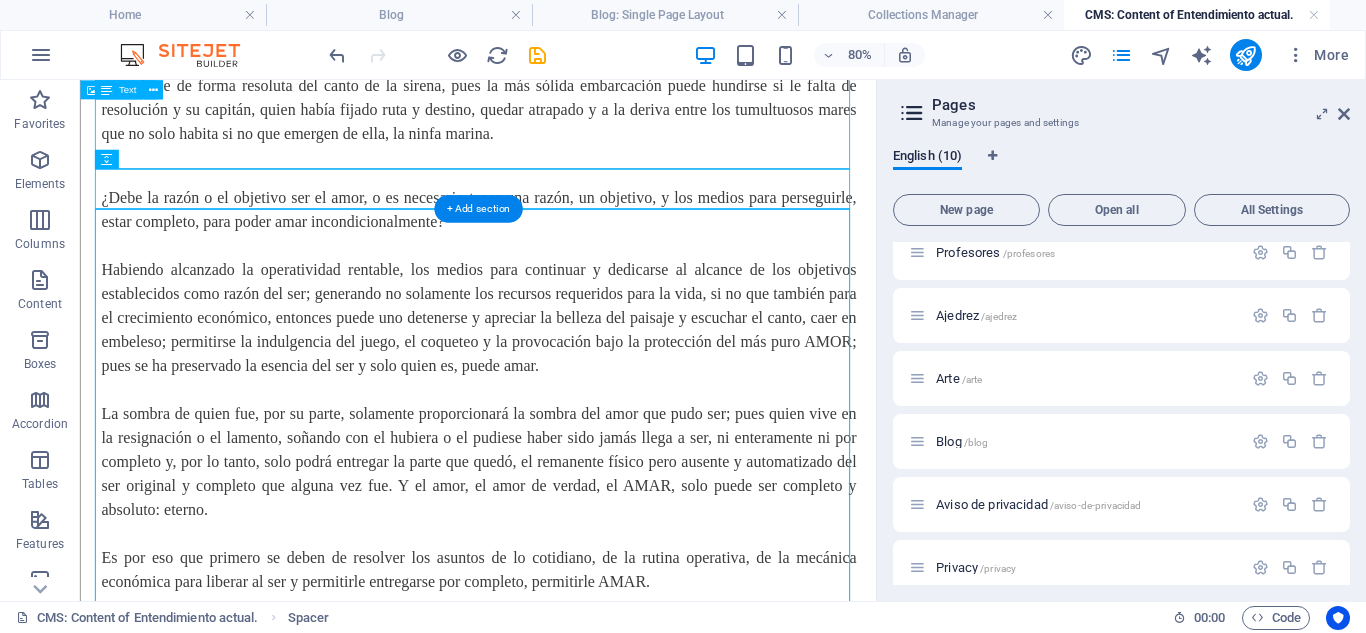 click on "¿Debe la razón o el objetivo ser el amor, o es necesario tener una razón, un objetivo, y los medios para perseguirle, estar completo, para poder amar incondicionalmente? Habiendo alcanzado la operatividad rentable, los medios para continuar y dedicarse al alcance de los objetivos establecidos como razón del ser; generando no solamente los recursos requeridos para la vida, si no que también para el crecimiento económico, entonces puede uno detenerse y apreciar la belleza del paisaje y escuchar el canto, caer en embeleso; permitirse la indulgencia del juego, el coqueteo y la provocación bajo la protección del más puro AMOR; pues se ha preservado la esencia del ser y solo quien es, puede amar.      Es por eso que primero se deben de resolver los asuntos de lo cotidiano, de la rutina operativa, de la mecánica económica para liberar al ser y permitirle entregarse por completo, permitirle AMAR." at bounding box center (578, 466) 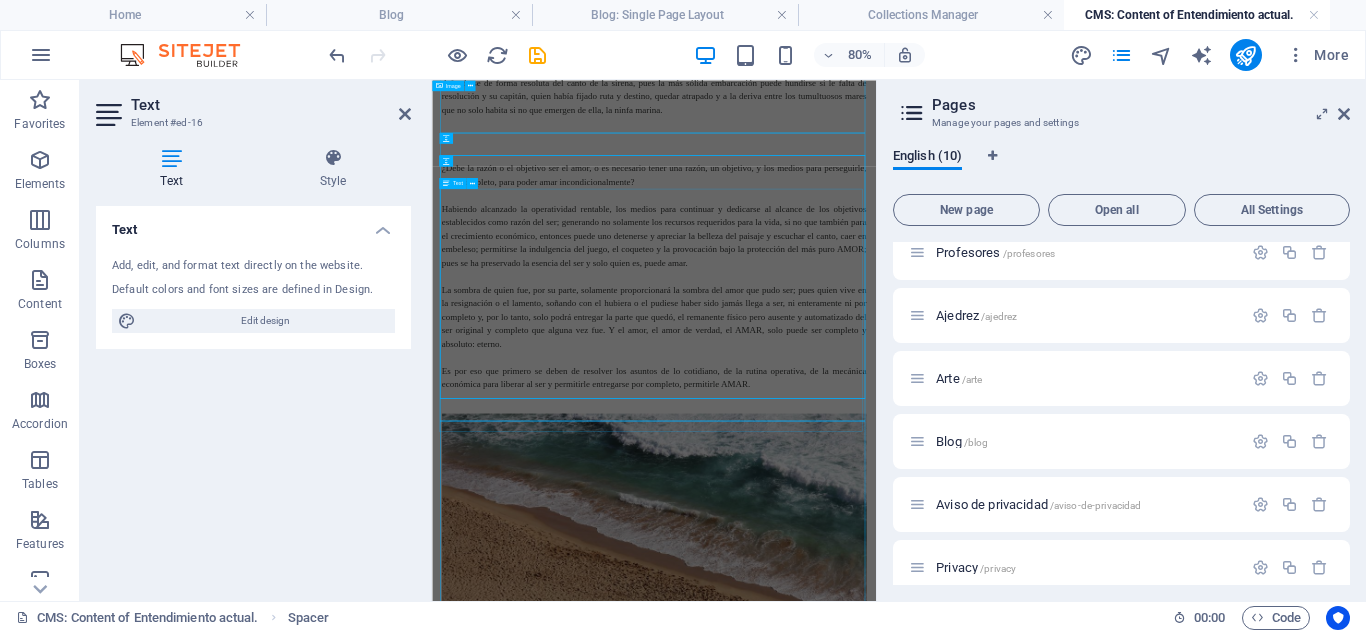 scroll, scrollTop: 2132, scrollLeft: 0, axis: vertical 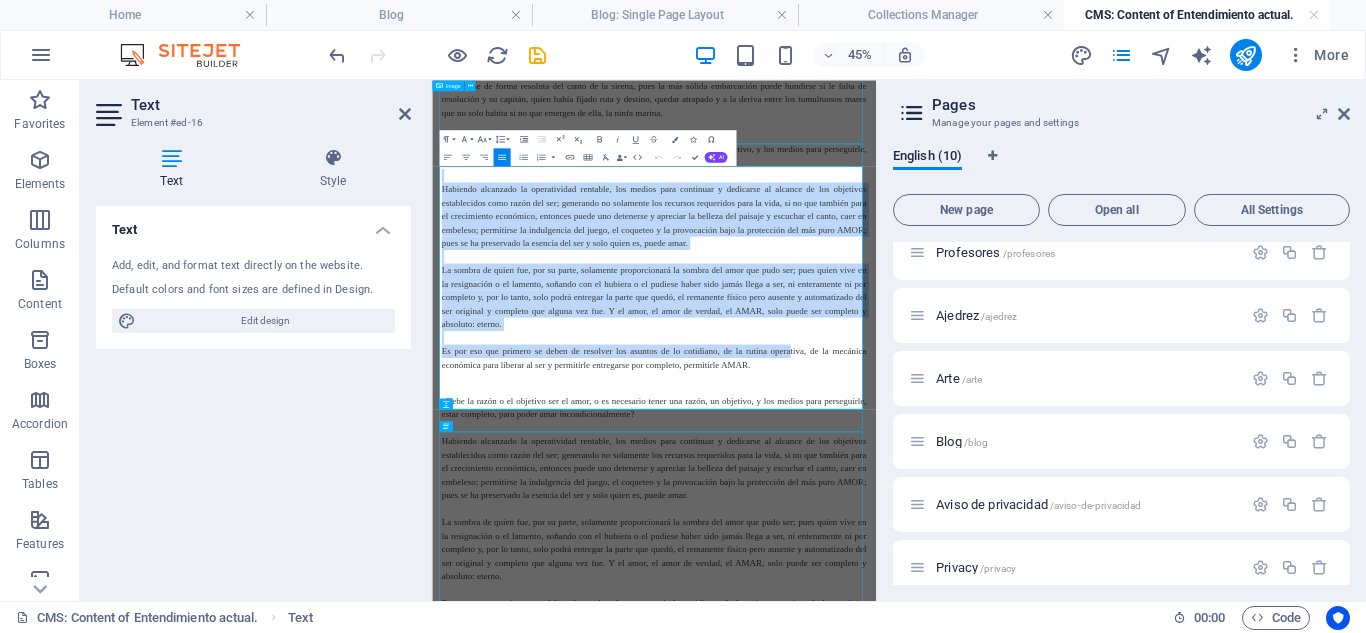 drag, startPoint x: 1043, startPoint y: 315, endPoint x: 1334, endPoint y: 828, distance: 589.7881 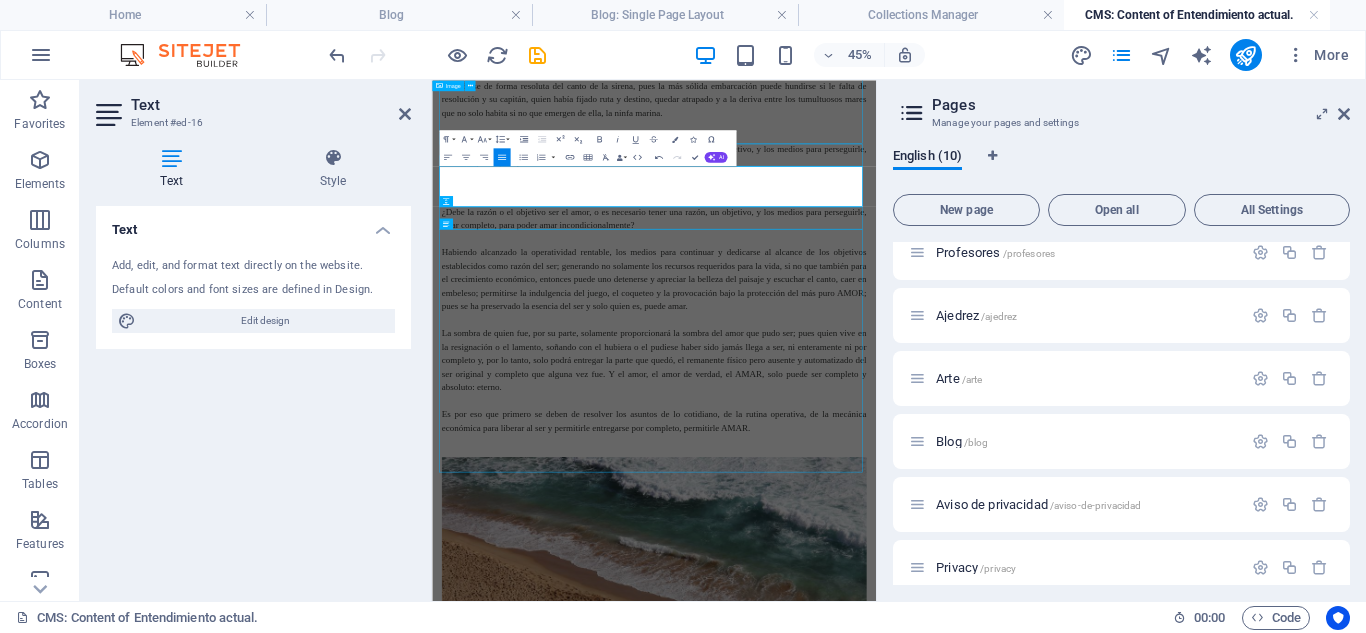 click at bounding box center [926, 292] 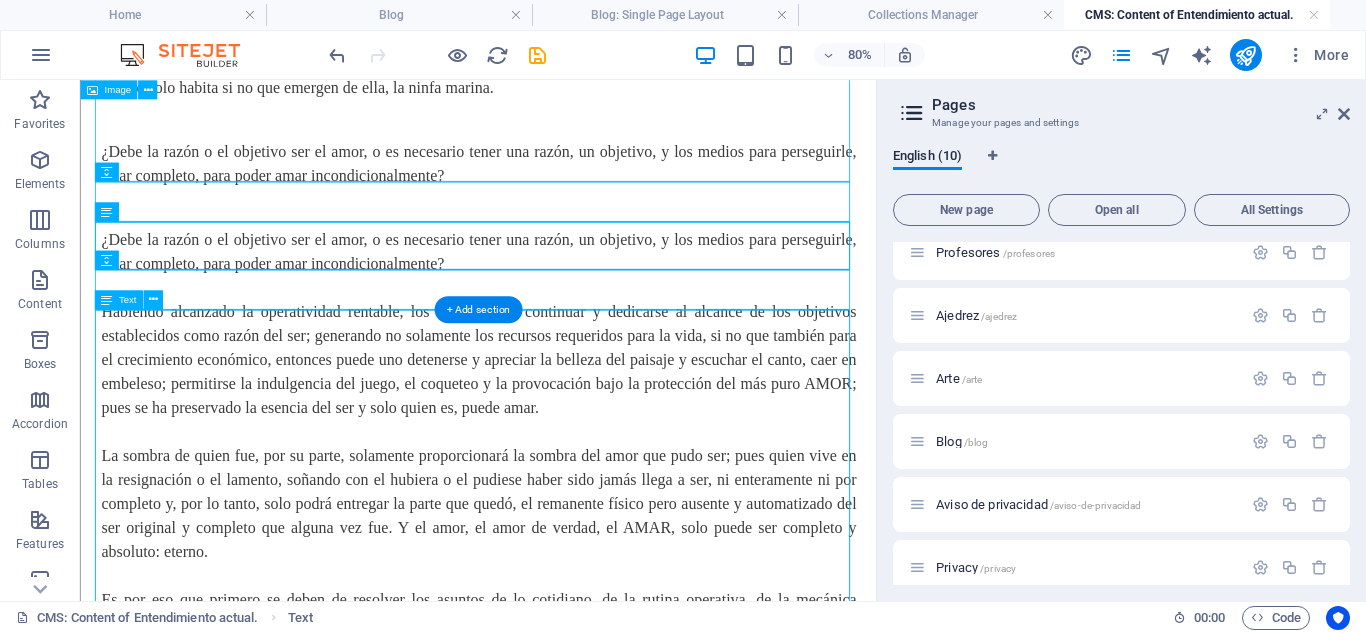 scroll, scrollTop: 2208, scrollLeft: 0, axis: vertical 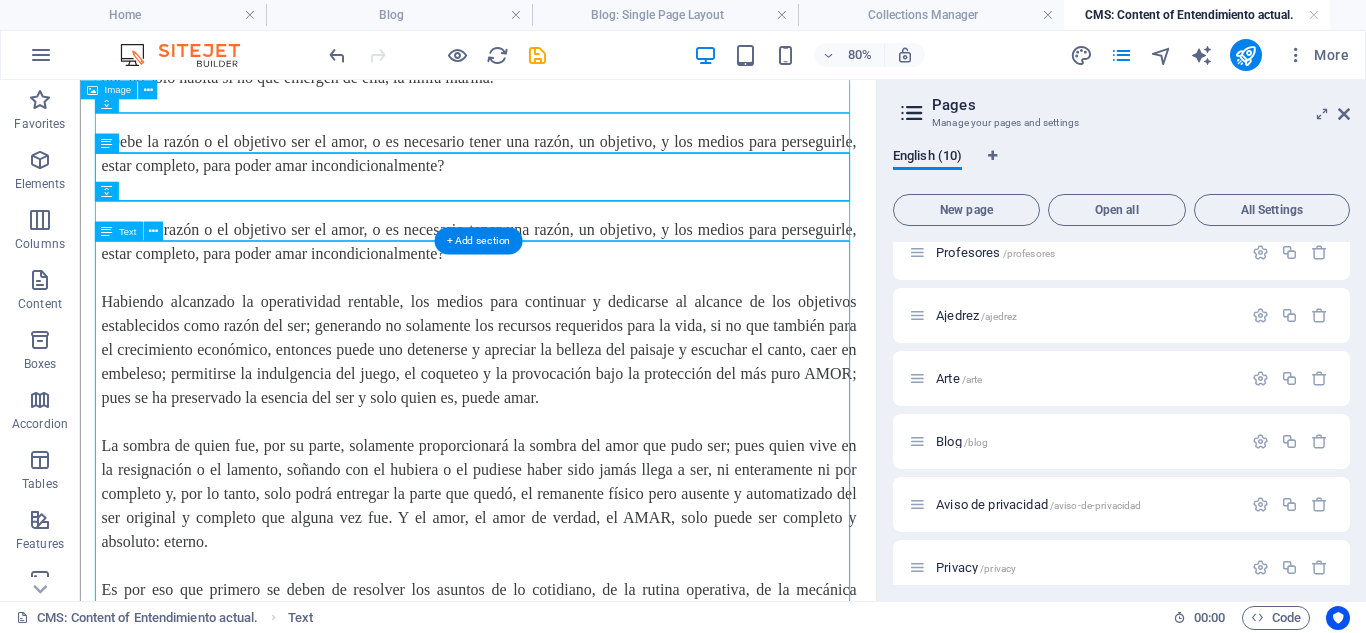 click on "¿Debe la razón o el objetivo ser el amor, o es necesario tener una razón, un objetivo, y los medios para perseguirle, estar completo, para poder amar incondicionalmente? Habiendo alcanzado la operatividad rentable, los medios para continuar y dedicarse al alcance de los objetivos establecidos como razón del ser; generando no solamente los recursos requeridos para la vida, si no que también para el crecimiento económico, entonces puede uno detenerse y apreciar la belleza del paisaje y escuchar el canto, caer en embeleso; permitirse la indulgencia del juego, el coqueteo y la provocación bajo la protección del más puro AMOR; pues se ha preservado la esencia del ser y solo quien es, puede amar.      Es por eso que primero se deben de resolver los asuntos de lo cotidiano, de la rutina operativa, de la mecánica económica para liberar al ser y permitirle entregarse por completo, permitirle AMAR." at bounding box center (578, 506) 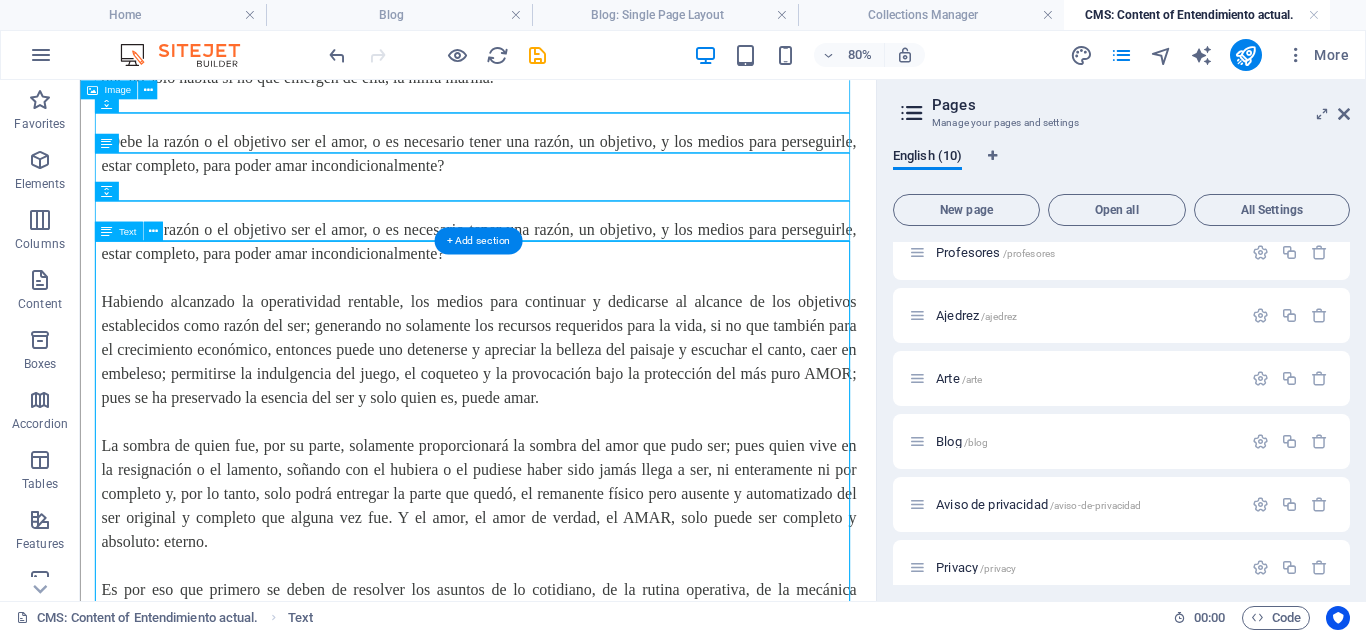 click on "¿Debe la razón o el objetivo ser el amor, o es necesario tener una razón, un objetivo, y los medios para perseguirle, estar completo, para poder amar incondicionalmente? Habiendo alcanzado la operatividad rentable, los medios para continuar y dedicarse al alcance de los objetivos establecidos como razón del ser; generando no solamente los recursos requeridos para la vida, si no que también para el crecimiento económico, entonces puede uno detenerse y apreciar la belleza del paisaje y escuchar el canto, caer en embeleso; permitirse la indulgencia del juego, el coqueteo y la provocación bajo la protección del más puro AMOR; pues se ha preservado la esencia del ser y solo quien es, puede amar.      Es por eso que primero se deben de resolver los asuntos de lo cotidiano, de la rutina operativa, de la mecánica económica para liberar al ser y permitirle entregarse por completo, permitirle AMAR." at bounding box center [578, 506] 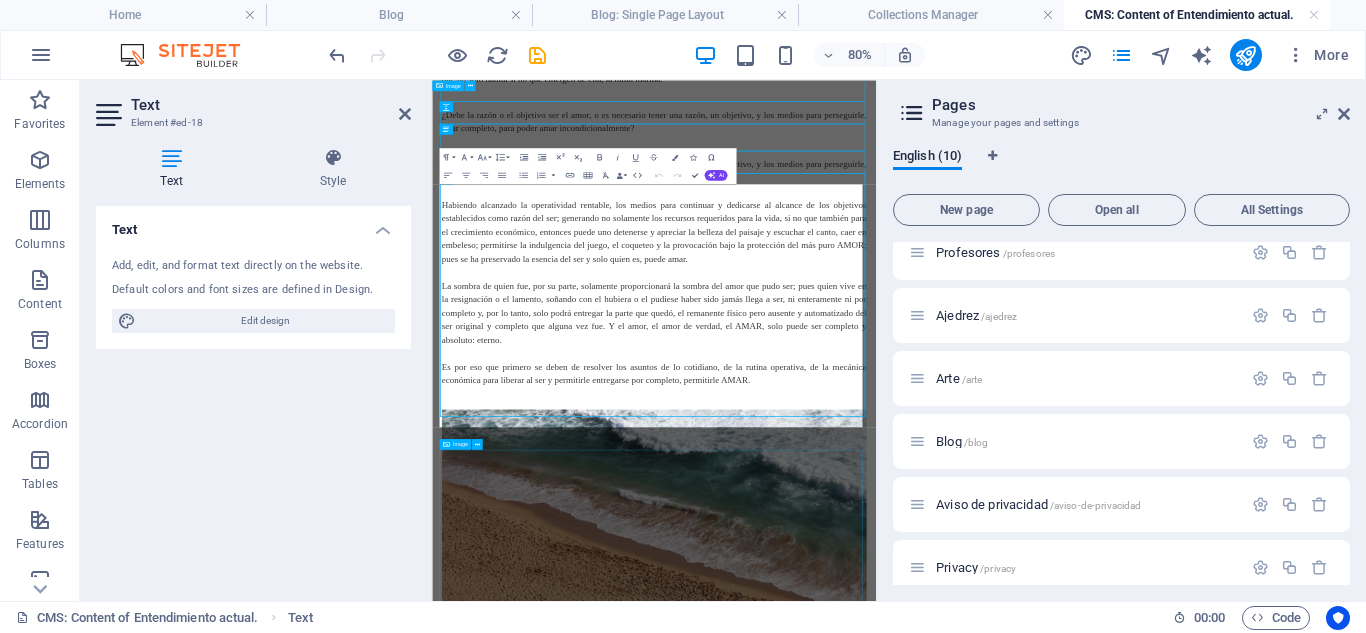 scroll, scrollTop: 2202, scrollLeft: 0, axis: vertical 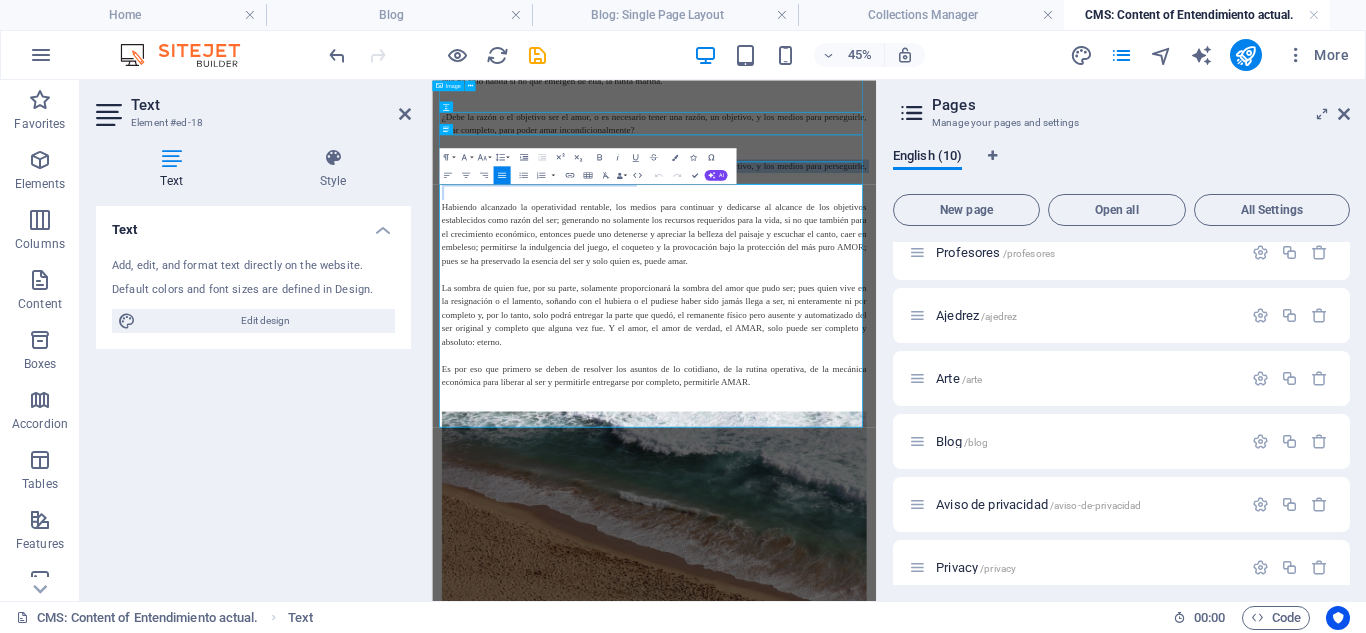 drag, startPoint x: 1118, startPoint y: 371, endPoint x: 320, endPoint y: 311, distance: 800.25244 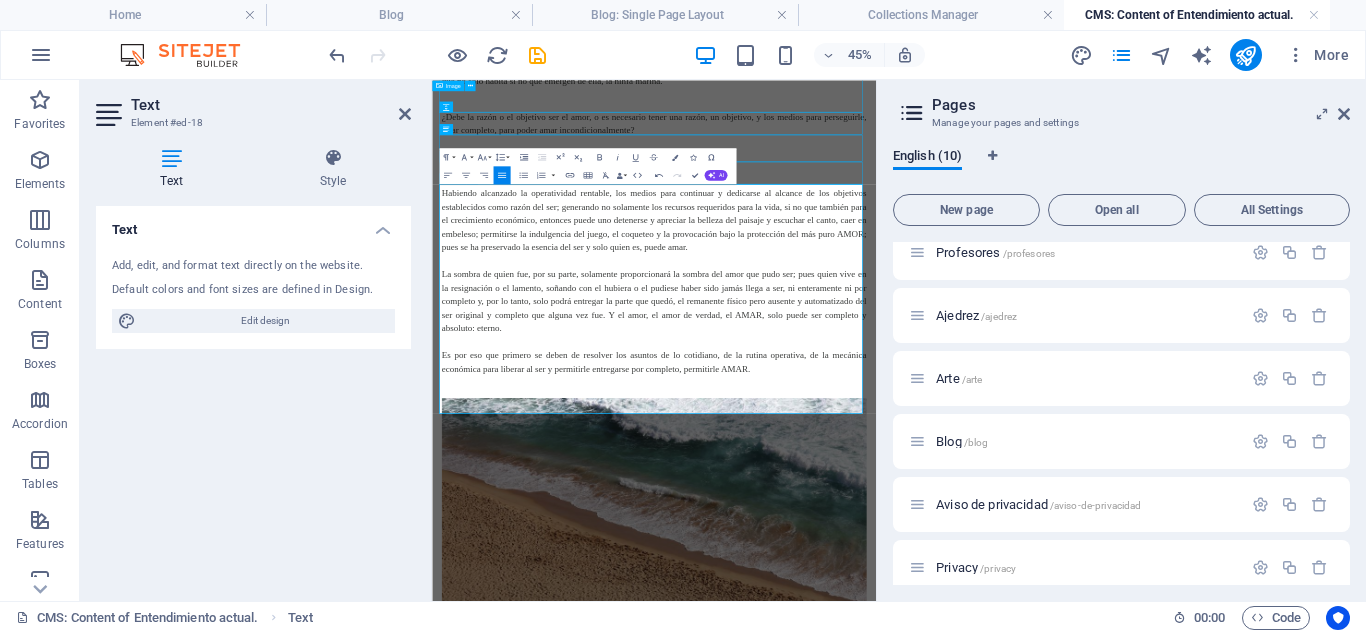 click on "Habiendo alcanzado la operatividad rentable, los medios para continuar y dedicarse al alcance de los objetivos establecidos como razón del ser; generando no solamente los recursos requeridos para la vida, si no que también para el crecimiento económico, entonces puede uno detenerse y apreciar la belleza del paisaje y escuchar el canto, caer en embeleso; permitirse la indulgencia del juego, el coqueteo y la provocación bajo la protección del más puro AMOR; pues se ha preservado la esencia del ser y solo quien es, puede amar." at bounding box center (926, 392) 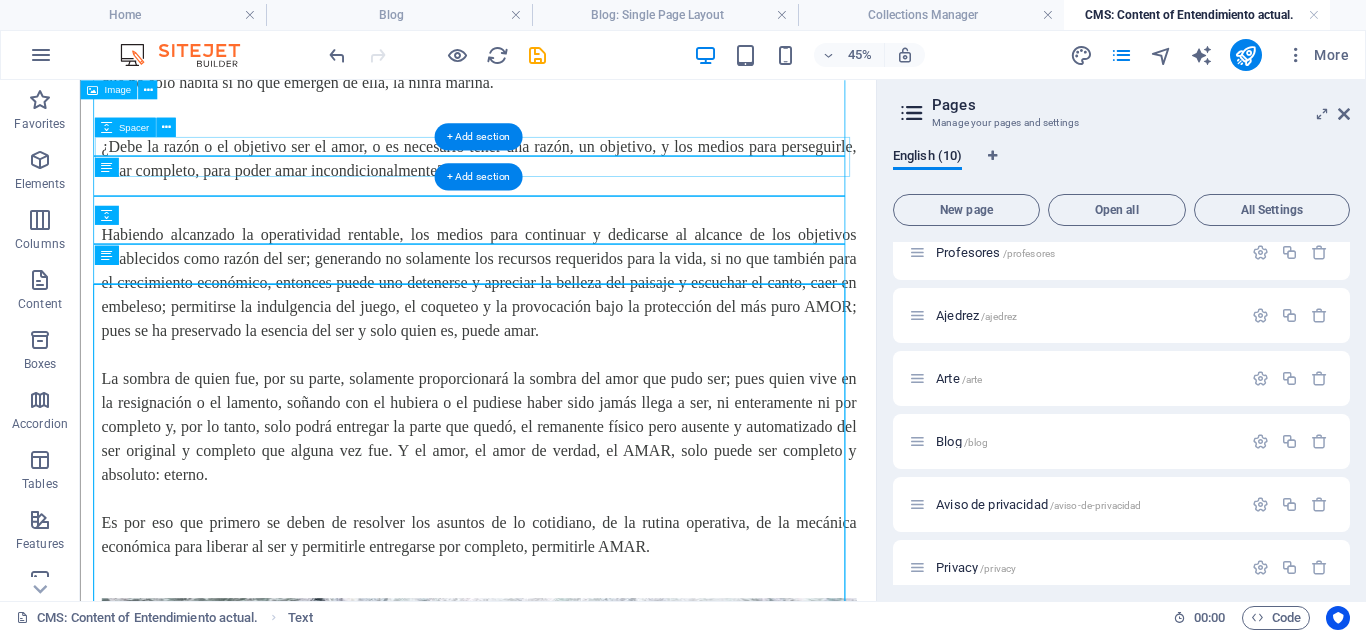 click on "Habiendo alcanzado la operatividad rentable, los medios para continuar y dedicarse al alcance de los objetivos establecidos como razón del ser; generando no solamente los recursos requeridos para la vida, si no que también para el crecimiento económico, entonces puede uno detenerse y apreciar la belleza del paisaje y escuchar el canto, caer en embeleso; permitirse la indulgencia del juego, el coqueteo y la provocación bajo la protección del más puro AMOR; pues se ha preservado la esencia del ser y solo quien es, puede amar.      Es por eso que primero se deben de resolver los asuntos de lo cotidiano, de la rutina operativa, de la mecánica económica para liberar al ser y permitirle entregarse por completo, permitirle AMAR." at bounding box center [578, 467] 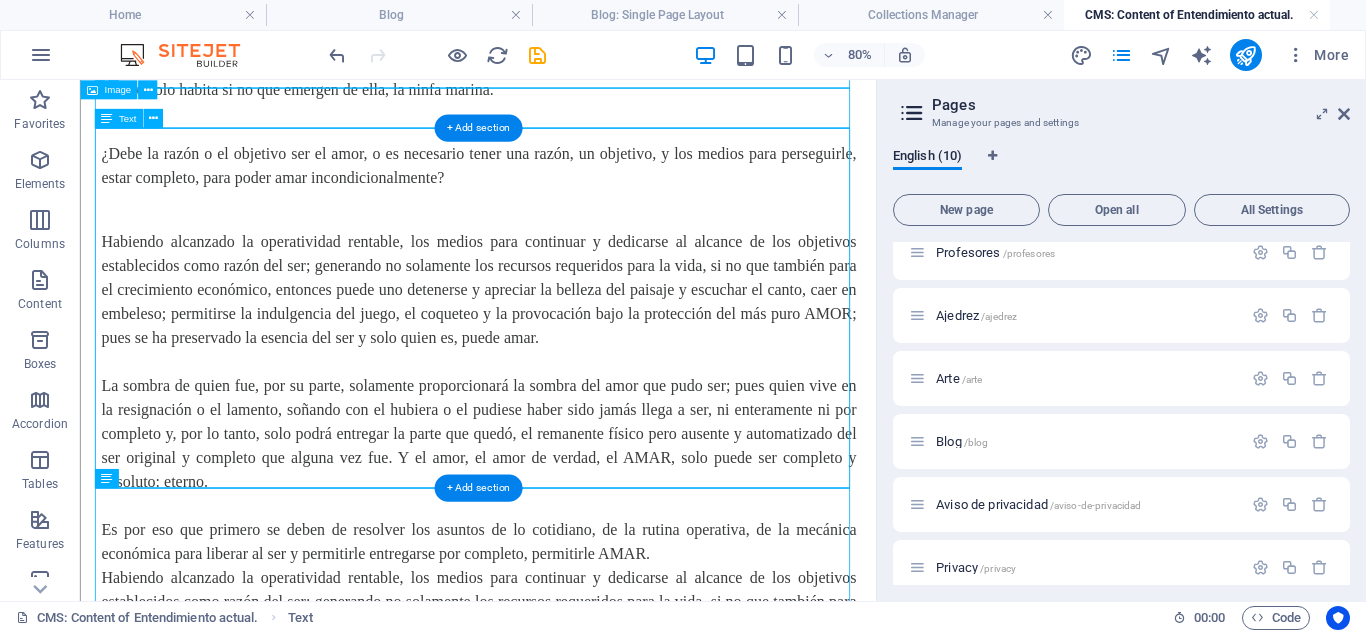 scroll, scrollTop: 2158, scrollLeft: 0, axis: vertical 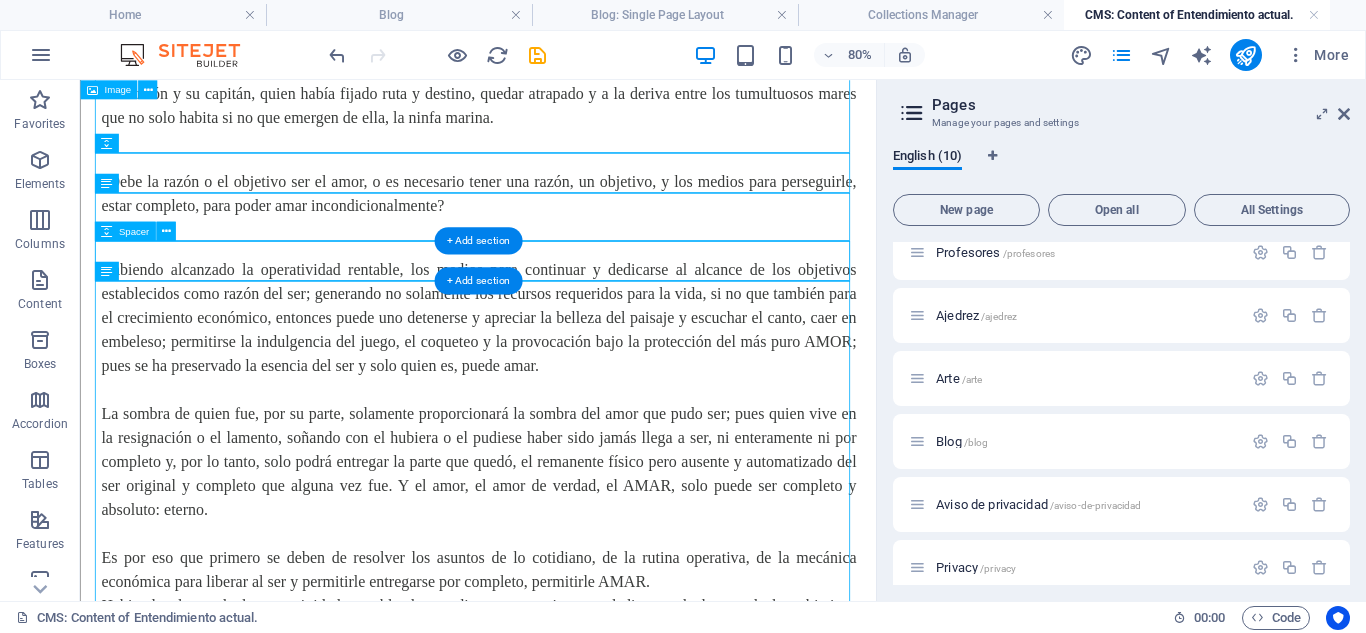click at bounding box center (578, 276) 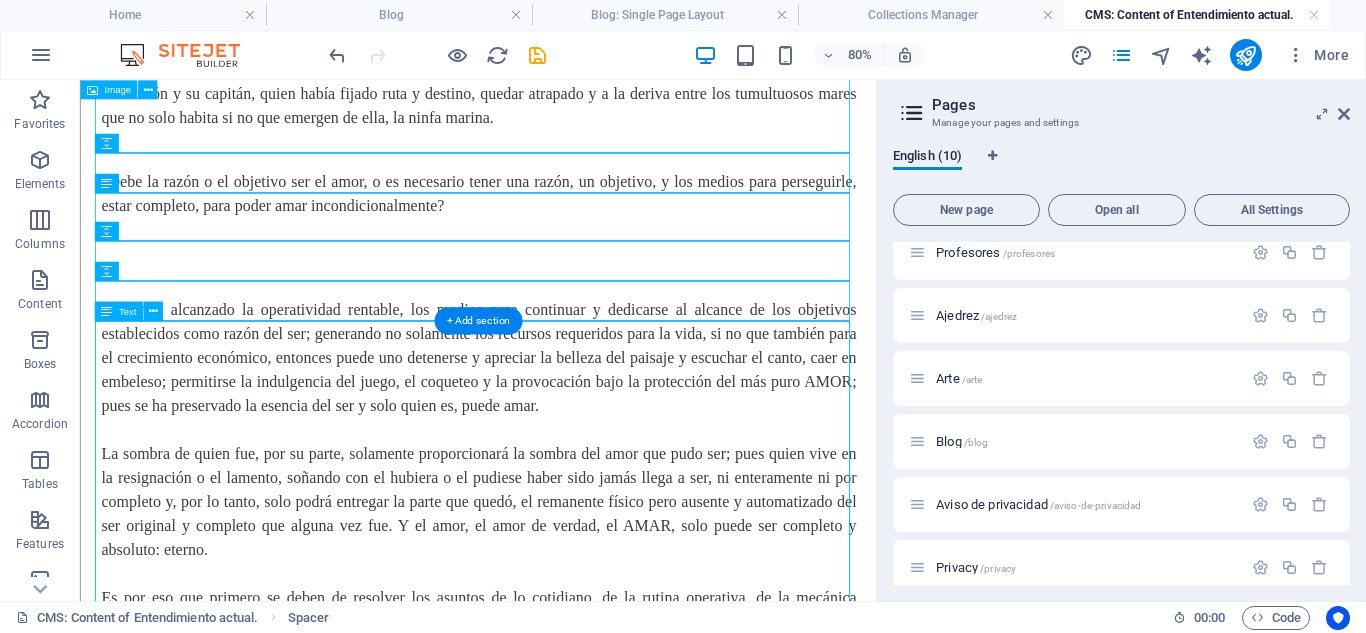click on "Habiendo alcanzado la operatividad rentable, los medios para continuar y dedicarse al alcance de los objetivos establecidos como razón del ser; generando no solamente los recursos requeridos para la vida, si no que también para el crecimiento económico, entonces puede uno detenerse y apreciar la belleza del paisaje y escuchar el canto, caer en embeleso; permitirse la indulgencia del juego, el coqueteo y la provocación bajo la protección del más puro AMOR; pues se ha preservado la esencia del ser y solo quien es, puede amar.      Es por eso que primero se deben de resolver los asuntos de lo cotidiano, de la rutina operativa, de la mecánica económica para liberar al ser y permitirle entregarse por completo, permitirle AMAR." at bounding box center [578, 561] 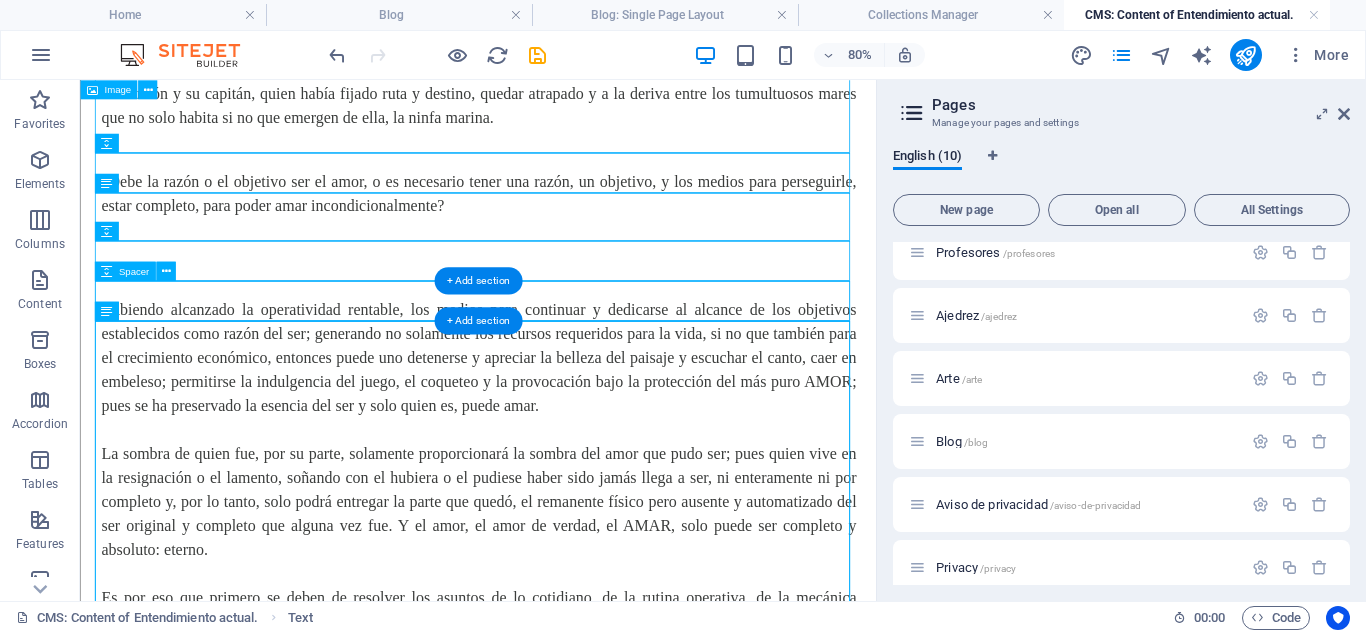 click at bounding box center (578, 326) 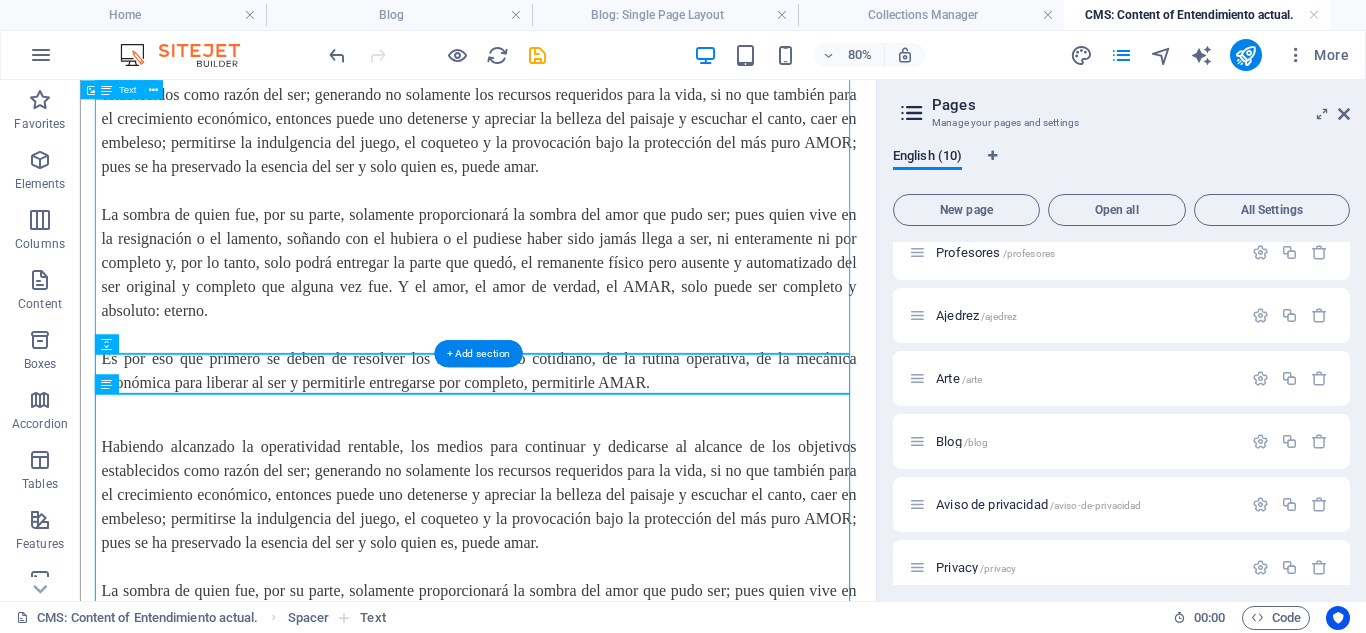 scroll, scrollTop: 2258, scrollLeft: 0, axis: vertical 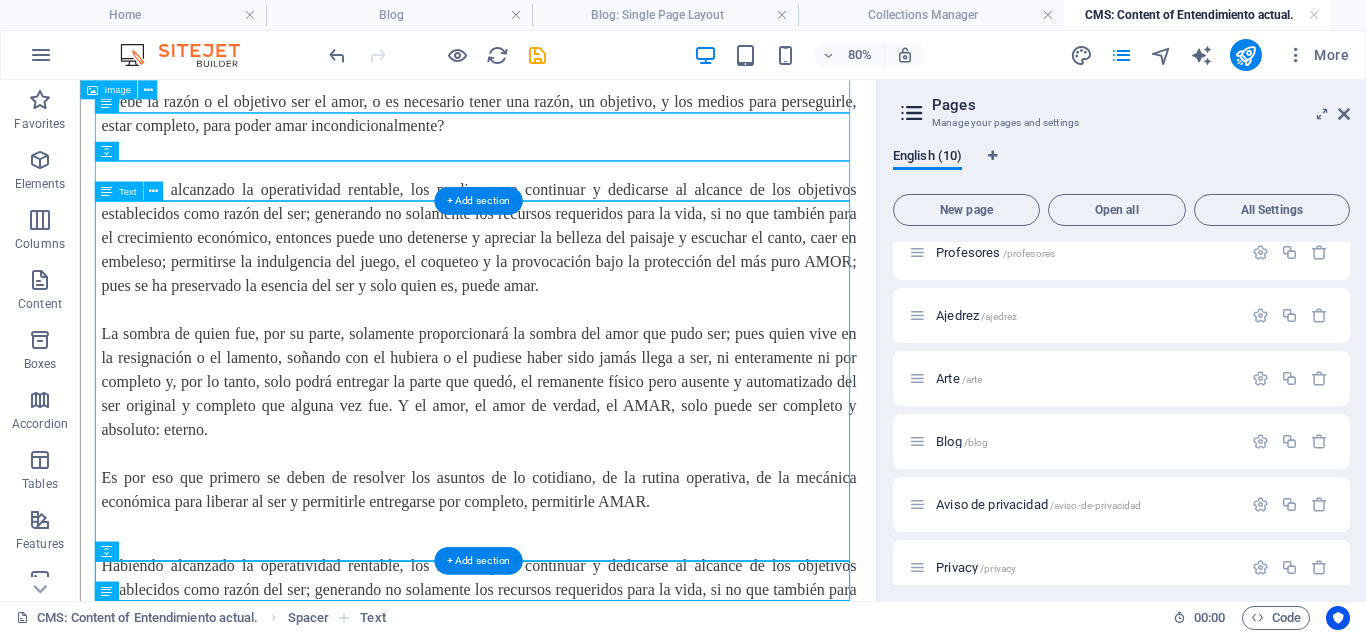 click on "Habiendo alcanzado la operatividad rentable, los medios para continuar y dedicarse al alcance de los objetivos establecidos como razón del ser; generando no solamente los recursos requeridos para la vida, si no que también para el crecimiento económico, entonces puede uno detenerse y apreciar la belleza del paisaje y escuchar el canto, caer en embeleso; permitirse la indulgencia del juego, el coqueteo y la provocación bajo la protección del más puro AMOR; pues se ha preservado la esencia del ser y solo quien es, puede amar.      Es por eso que primero se deben de resolver los asuntos de lo cotidiano, de la rutina operativa, de la mecánica económica para liberar al ser y permitirle entregarse por completo, permitirle AMAR." at bounding box center (578, 411) 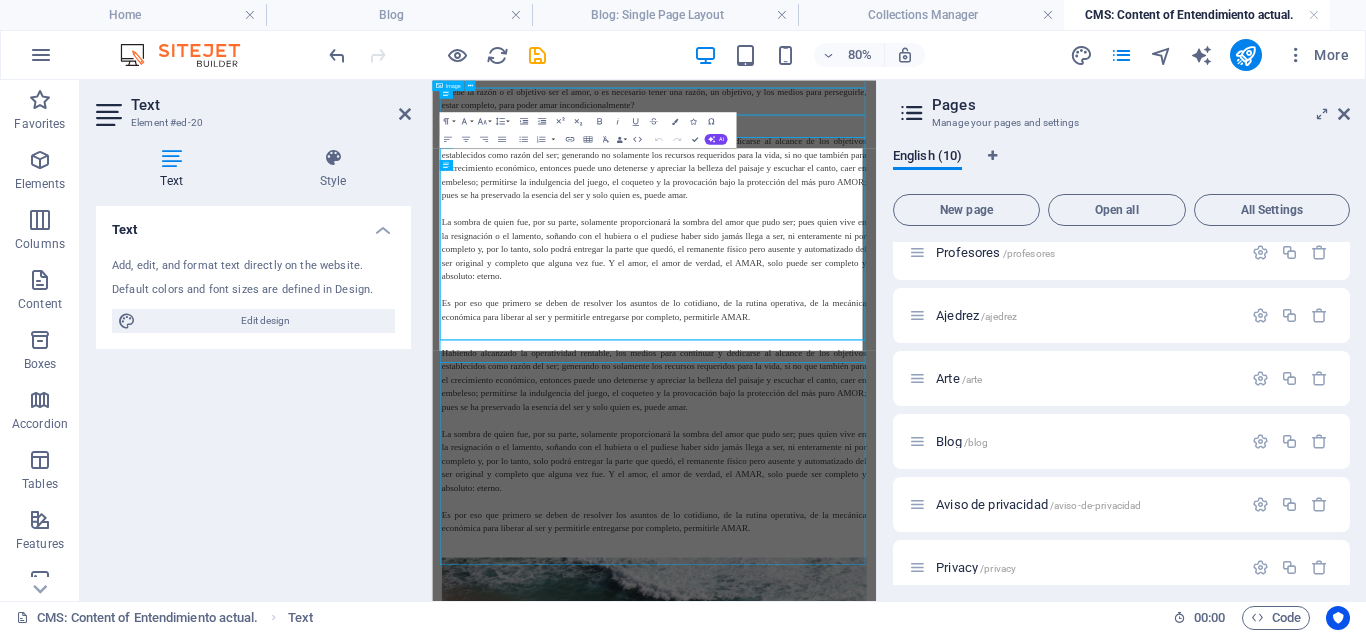 scroll, scrollTop: 2282, scrollLeft: 0, axis: vertical 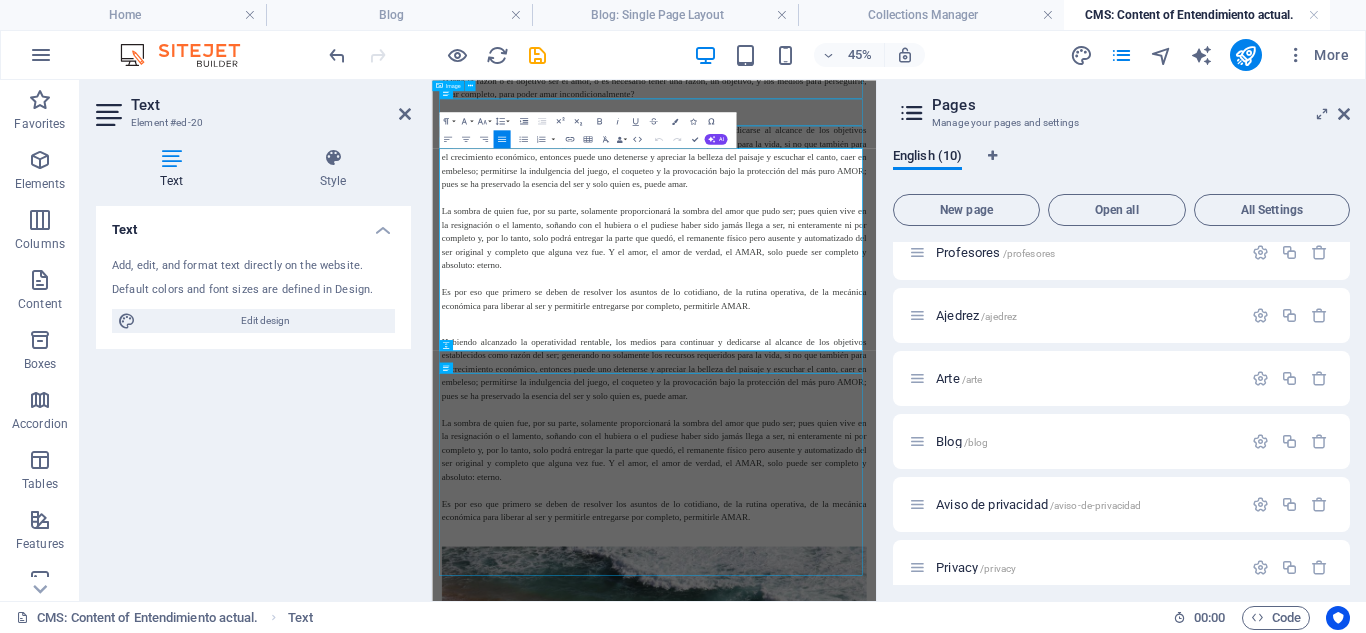 drag, startPoint x: 594, startPoint y: 386, endPoint x: 1416, endPoint y: 815, distance: 927.21356 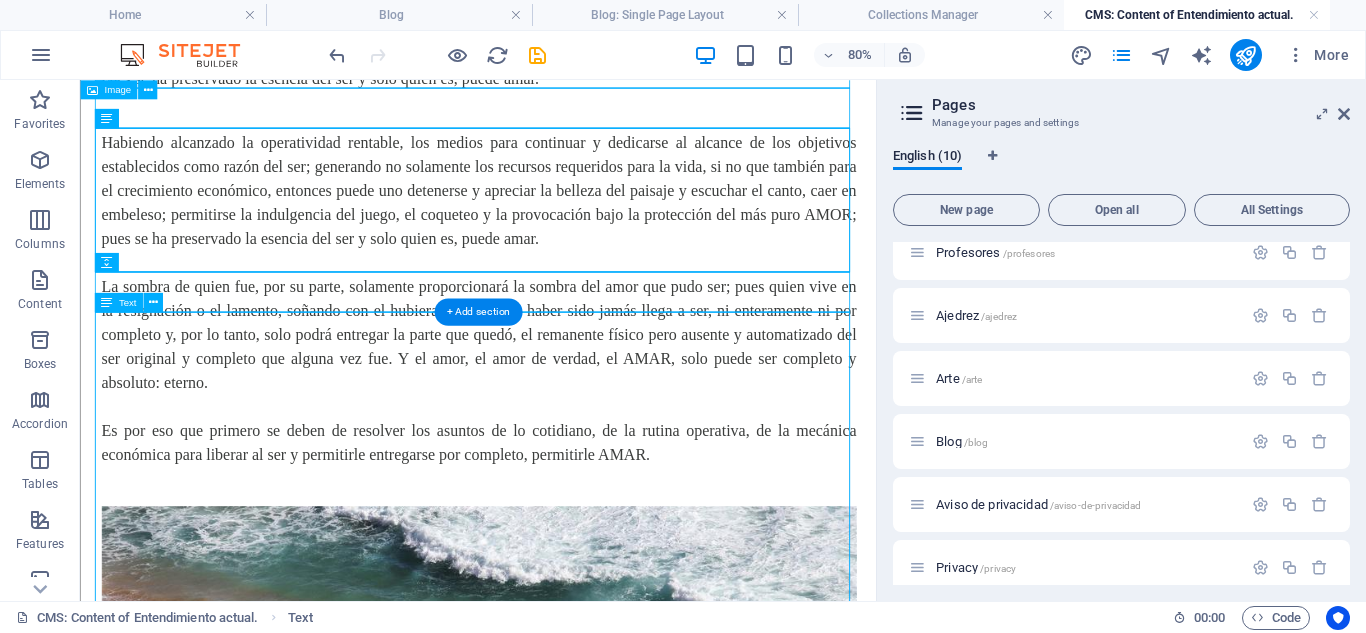 scroll, scrollTop: 2558, scrollLeft: 0, axis: vertical 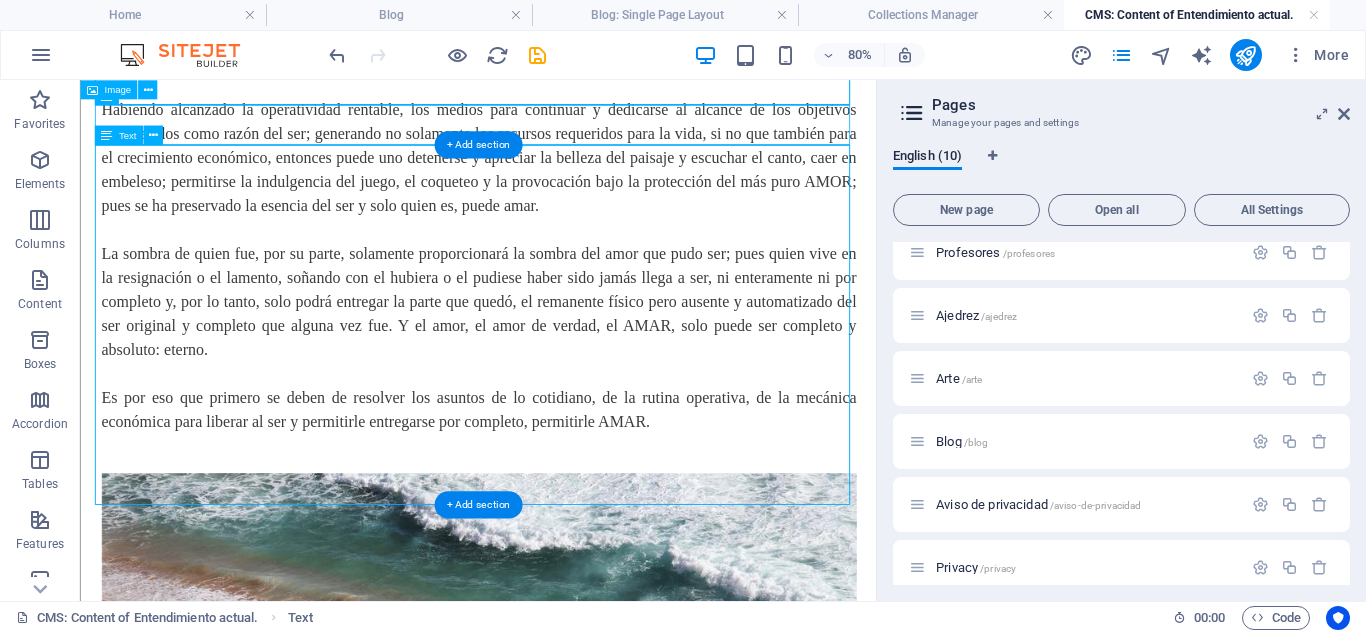 click on "Habiendo alcanzado la operatividad rentable, los medios para continuar y dedicarse al alcance de los objetivos establecidos como razón del ser; generando no solamente los recursos requeridos para la vida, si no que también para el crecimiento económico, entonces puede uno detenerse y apreciar la belleza del paisaje y escuchar el canto, caer en embeleso; permitirse la indulgencia del juego, el coqueteo y la provocación bajo la protección del más puro AMOR; pues se ha preservado la esencia del ser y solo quien es, puede amar.      Es por eso que primero se deben de resolver los asuntos de lo cotidiano, de la rutina operativa, de la mecánica económica para liberar al ser y permitirle entregarse por completo, permitirle AMAR." at bounding box center (578, 311) 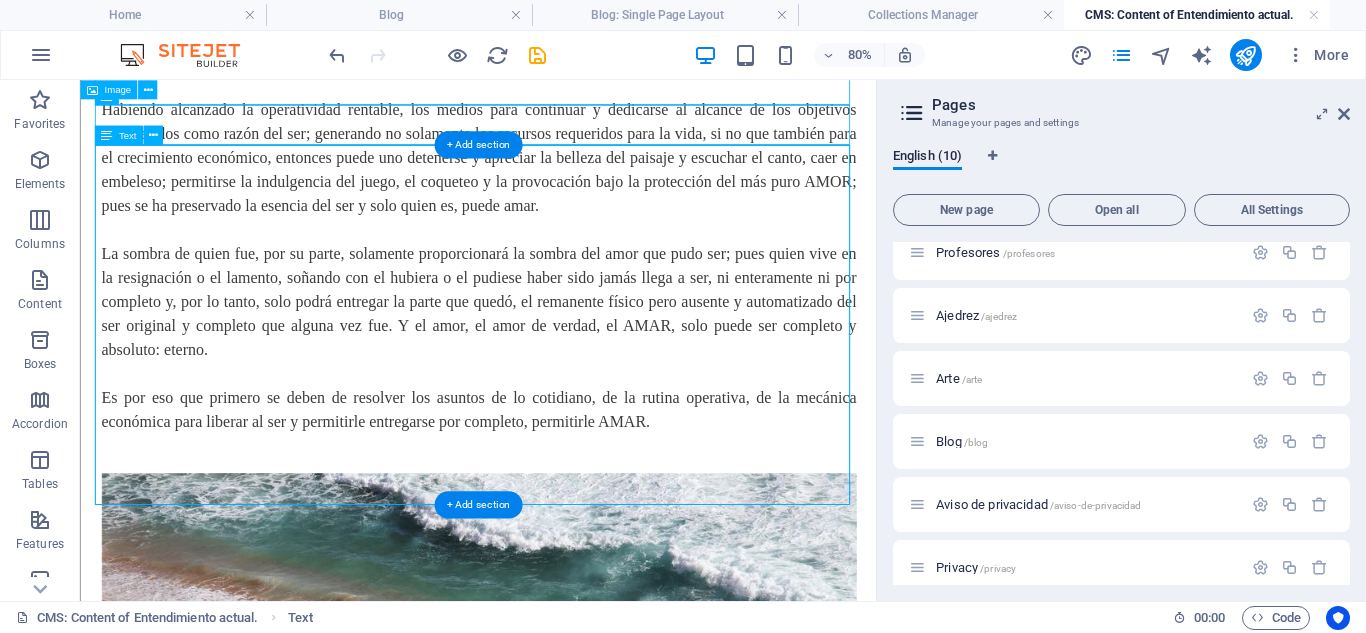 click on "Habiendo alcanzado la operatividad rentable, los medios para continuar y dedicarse al alcance de los objetivos establecidos como razón del ser; generando no solamente los recursos requeridos para la vida, si no que también para el crecimiento económico, entonces puede uno detenerse y apreciar la belleza del paisaje y escuchar el canto, caer en embeleso; permitirse la indulgencia del juego, el coqueteo y la provocación bajo la protección del más puro AMOR; pues se ha preservado la esencia del ser y solo quien es, puede amar.      Es por eso que primero se deben de resolver los asuntos de lo cotidiano, de la rutina operativa, de la mecánica económica para liberar al ser y permitirle entregarse por completo, permitirle AMAR." at bounding box center (578, 311) 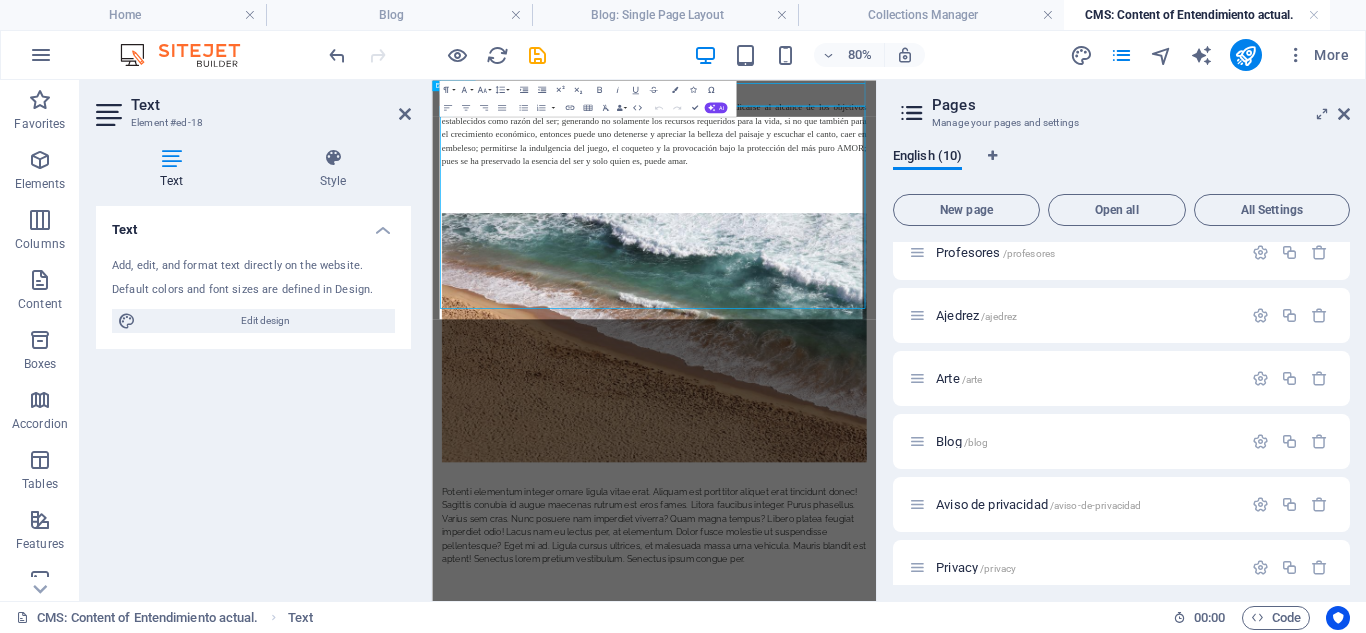 scroll, scrollTop: 2582, scrollLeft: 0, axis: vertical 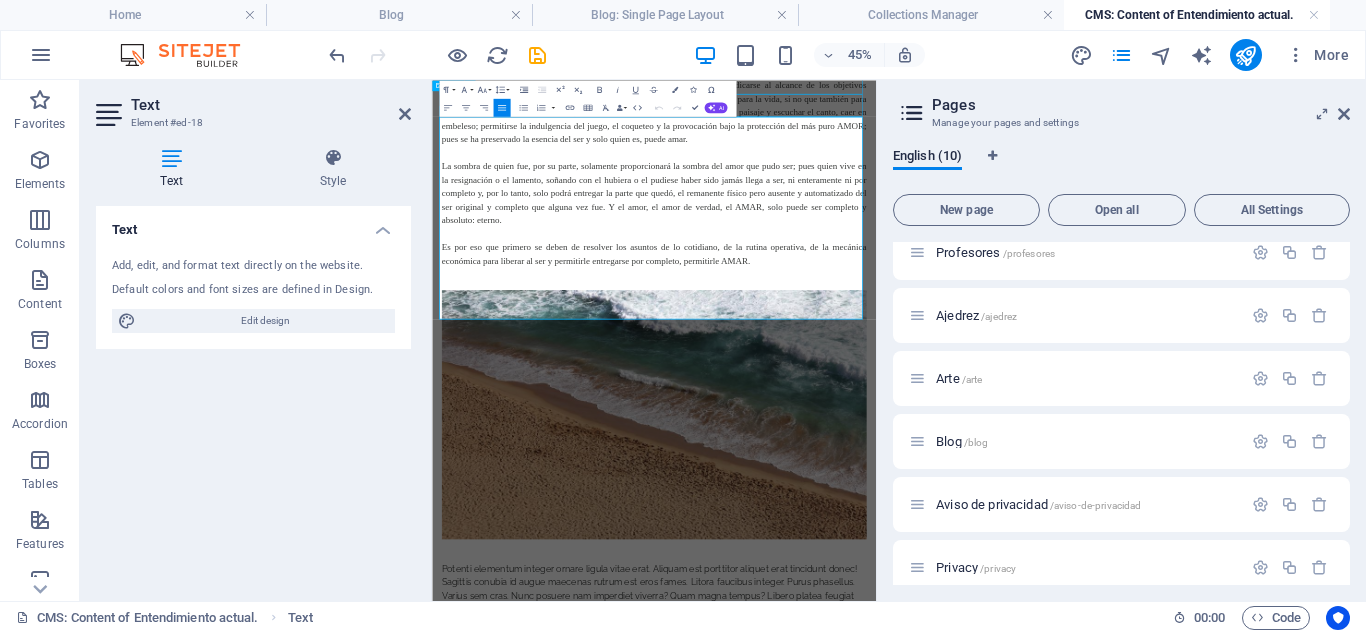 click on "La sombra de quien fue, por su parte, solamente proporcionará la sombra del amor que pudo ser; pues quien vive en la resignación o el lamento, soñando con el hubiera o el pudiese haber sido jamás llega a ser, ni enteramente ni por completo y, por lo tanto, solo podrá entregar la parte que quedó, el remanente físico pero ausente y automatizado del ser original y completo que alguna vez fue. Y el amor, el amor de verdad, el AMAR, solo puede ser completo y absoluto: eterno." at bounding box center [926, 332] 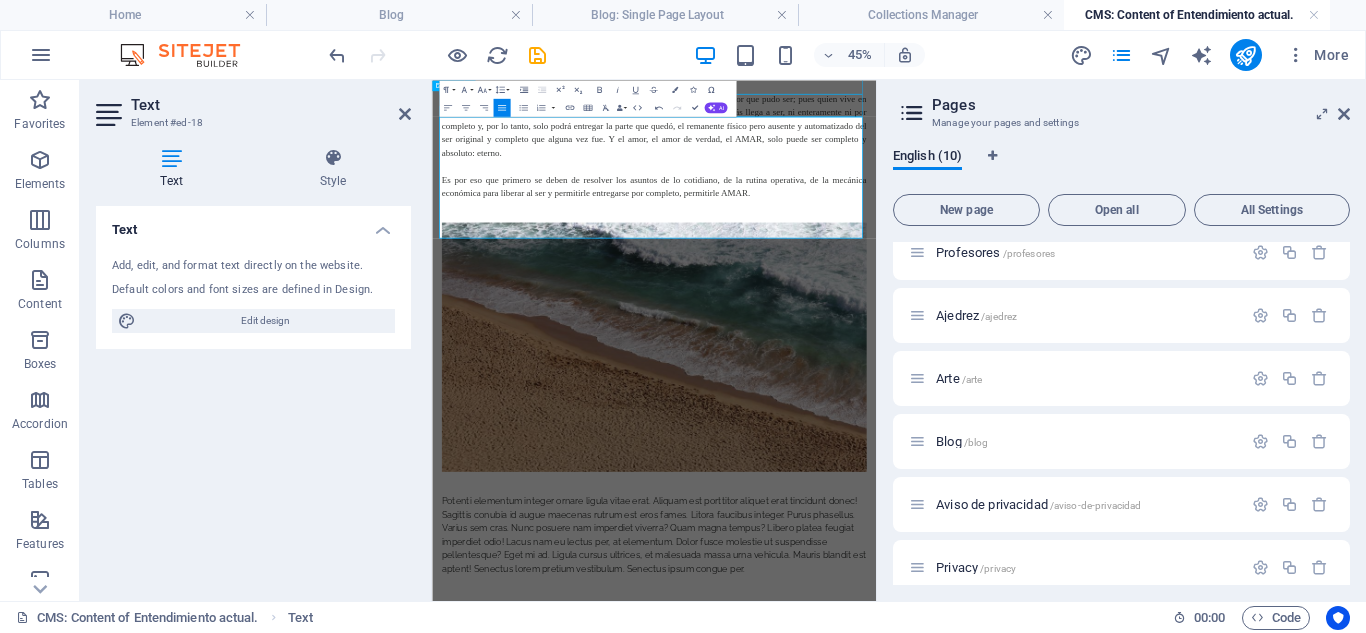 click on "La sombra de quien fue, por su parte, solamente proporcionará la sombra del amor que pudo ser; pues quien vive en la resignación o el lamento, soñando con el hubiera o el pudiese haber sido jamás llega a ser, ni enteramente ni por completo y, por lo tanto, solo podrá entregar la parte que quedó, el remanente físico pero ausente y automatizado del ser original y completo que alguna vez fue. Y el amor, el amor de verdad, el AMAR, solo puede ser completo y absoluto: eterno." at bounding box center [926, 182] 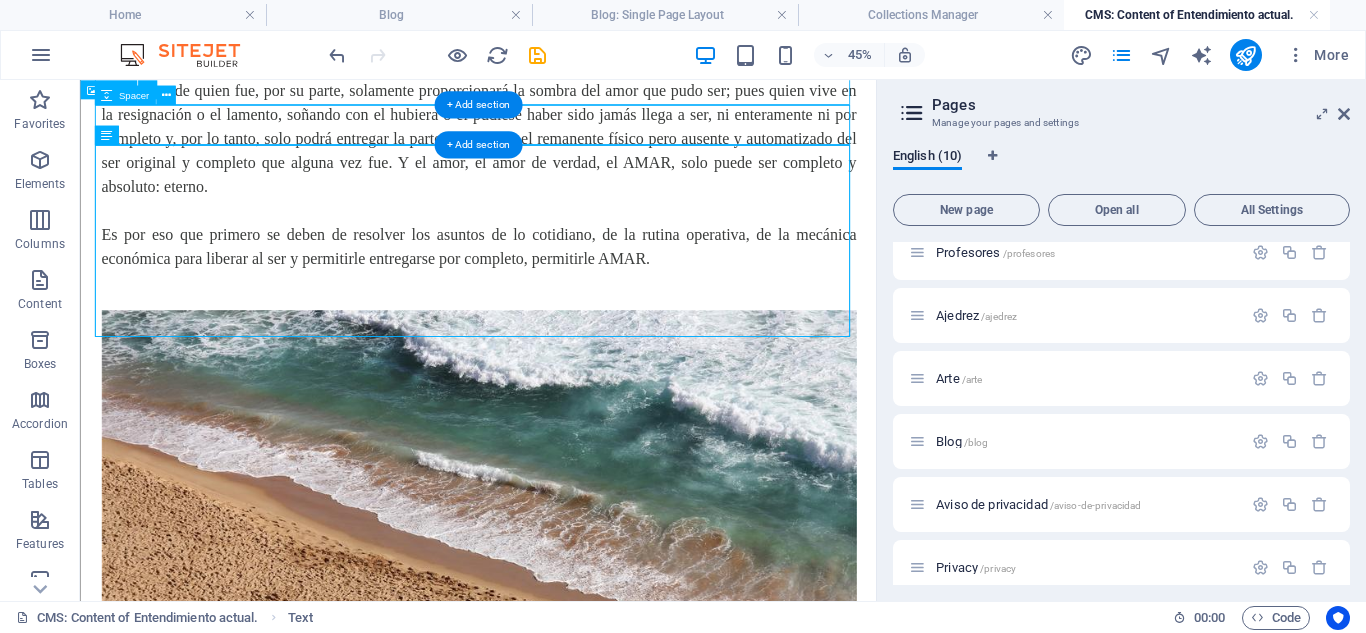 scroll, scrollTop: 2558, scrollLeft: 0, axis: vertical 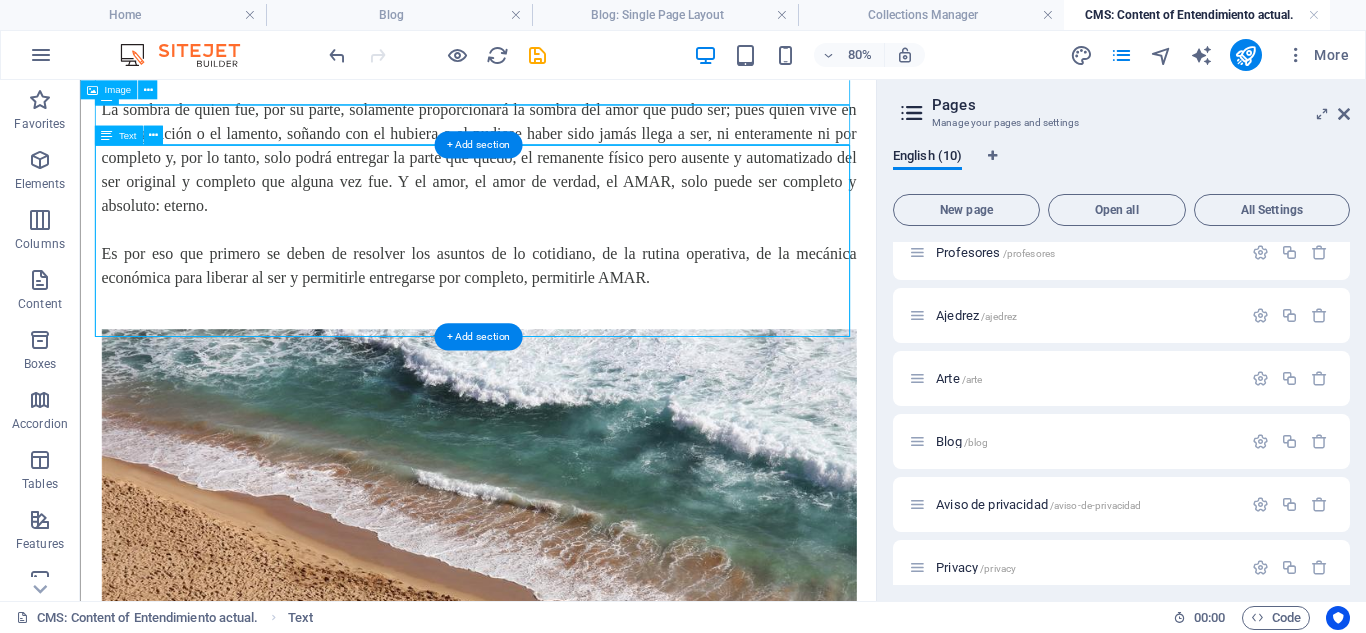 click on "La sombra de quien fue, por su parte, solamente proporcionará la sombra del amor que pudo ser; pues quien vive en la resignación o el lamento, soñando con el hubiera o el pudiese haber sido jamás llega a ser, ni enteramente ni por completo y, por lo tanto, solo podrá entregar la parte que quedó, el remanente físico pero ausente y automatizado del ser original y completo que alguna vez fue. Y el amor, el amor de verdad, el AMAR, solo puede ser completo y absoluto: eterno.  Es por eso que primero se deben de resolver los asuntos de lo cotidiano, de la rutina operativa, de la mecánica económica para liberar al ser y permitirle entregarse por completo, permitirle AMAR." at bounding box center (578, 221) 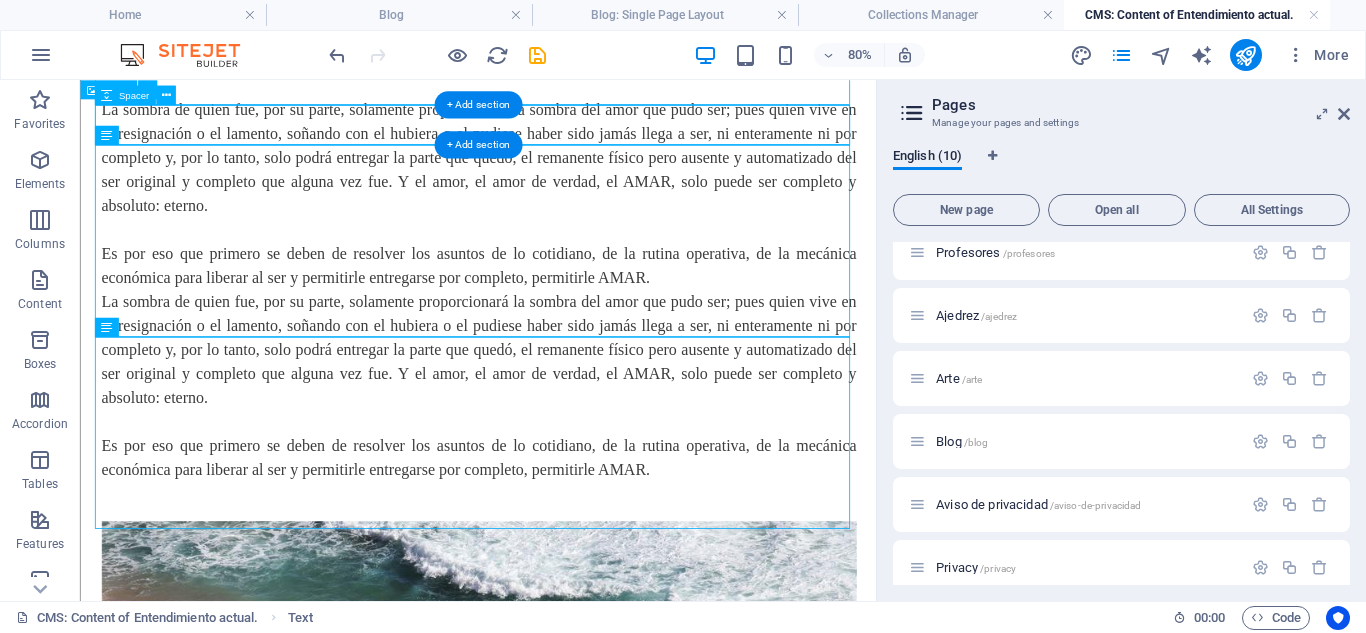 click at bounding box center (578, 76) 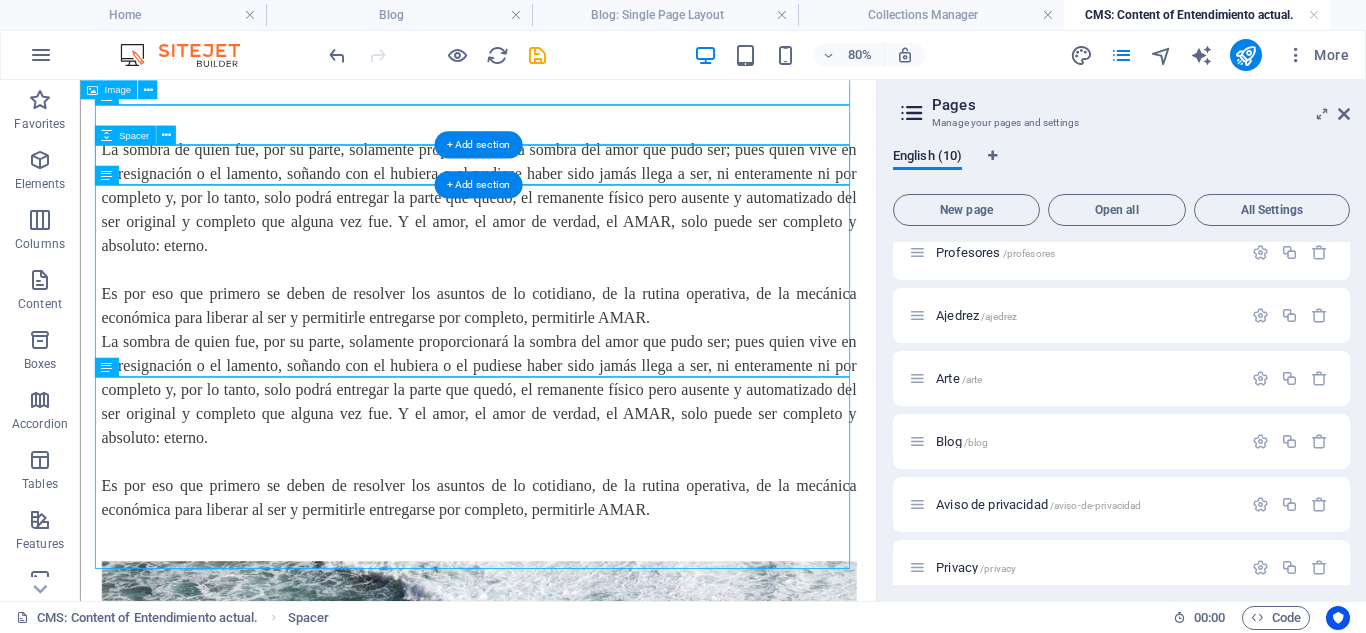 click at bounding box center (578, 126) 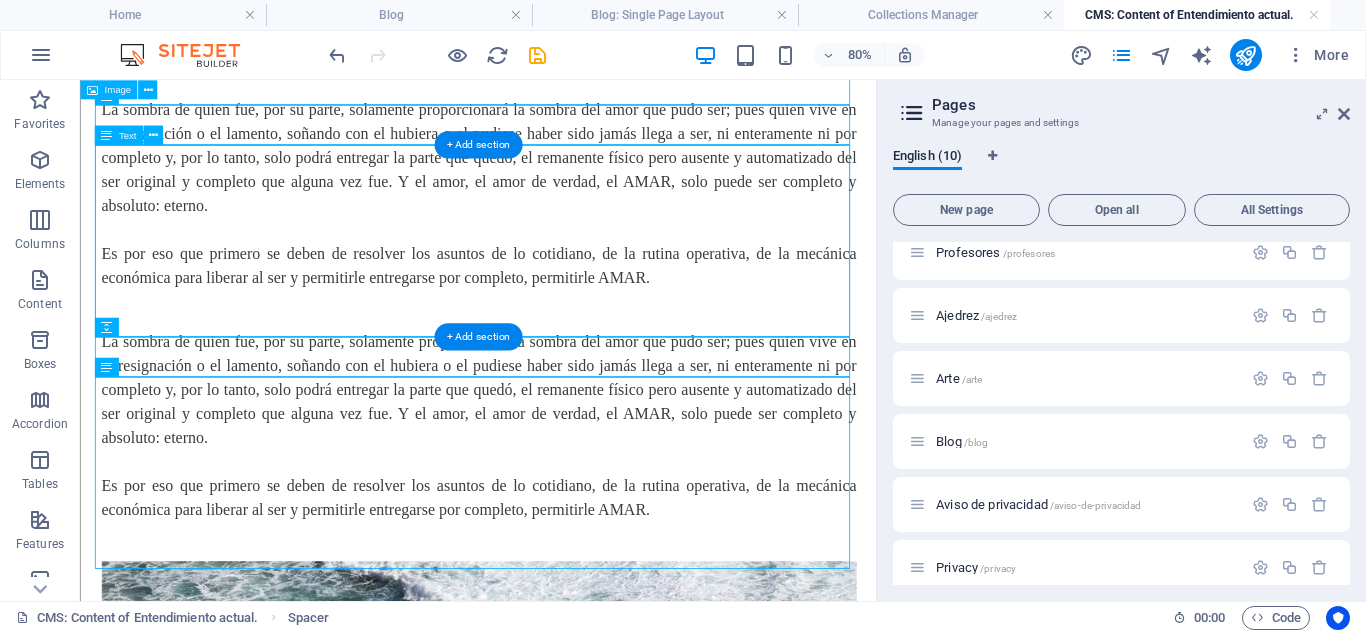 click on "La sombra de quien fue, por su parte, solamente proporcionará la sombra del amor que pudo ser; pues quien vive en la resignación o el lamento, soñando con el hubiera o el pudiese haber sido jamás llega a ser, ni enteramente ni por completo y, por lo tanto, solo podrá entregar la parte que quedó, el remanente físico pero ausente y automatizado del ser original y completo que alguna vez fue. Y el amor, el amor de verdad, el AMAR, solo puede ser completo y absoluto: eterno.  Es por eso que primero se deben de resolver los asuntos de lo cotidiano, de la rutina operativa, de la mecánica económica para liberar al ser y permitirle entregarse por completo, permitirle AMAR." at bounding box center [578, 221] 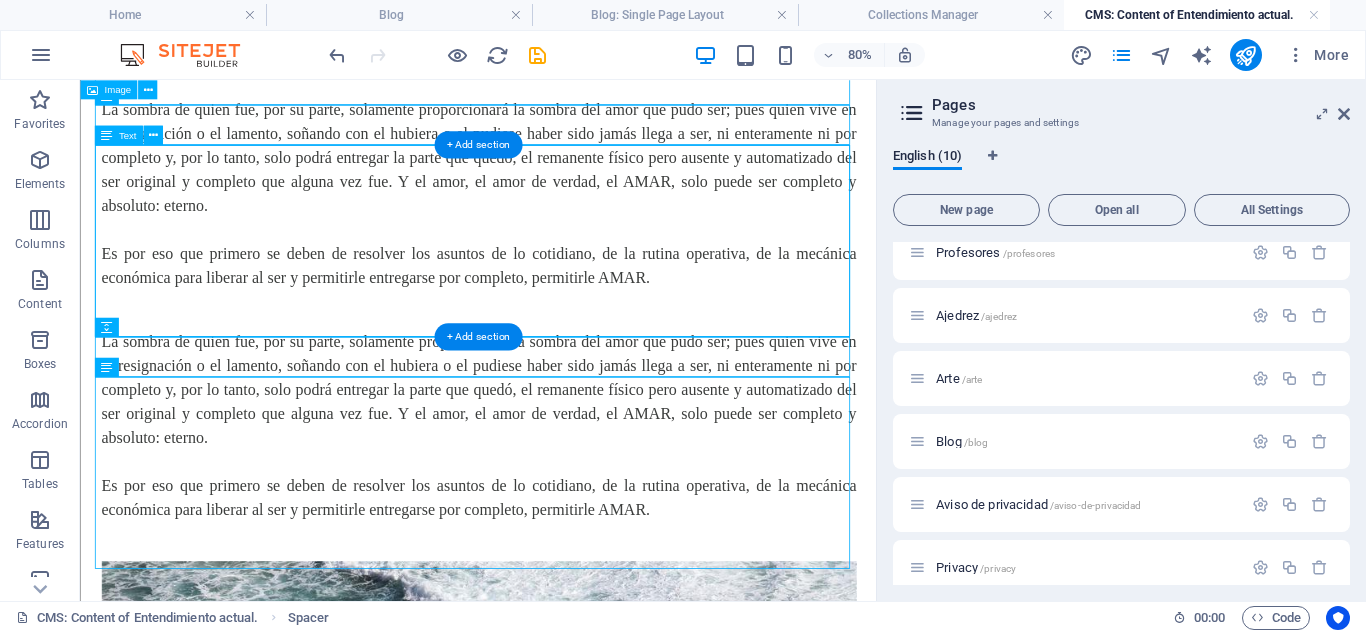 click on "La sombra de quien fue, por su parte, solamente proporcionará la sombra del amor que pudo ser; pues quien vive en la resignación o el lamento, soñando con el hubiera o el pudiese haber sido jamás llega a ser, ni enteramente ni por completo y, por lo tanto, solo podrá entregar la parte que quedó, el remanente físico pero ausente y automatizado del ser original y completo que alguna vez fue. Y el amor, el amor de verdad, el AMAR, solo puede ser completo y absoluto: eterno.  Es por eso que primero se deben de resolver los asuntos de lo cotidiano, de la rutina operativa, de la mecánica económica para liberar al ser y permitirle entregarse por completo, permitirle AMAR." at bounding box center (578, 221) 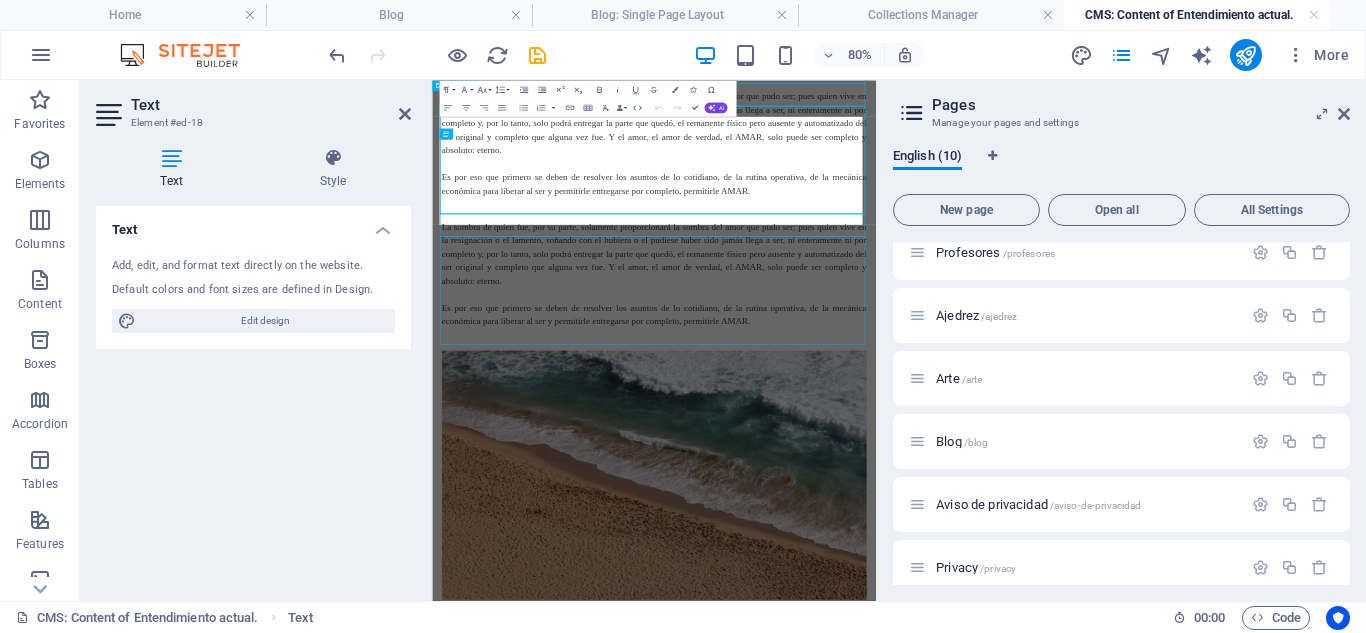 scroll, scrollTop: 2582, scrollLeft: 0, axis: vertical 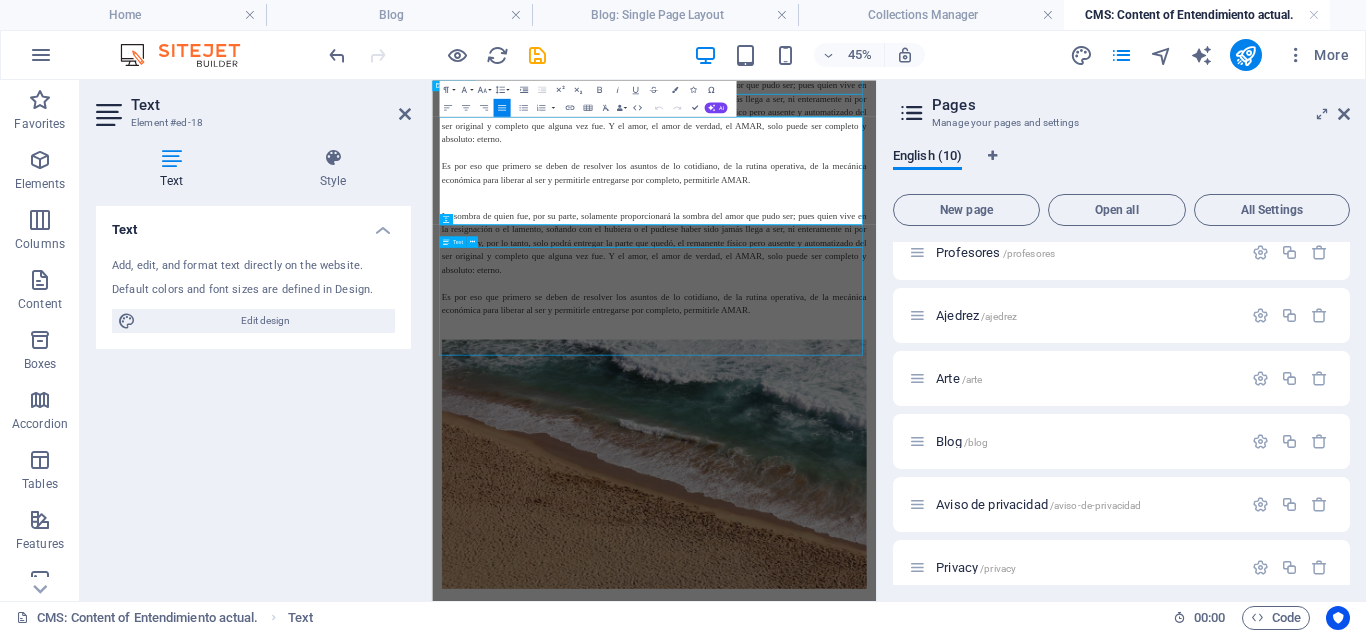 drag, startPoint x: 989, startPoint y: 293, endPoint x: 1325, endPoint y: 491, distance: 390 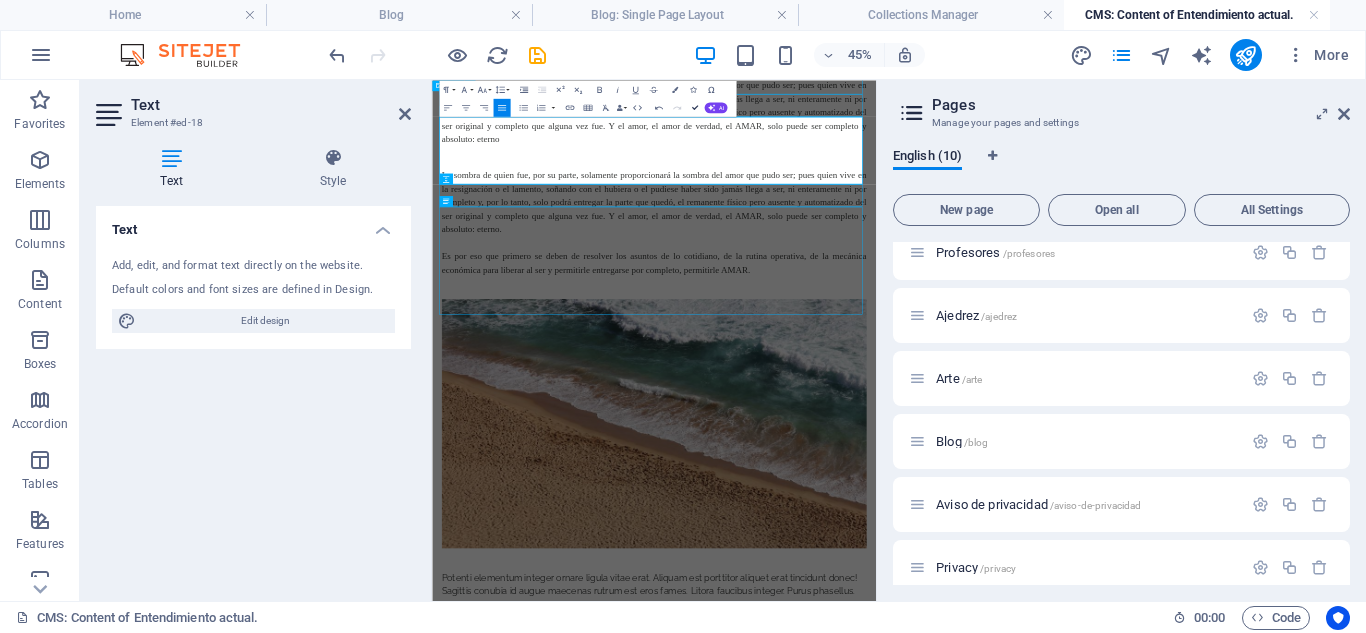 scroll, scrollTop: 2558, scrollLeft: 0, axis: vertical 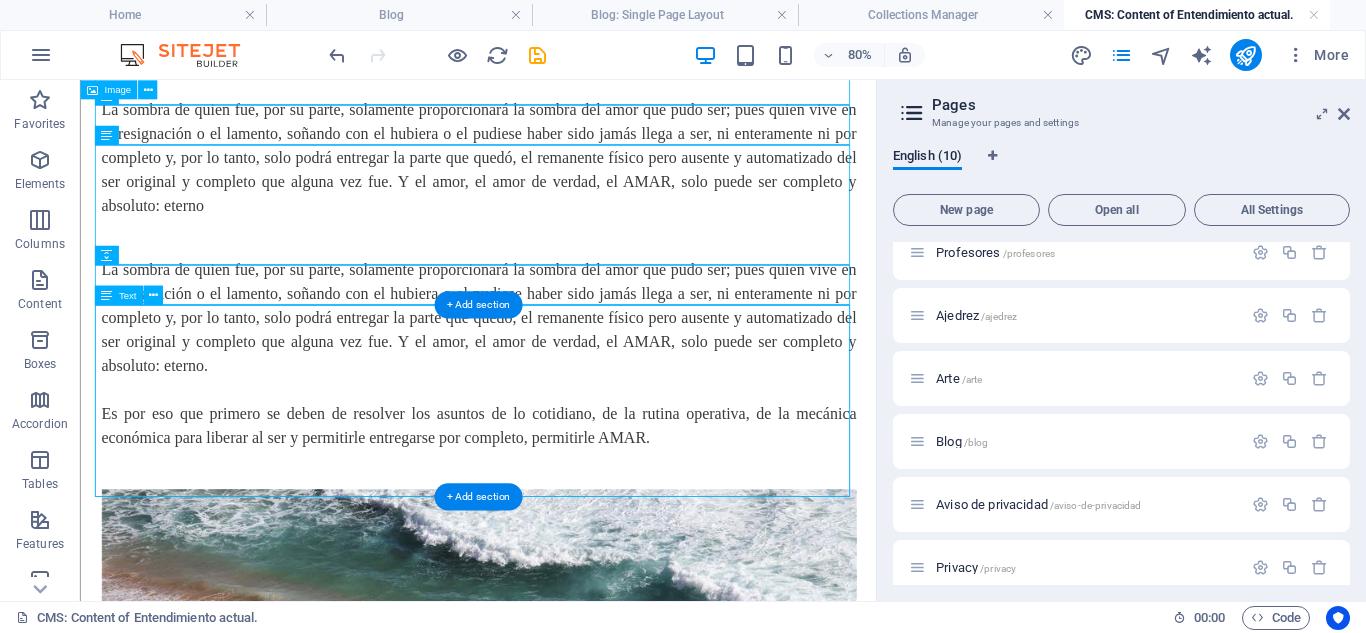 click on "La sombra de quien fue, por su parte, solamente proporcionará la sombra del amor que pudo ser; pues quien vive en la resignación o el lamento, soñando con el hubiera o el pudiese haber sido jamás llega a ser, ni enteramente ni por completo y, por lo tanto, solo podrá entregar la parte que quedó, el remanente físico pero ausente y automatizado del ser original y completo que alguna vez fue. Y el amor, el amor de verdad, el AMAR, solo puede ser completo y absoluto: eterno.  Es por eso que primero se deben de resolver los asuntos de lo cotidiano, de la rutina operativa, de la mecánica económica para liberar al ser y permitirle entregarse por completo, permitirle AMAR." at bounding box center (578, 421) 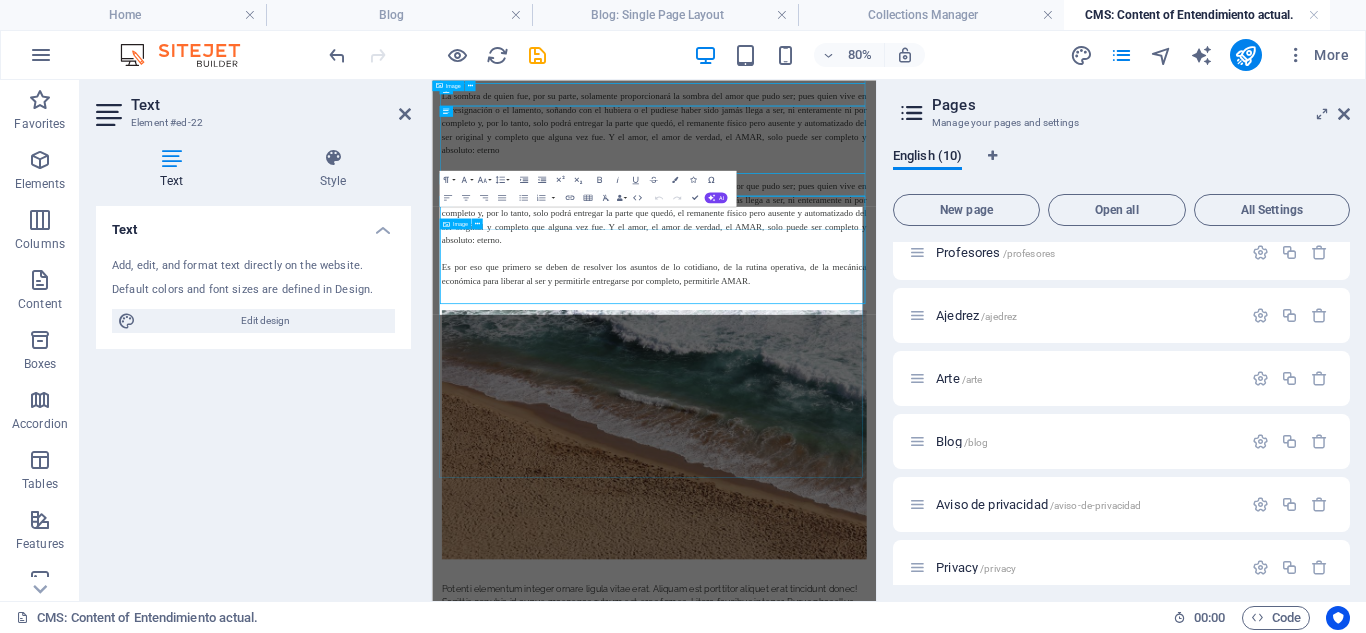 scroll, scrollTop: 2582, scrollLeft: 0, axis: vertical 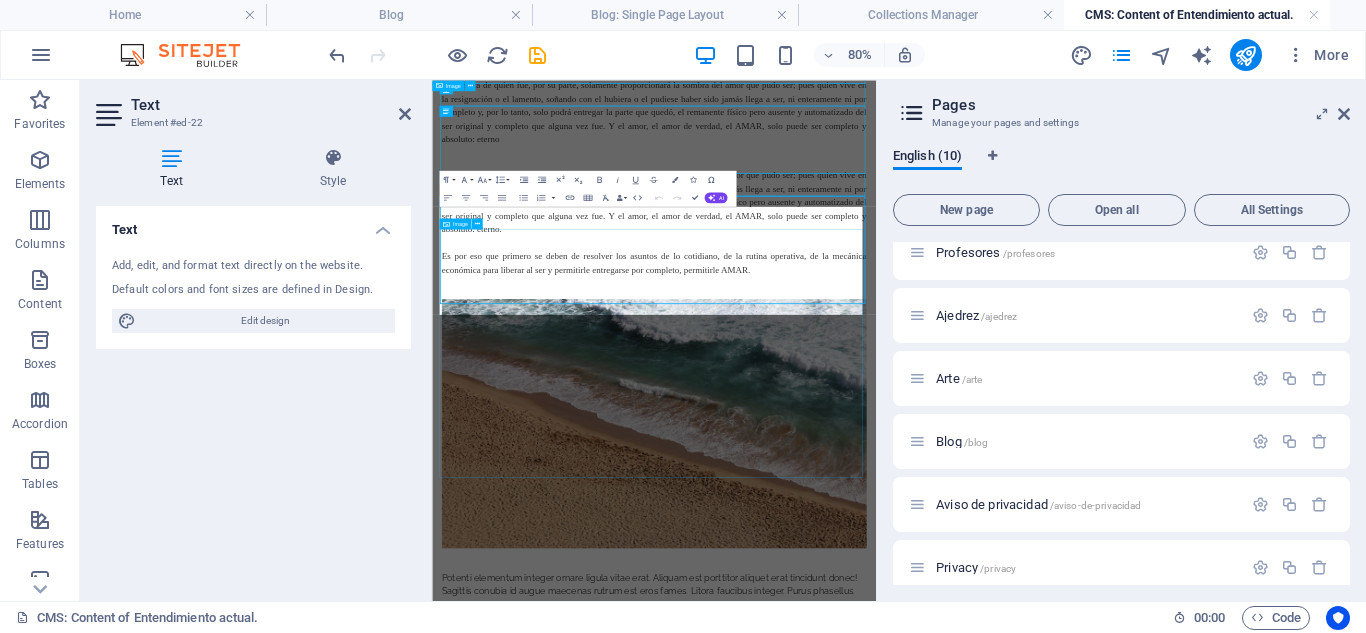 click on "Es por eso que primero se deben de resolver los asuntos de lo cotidiano, de la rutina operativa, de la mecánica económica para liberar al ser y permitirle entregarse por completo, permitirle AMAR." at bounding box center [926, 487] 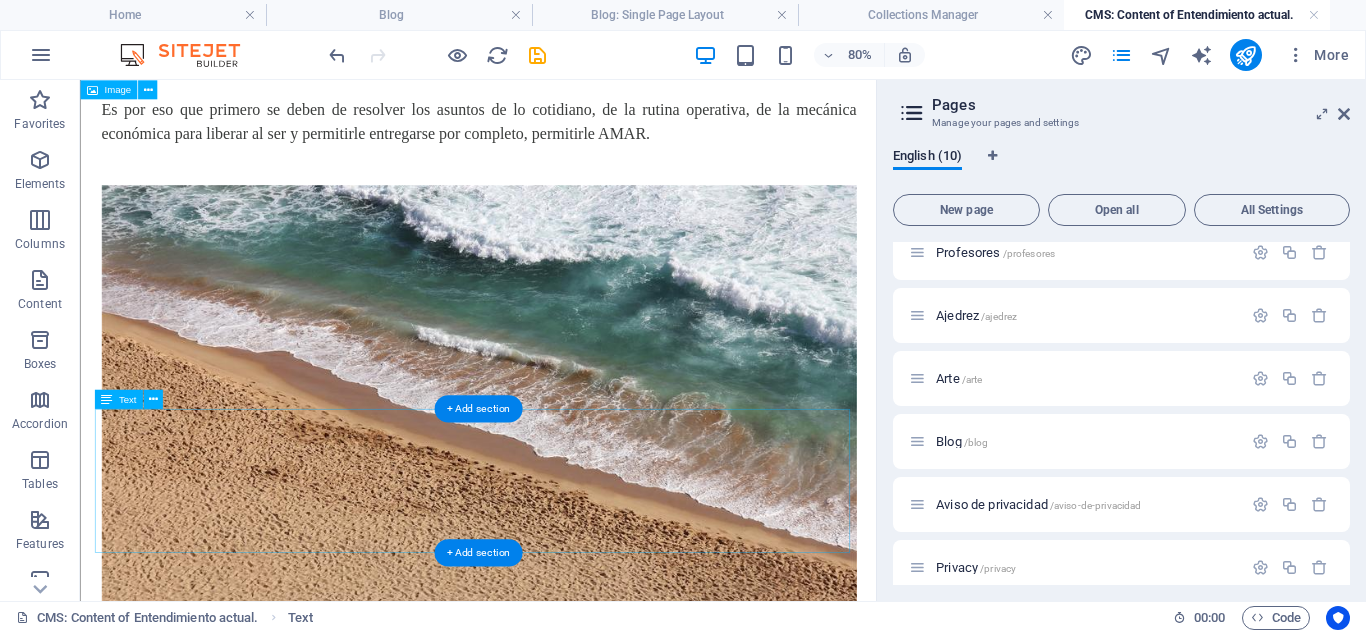 scroll, scrollTop: 3162, scrollLeft: 0, axis: vertical 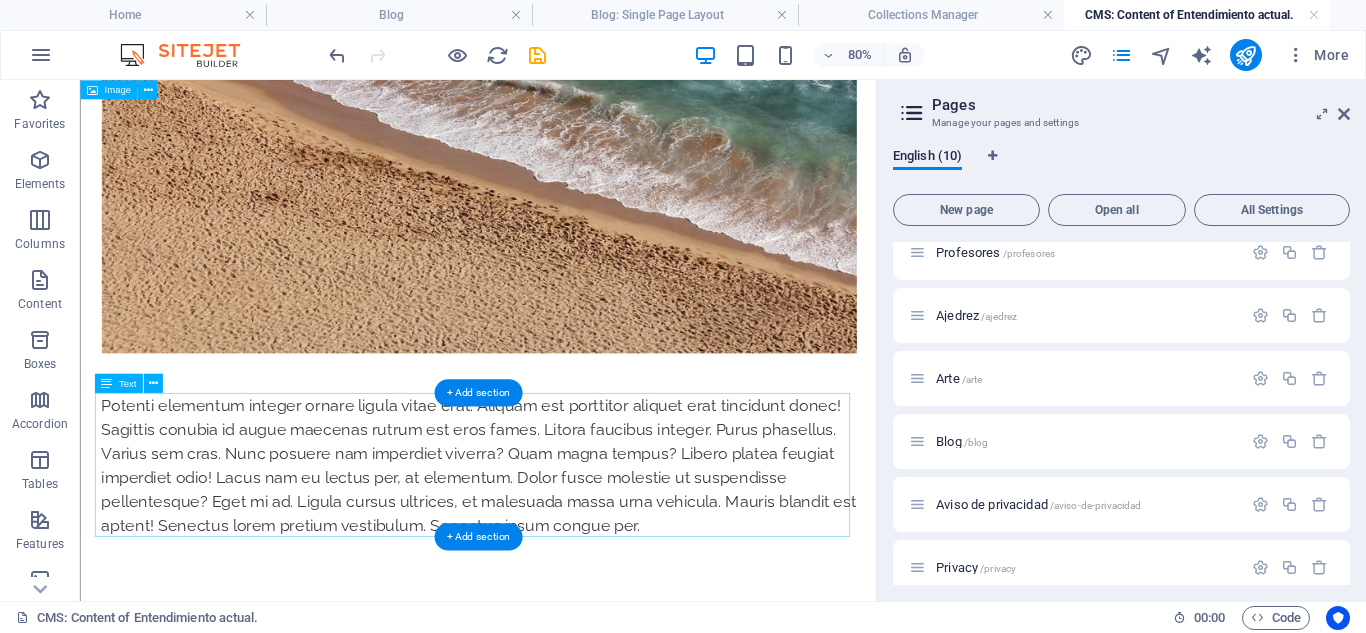 click on "Potenti elementum integer ornare ligula vitae erat. Aliquam est porttitor aliquet erat tincidunt donec! Sagittis conubia id augue maecenas rutrum est eros fames. Litora faucibus integer. Purus phasellus. Varius sem cras. Nunc posuere nam imperdiet viverra? Quam magna tempus? Libero platea feugiat imperdiet odio! Lacus nam eu lectus per, at elementum. Dolor fusce molestie ut suspendisse pellentesque? Eget mi ad. Ligula cursus ultrices, et malesuada massa urna vehicula. Mauris blandit est aptent! Senectus lorem pretium suscipit vestibulum. Senectus ipsum congue per." at bounding box center (578, 561) 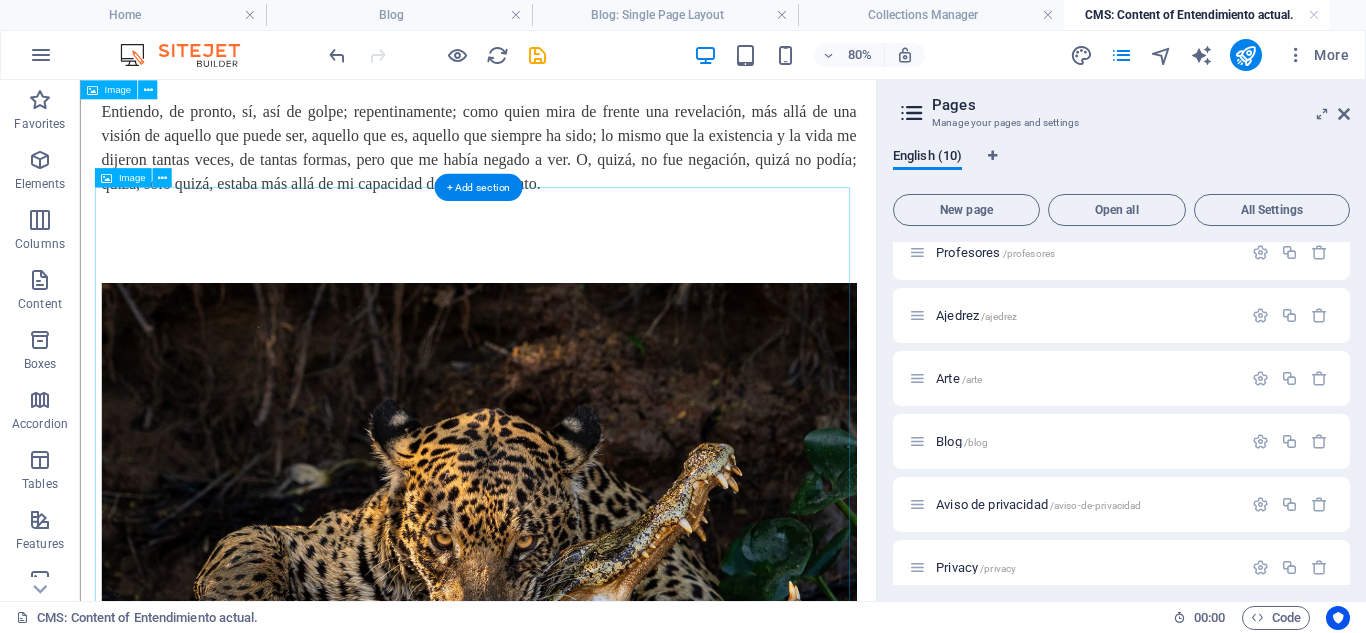 scroll, scrollTop: 0, scrollLeft: 0, axis: both 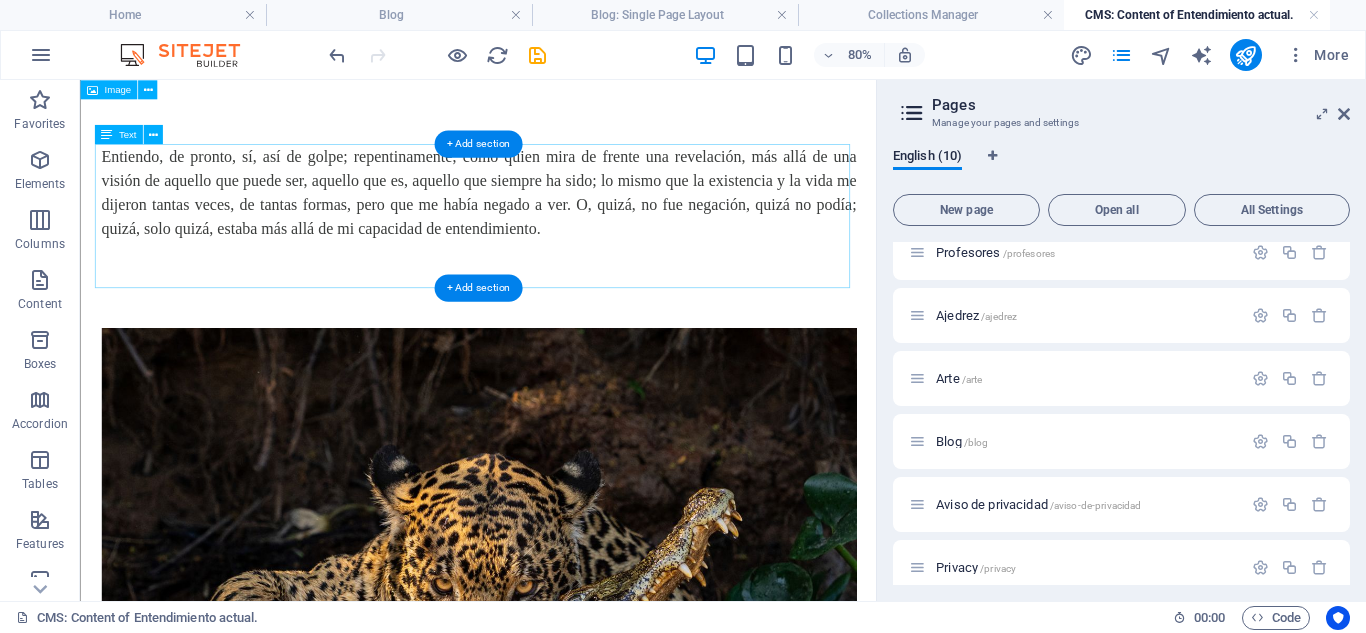 click on "Entiendo, de pronto, sí, así de golpe; repentinamente; como quien mira de frente una revelación, más allá de una visión de aquello que puede ser, aquello que es, aquello que siempre ha sido; lo mismo que la existencia y la vida me dijeron tantas veces, de tantas formas, pero que me había negado a ver. O, quizá, no fue negación, quizá no podía; quizá, solo quizá, estaba más allá de mi capacidad de entendimiento." at bounding box center (578, 250) 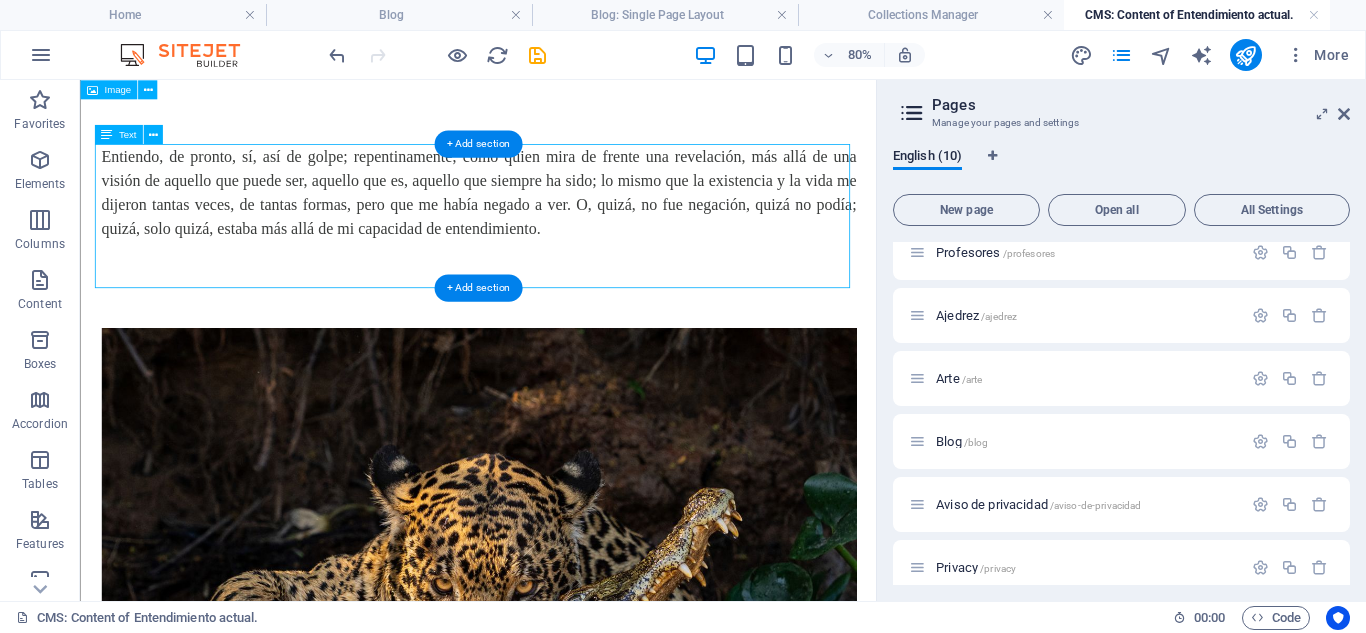 click on "Entiendo, de pronto, sí, así de golpe; repentinamente; como quien mira de frente una revelación, más allá de una visión de aquello que puede ser, aquello que es, aquello que siempre ha sido; lo mismo que la existencia y la vida me dijeron tantas veces, de tantas formas, pero que me había negado a ver. O, quizá, no fue negación, quizá no podía; quizá, solo quizá, estaba más allá de mi capacidad de entendimiento." at bounding box center (578, 250) 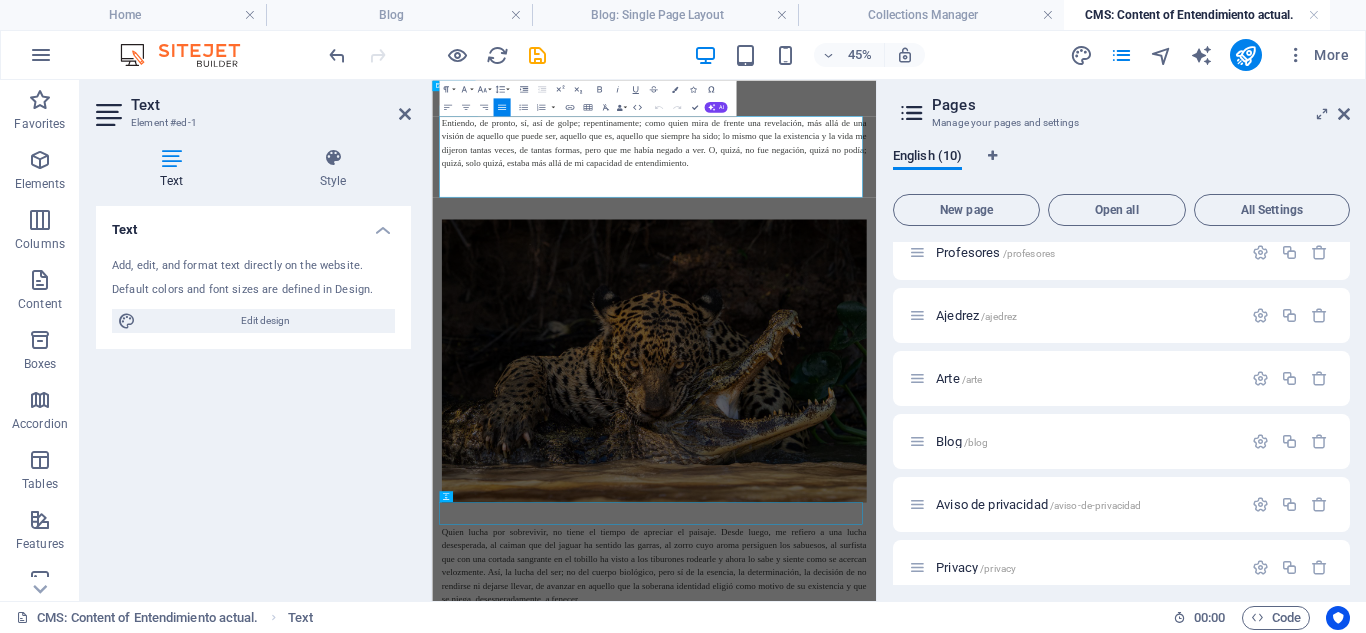 click at bounding box center (926, 325) 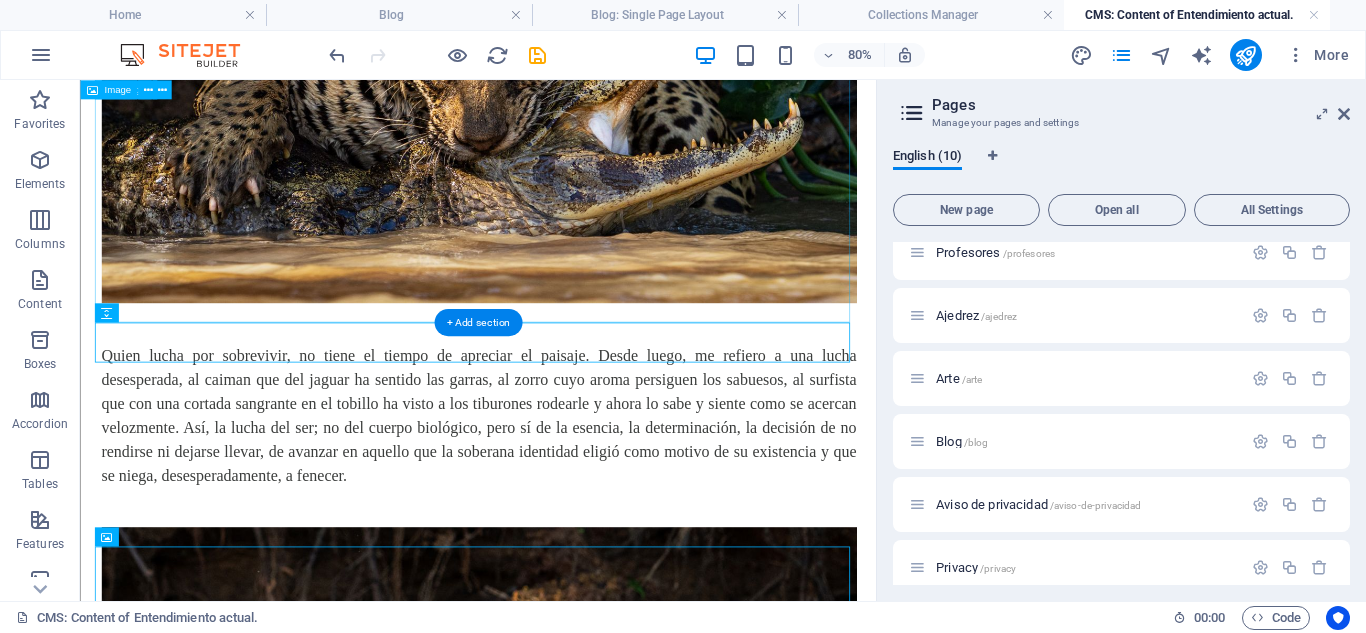 scroll, scrollTop: 403, scrollLeft: 0, axis: vertical 